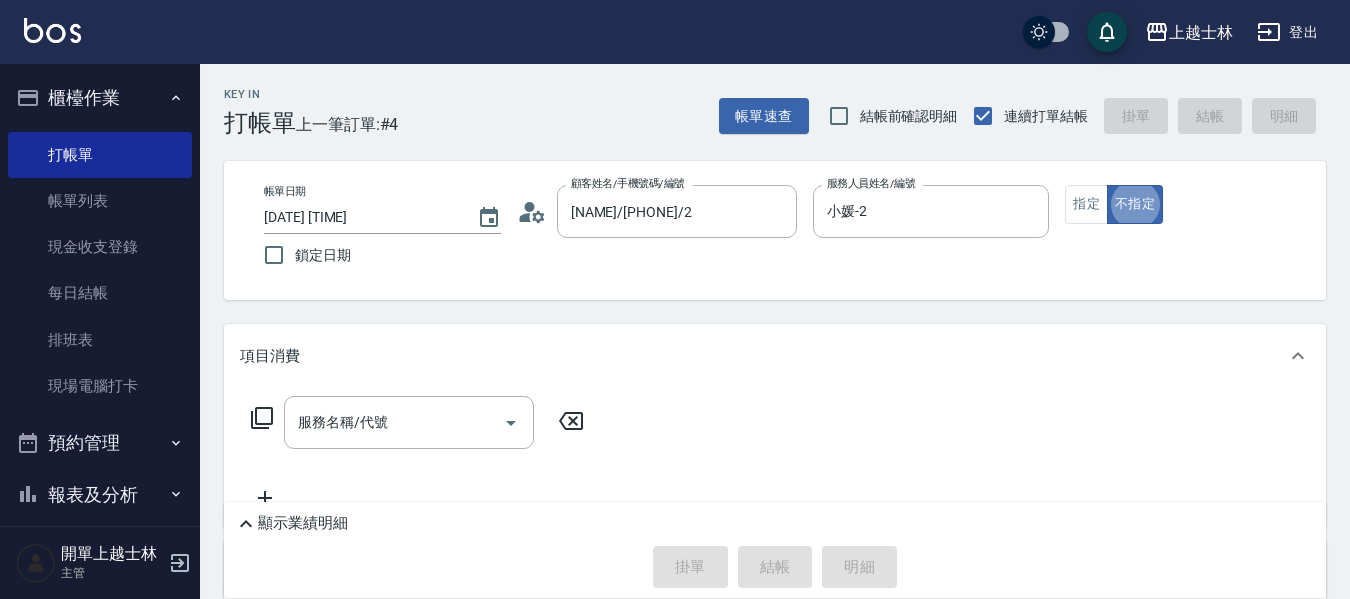 scroll, scrollTop: 0, scrollLeft: 0, axis: both 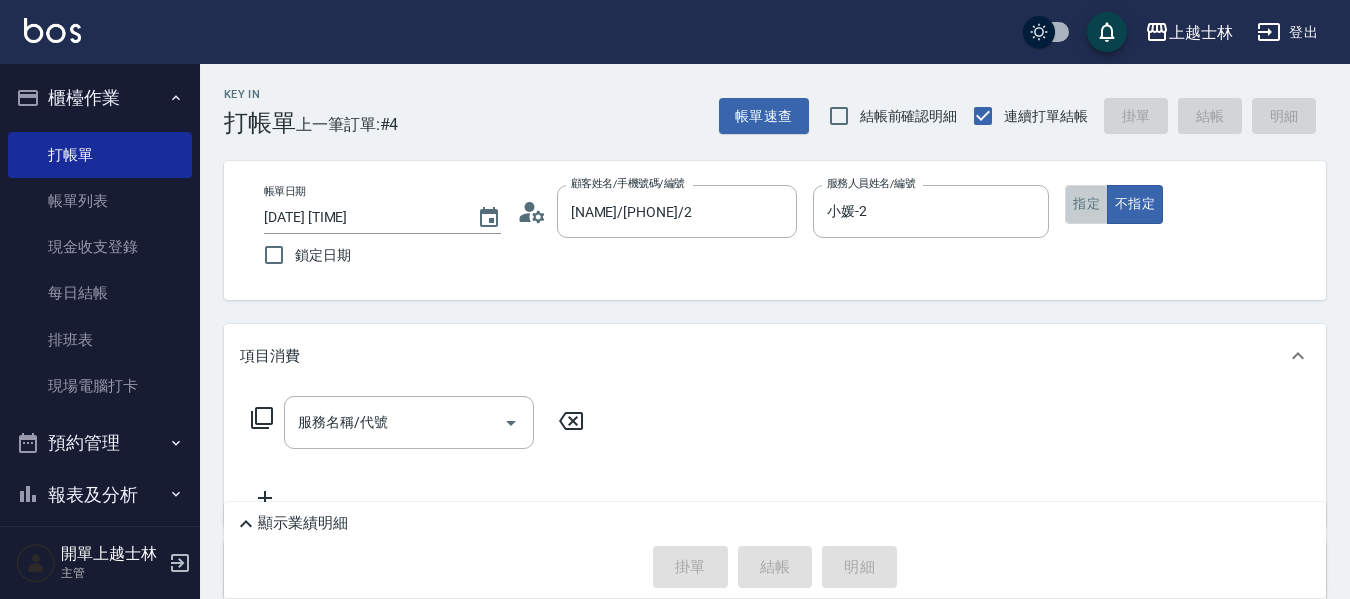 click on "指定" at bounding box center (1086, 204) 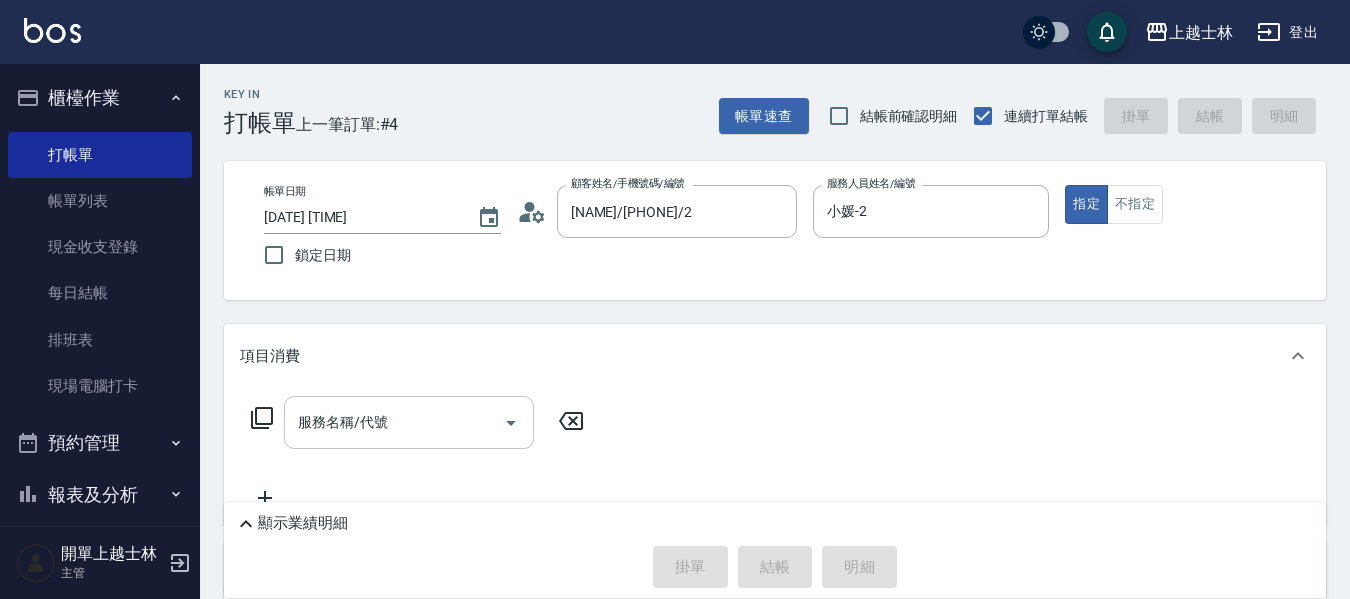 click on "服務名稱/代號 服務名稱/代號" at bounding box center [409, 422] 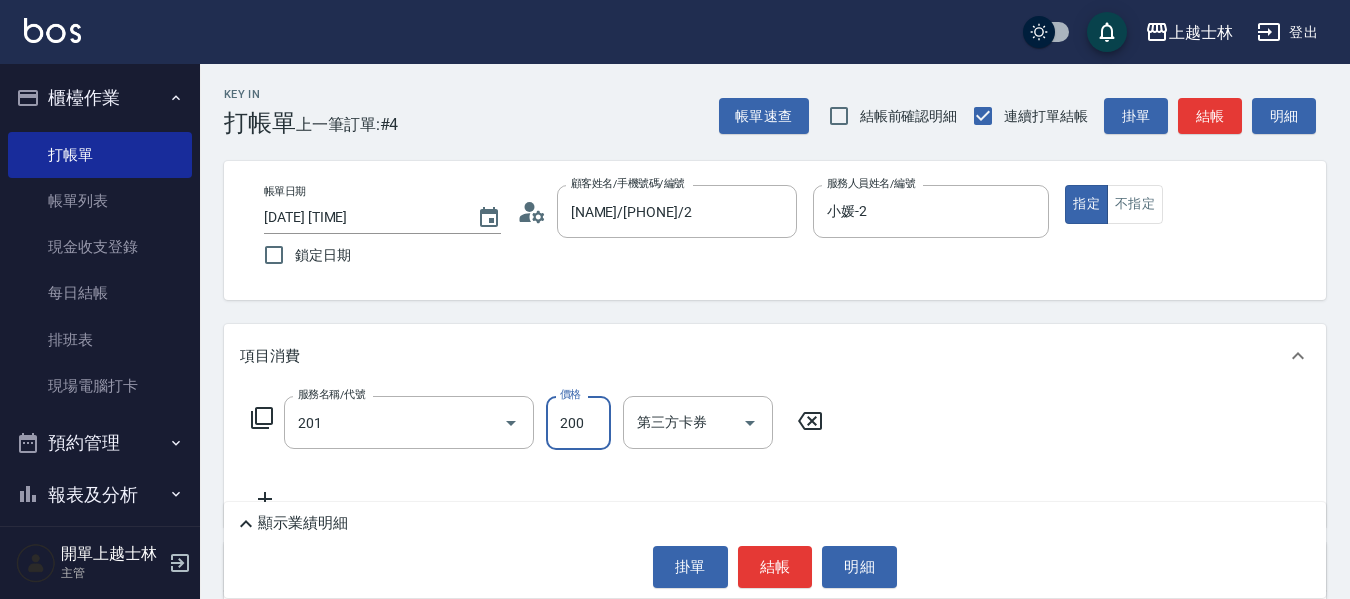 type on "B級單剪(201)" 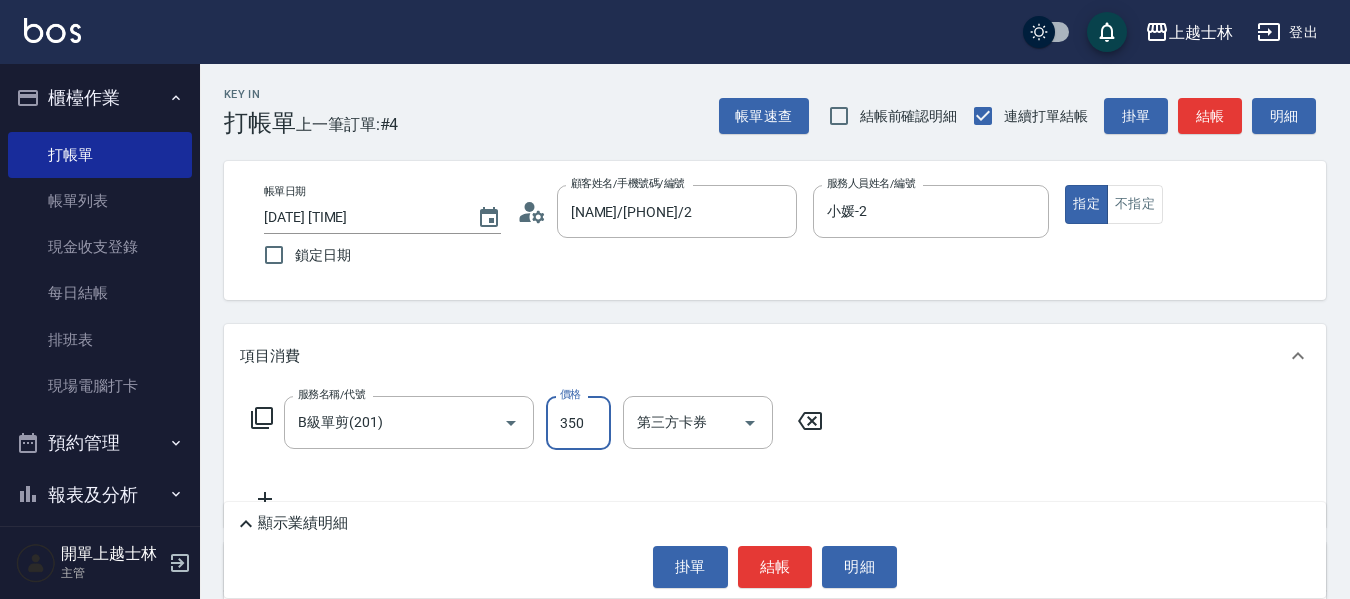 type on "350" 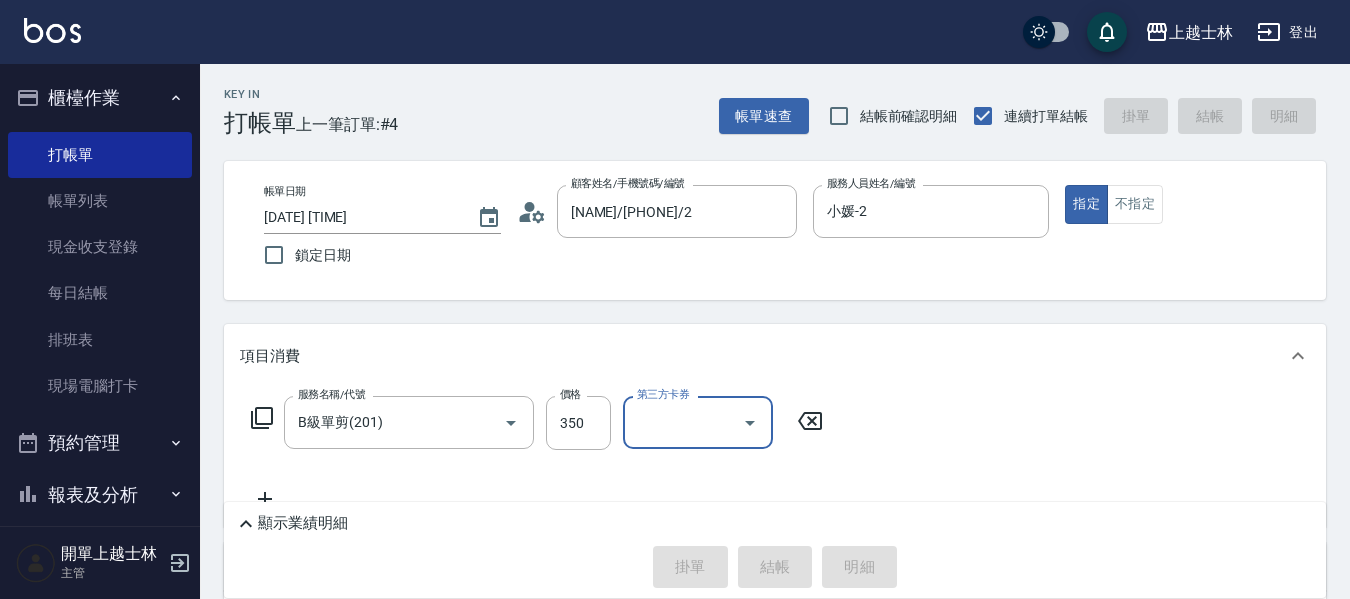 type on "2025/08/04 19:41" 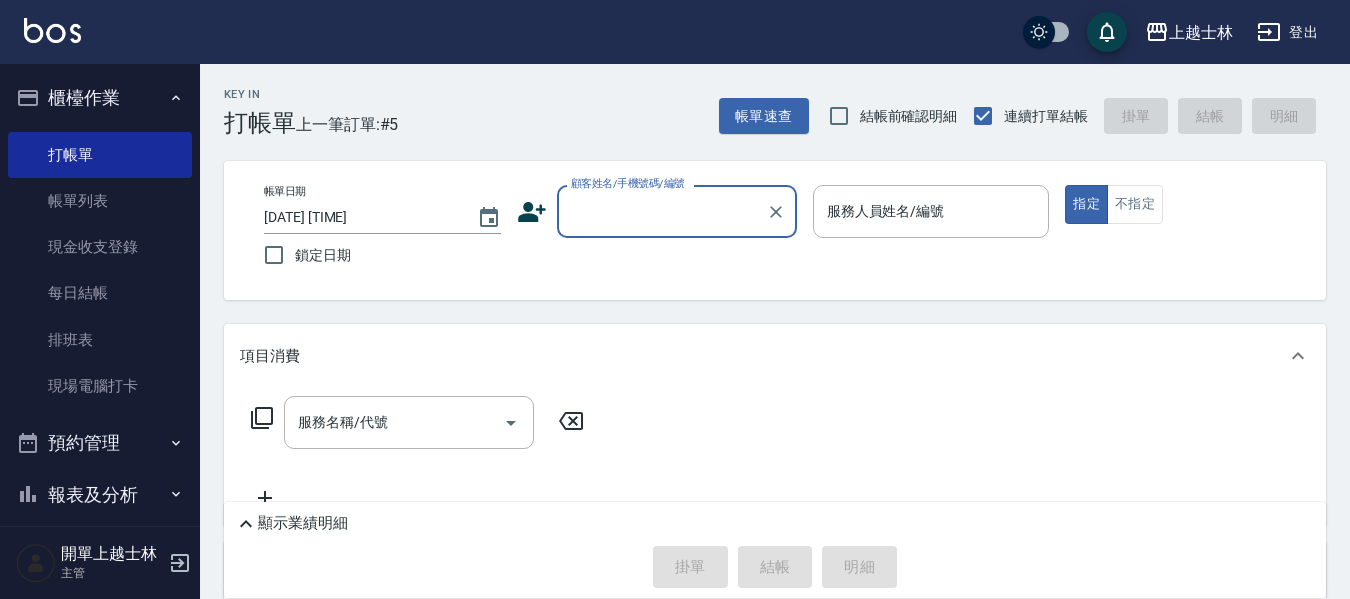 click on "顧客姓名/手機號碼/編號" at bounding box center [662, 211] 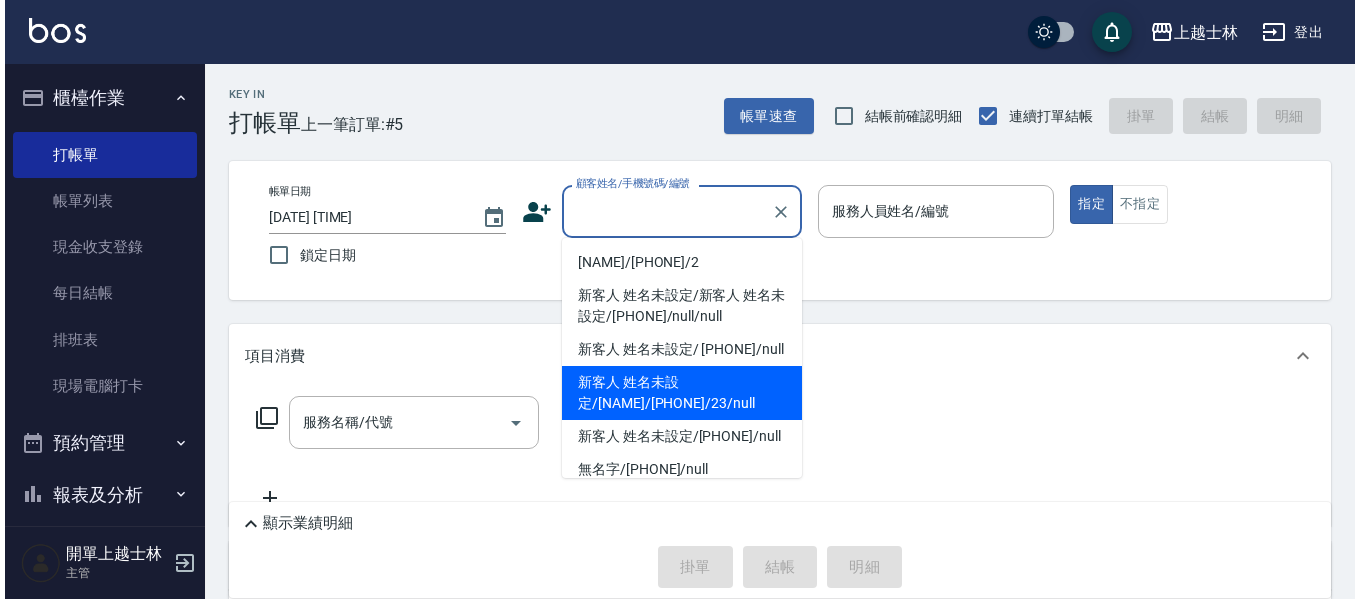 scroll, scrollTop: 100, scrollLeft: 0, axis: vertical 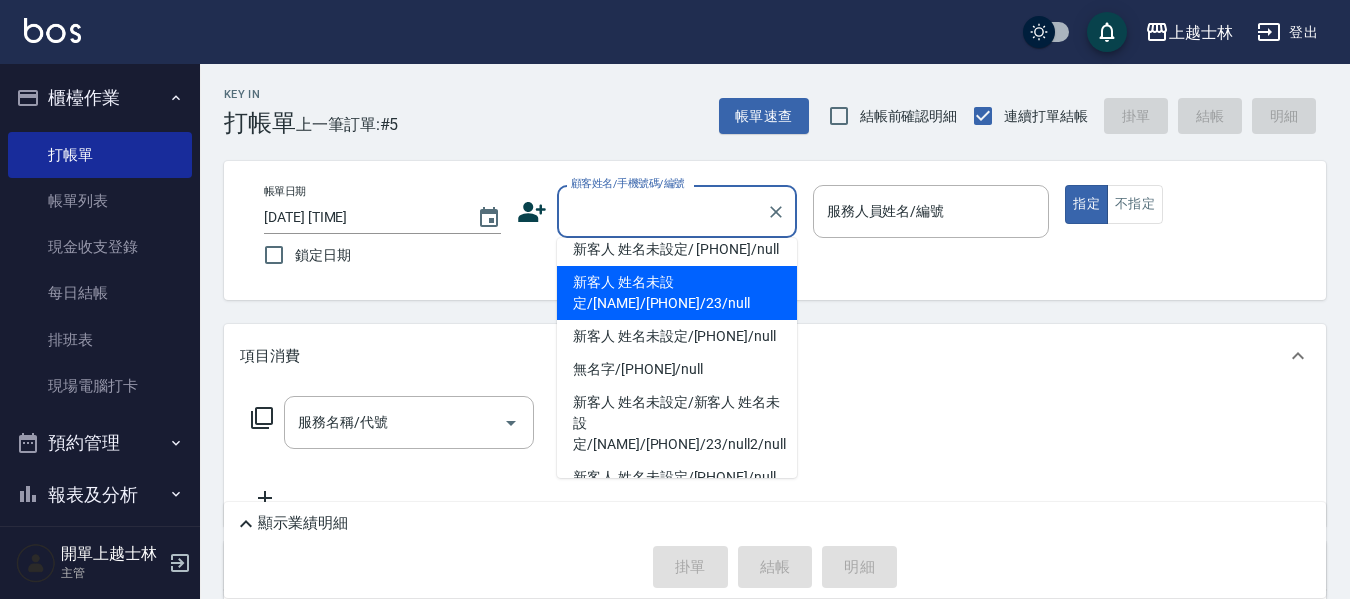 click on "顧客姓名/手機號碼/編號" at bounding box center (662, 211) 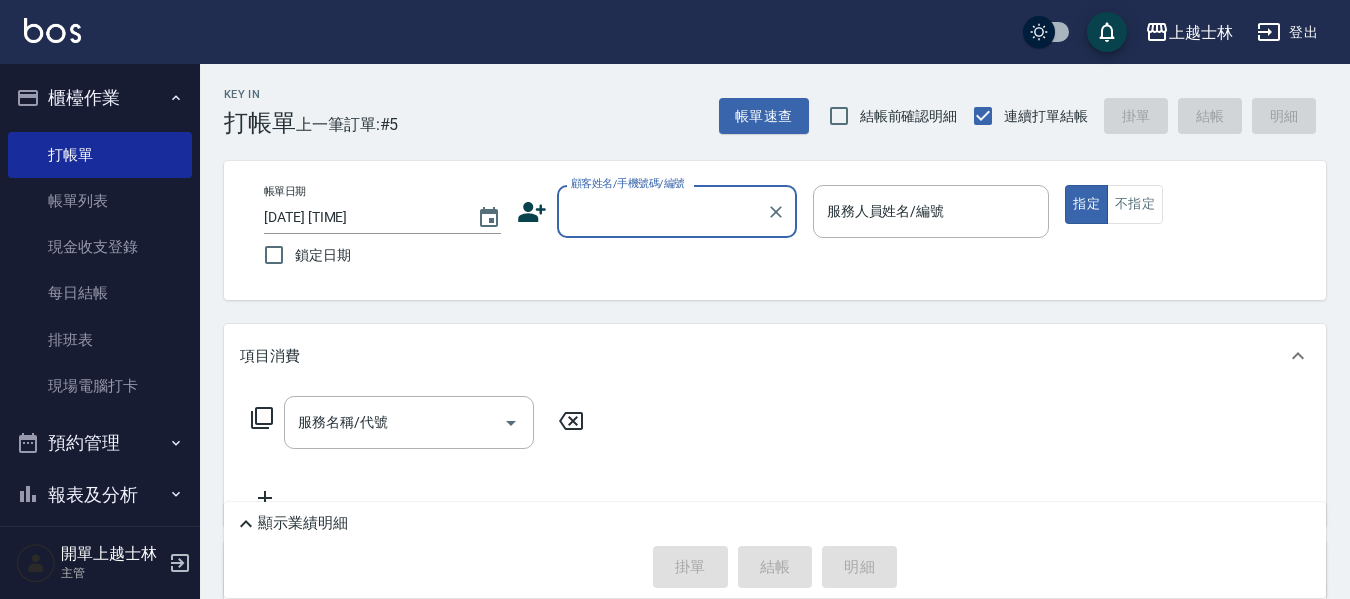 click on "顧客姓名/手機號碼/編號" at bounding box center (662, 211) 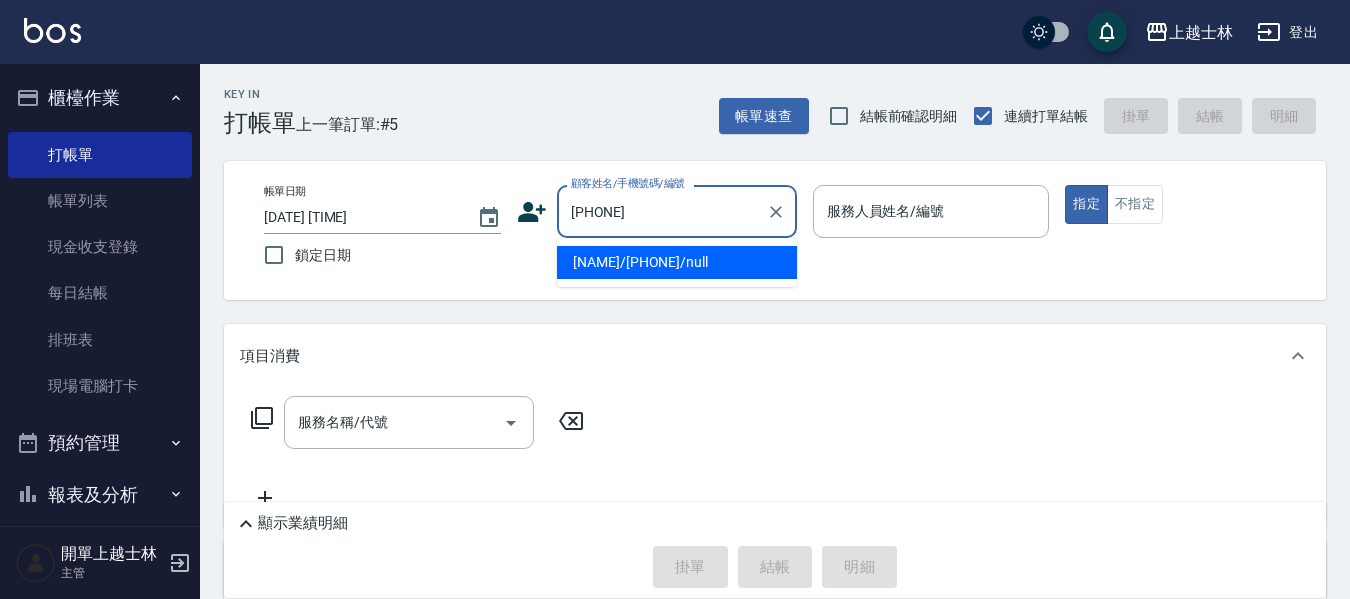 type on "妤煊/0985405114/null" 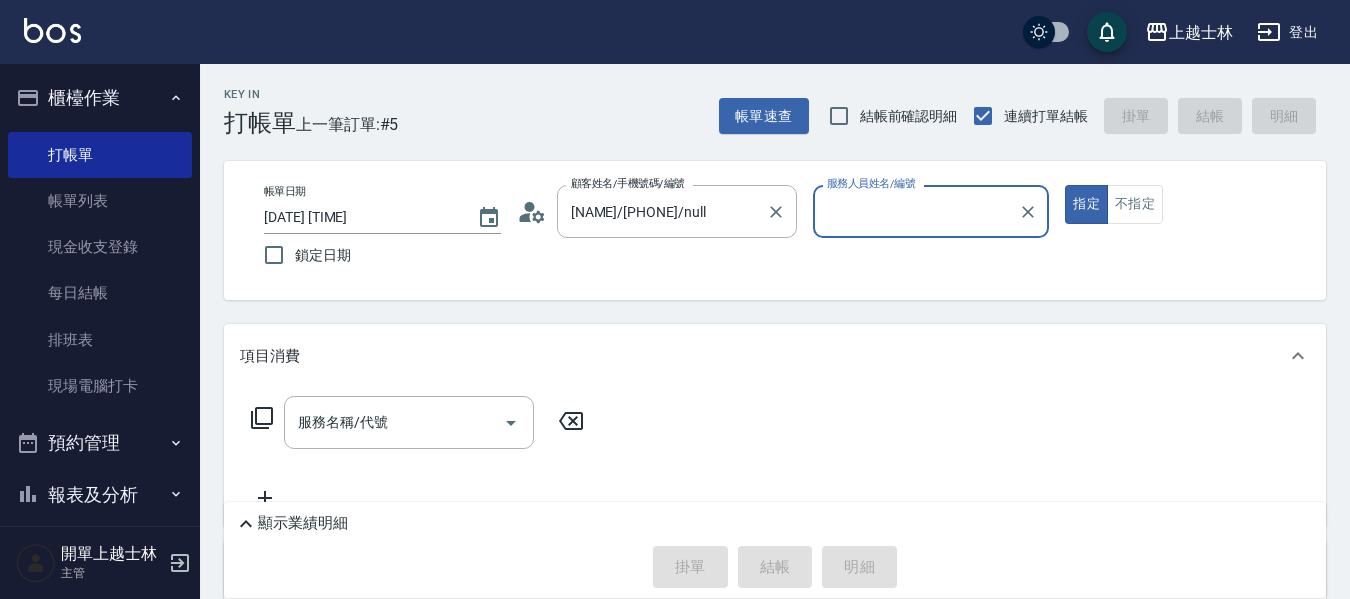 type on "妤煊-8" 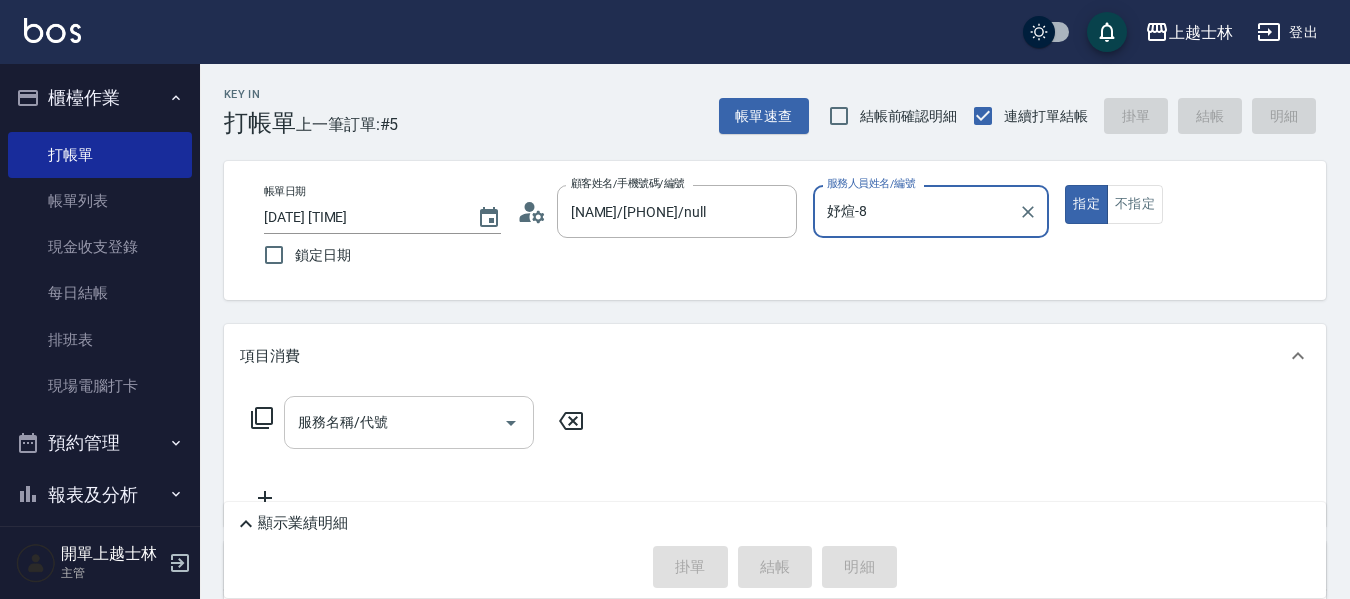 click on "服務名稱/代號" at bounding box center [394, 422] 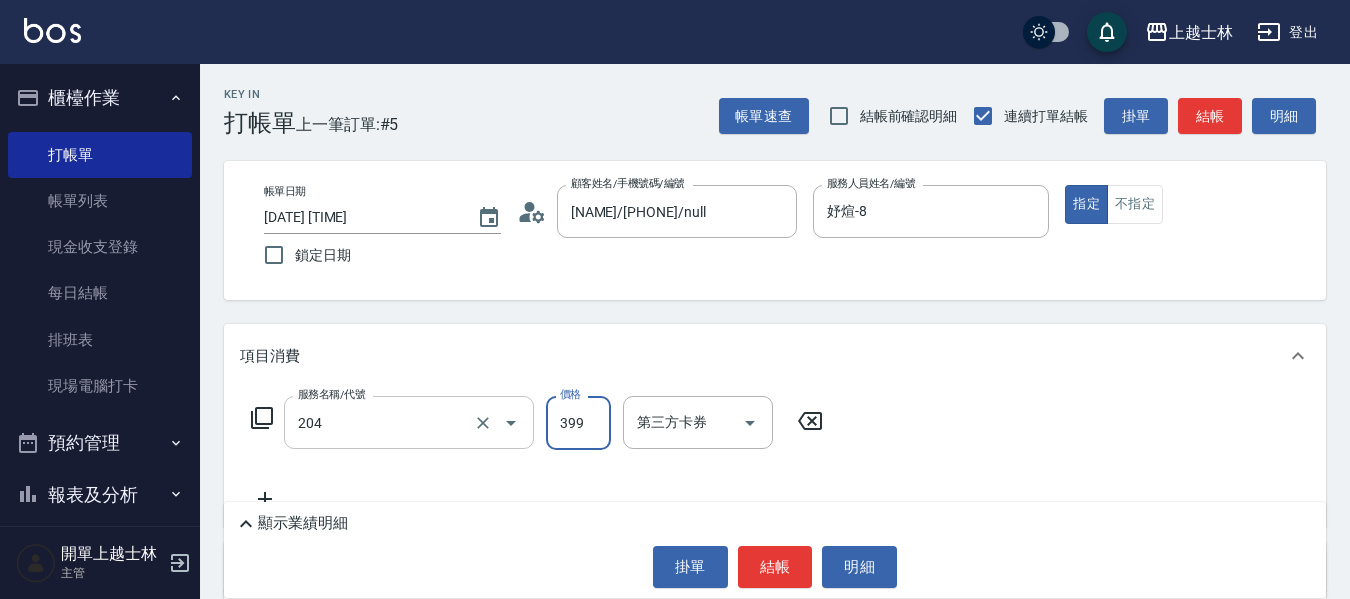 type on "A級洗+剪(204)" 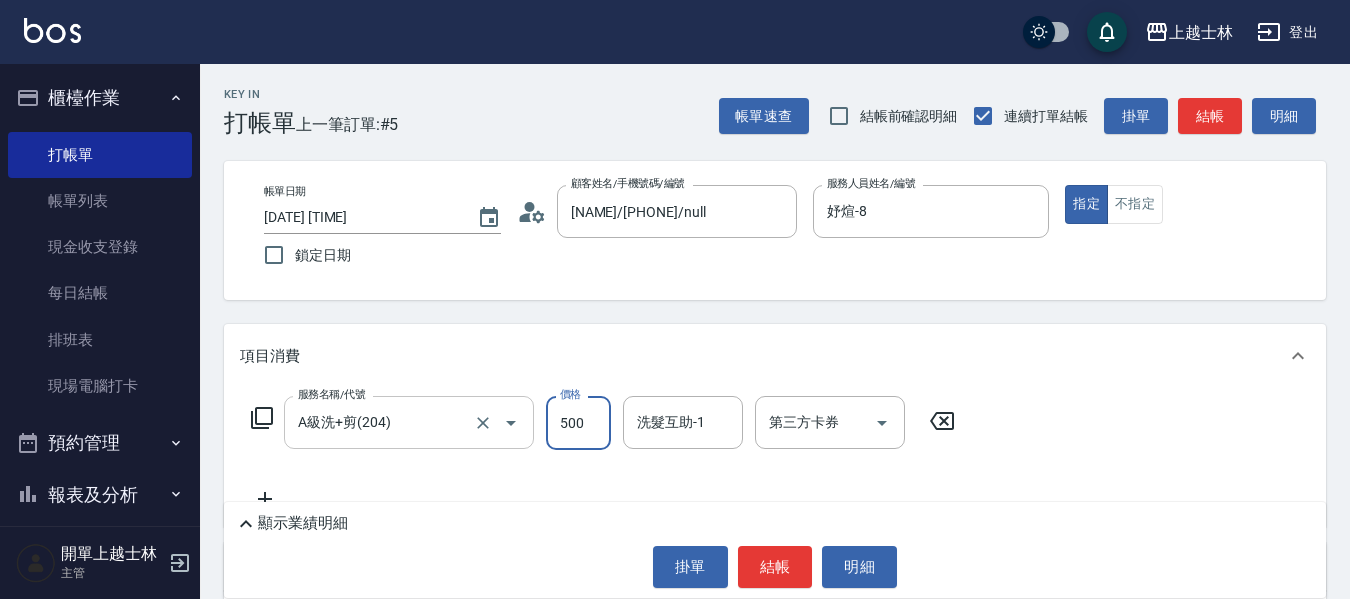 type on "500" 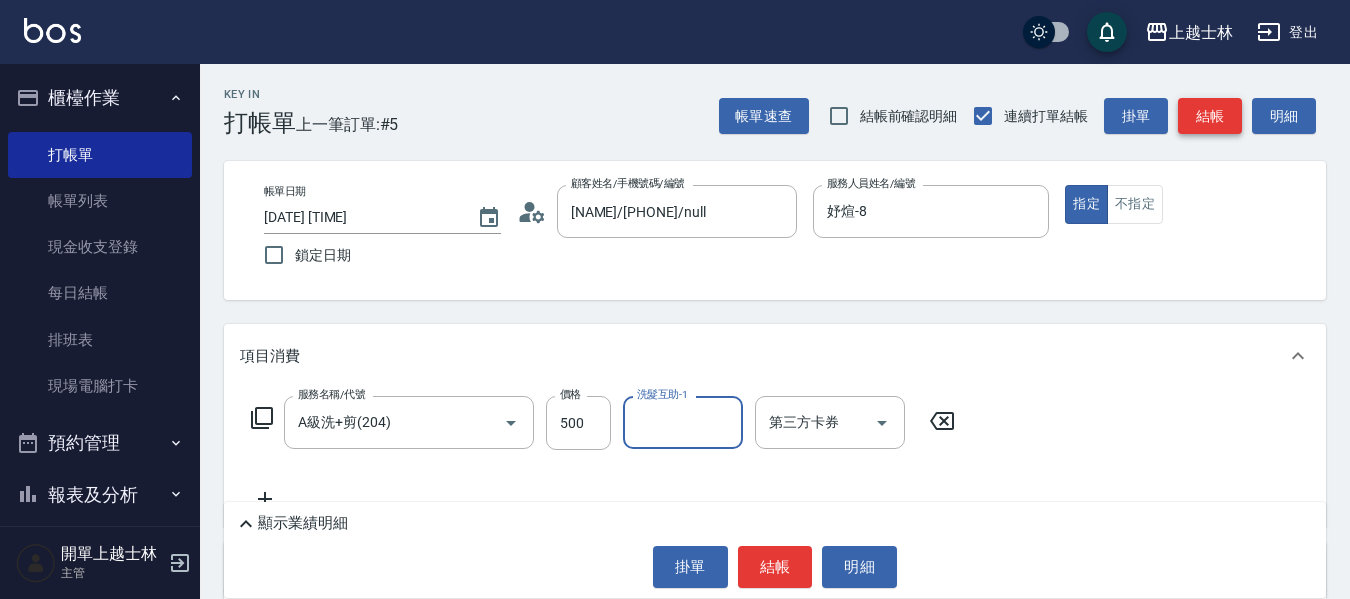 click on "結帳" at bounding box center [1210, 116] 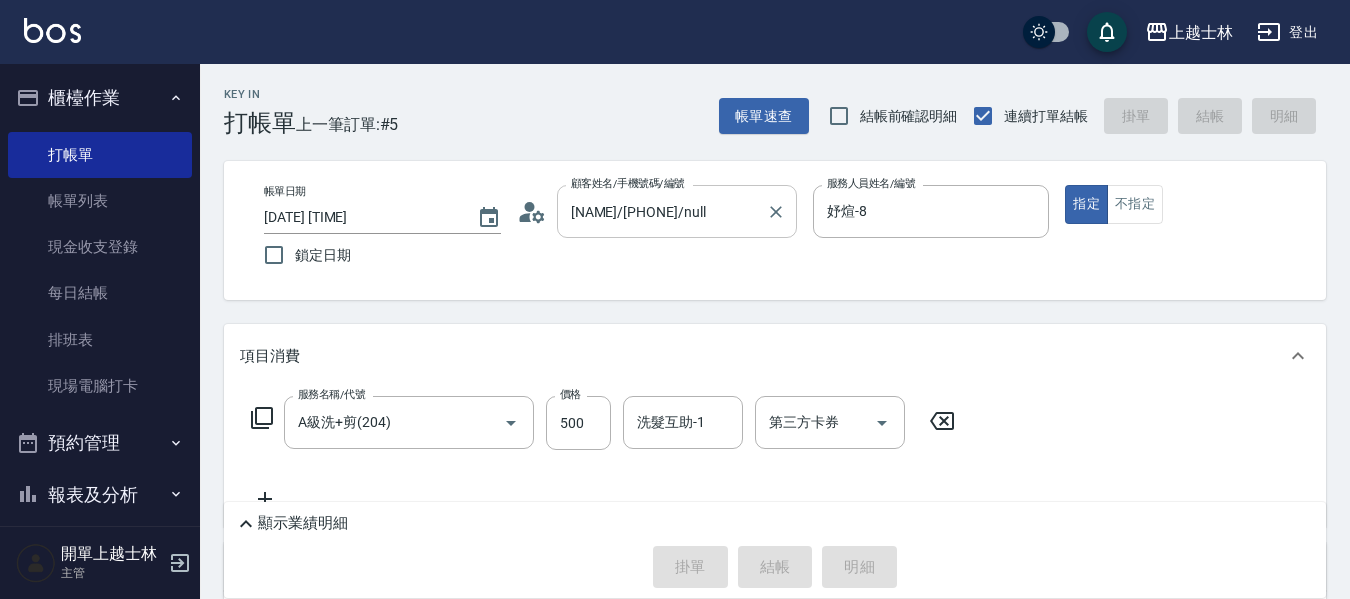 click on "妤煊/0985405114/null" at bounding box center (662, 211) 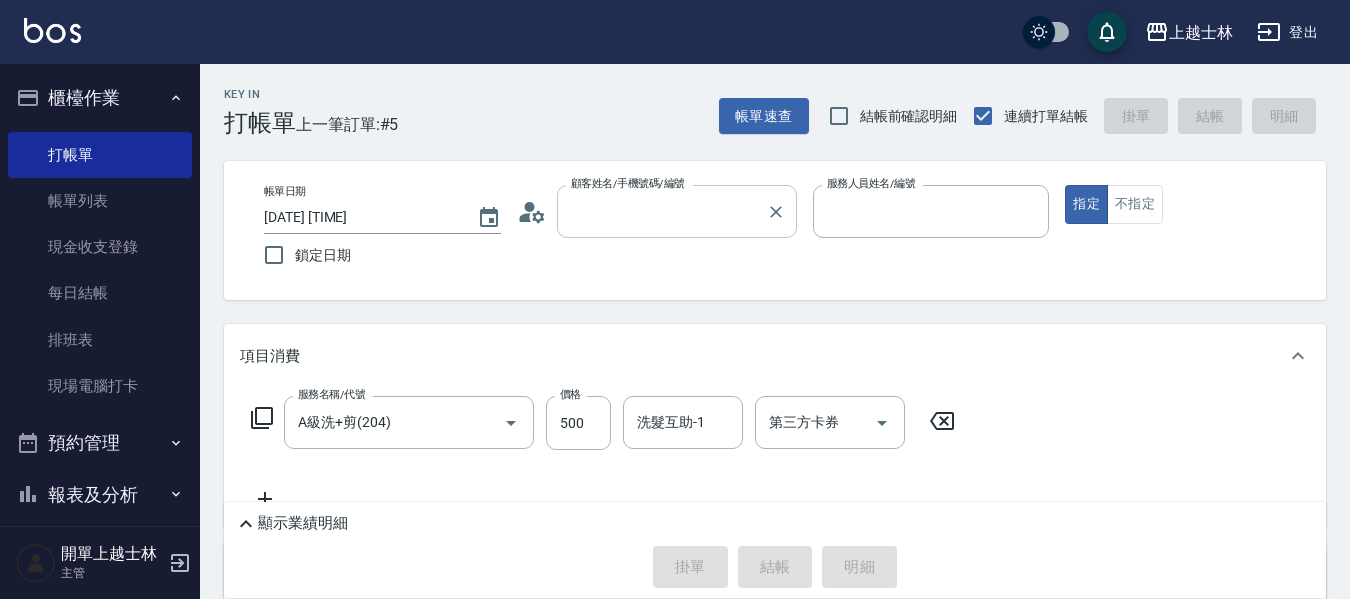 type 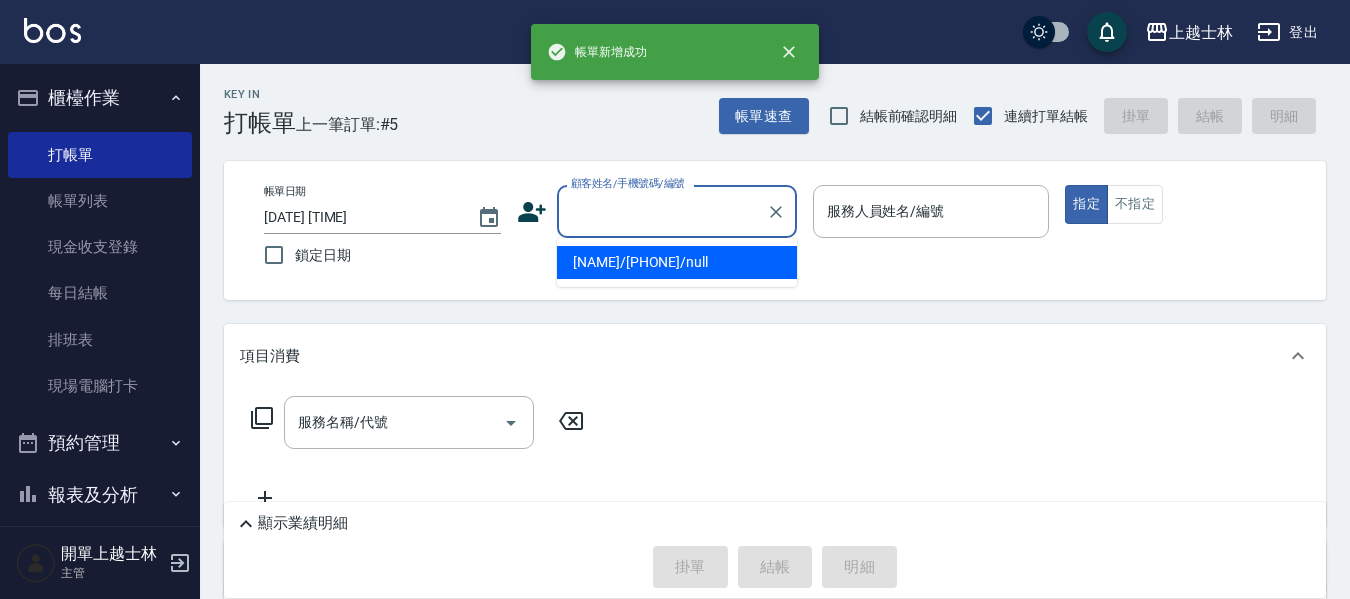 click on "妤煊/0985405114/null" at bounding box center [677, 262] 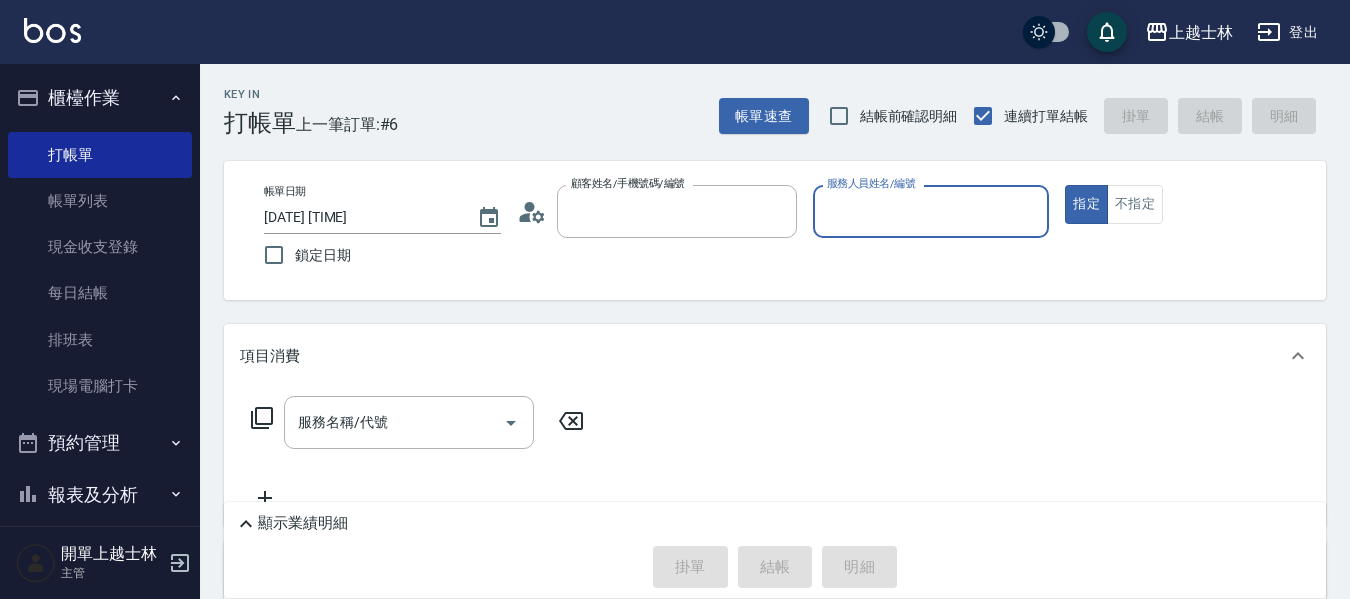 type on "妤煊/0985405114/null" 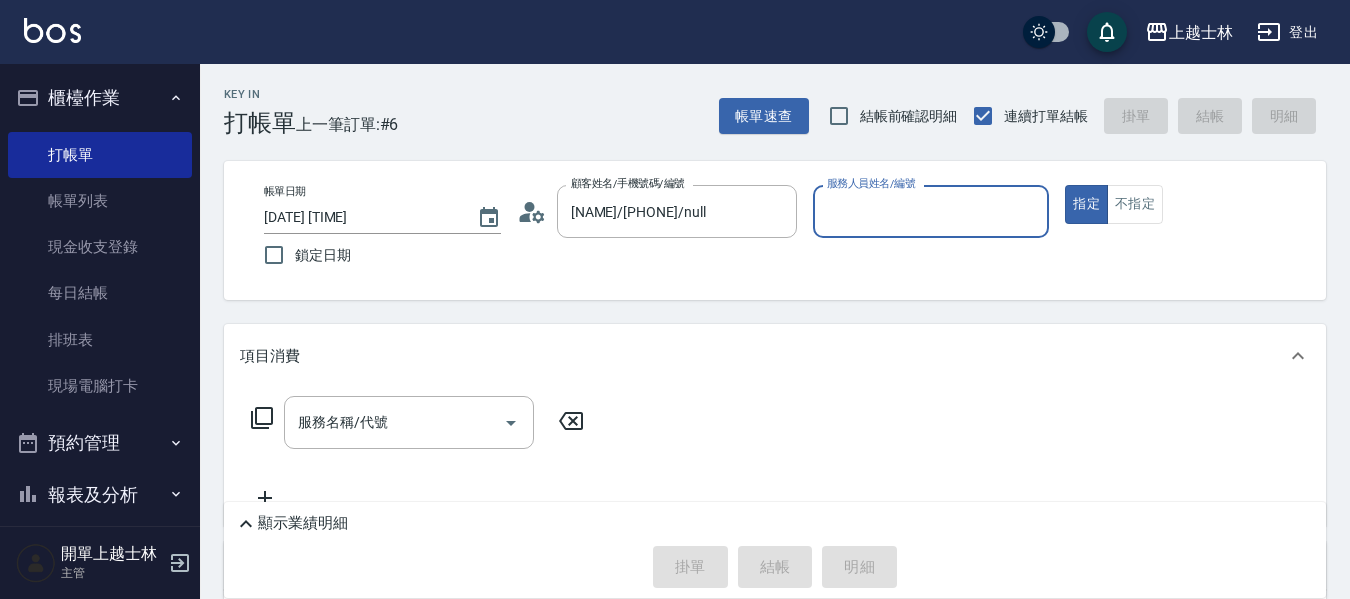 type on "妤煊-8" 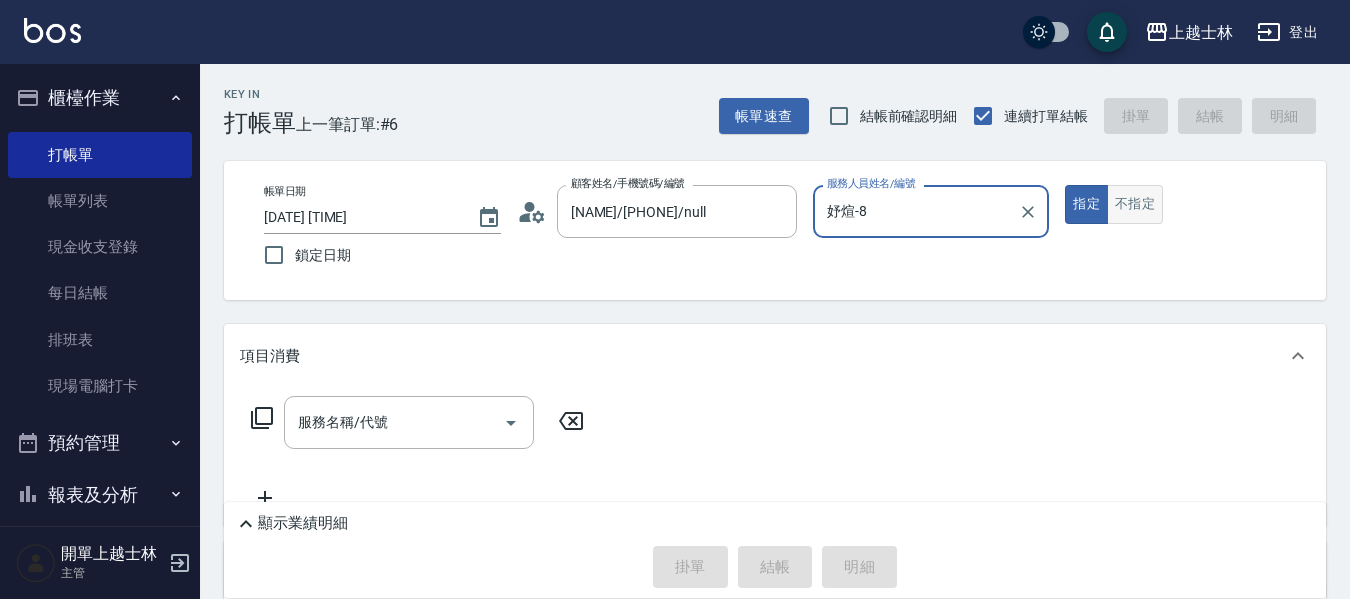 click on "不指定" at bounding box center (1135, 204) 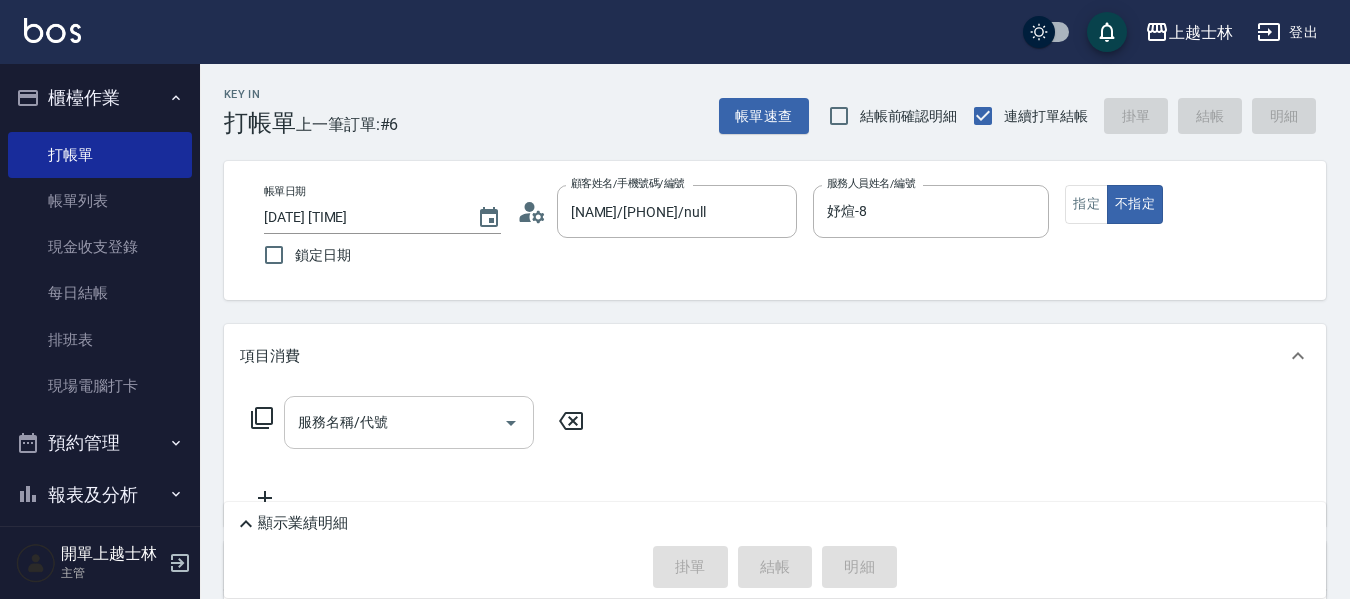click on "服務名稱/代號" at bounding box center [409, 422] 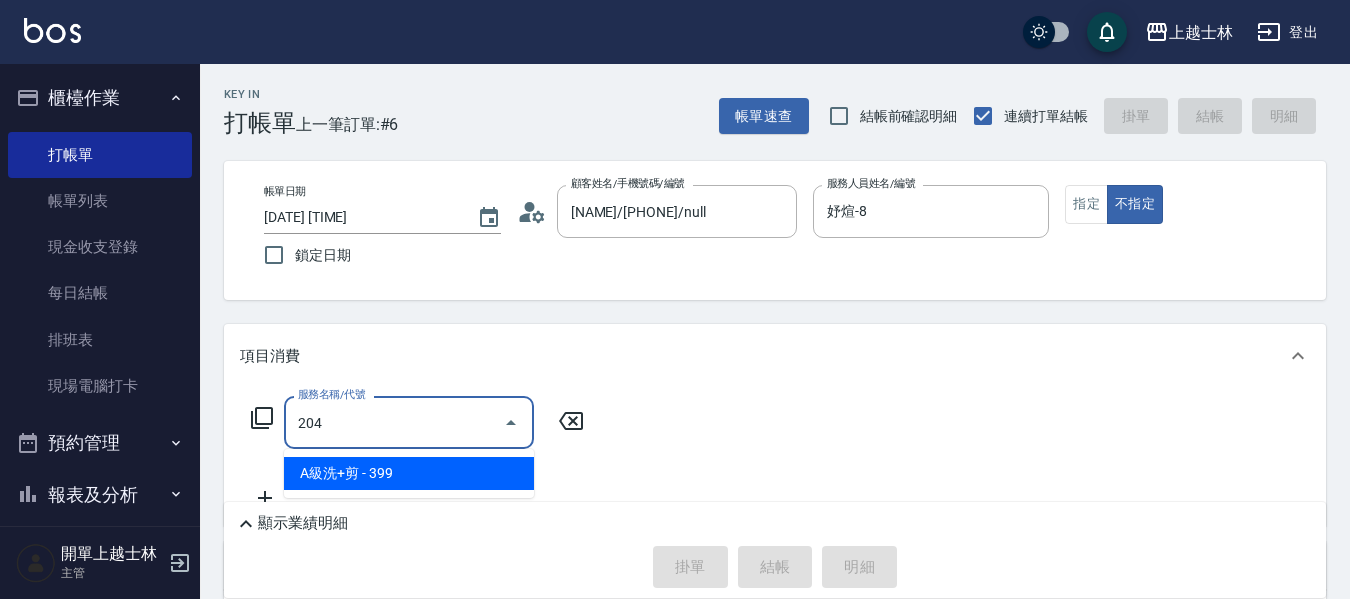 type on "A級洗+剪(204)" 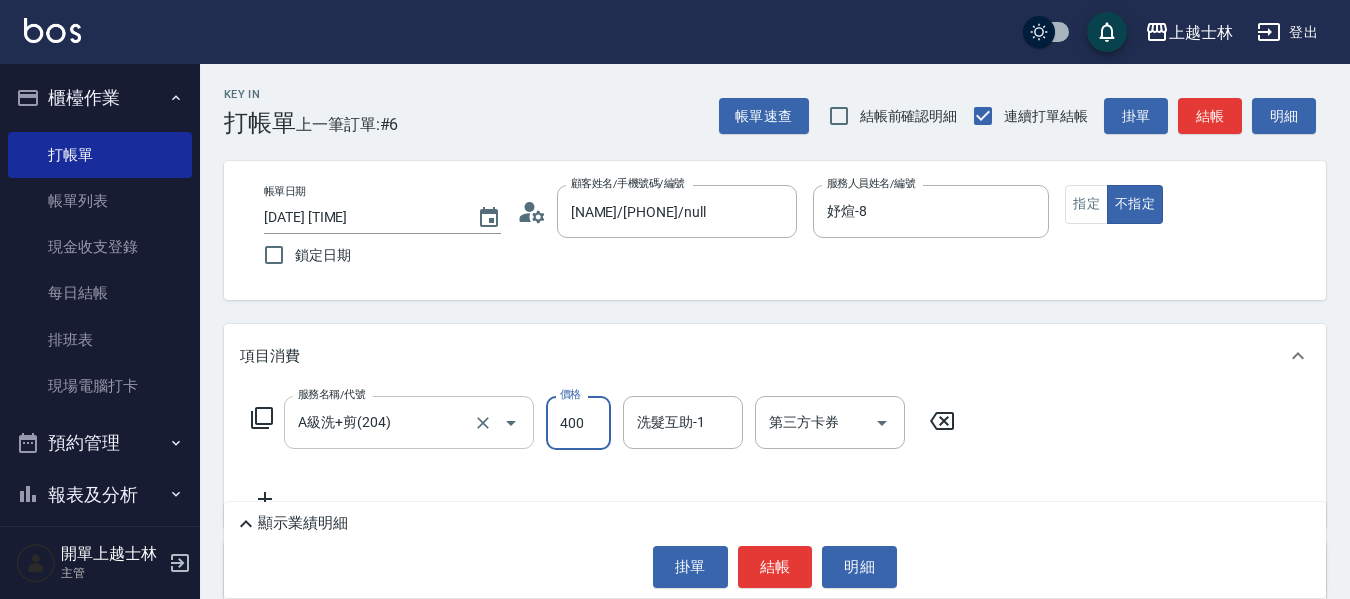 type on "400" 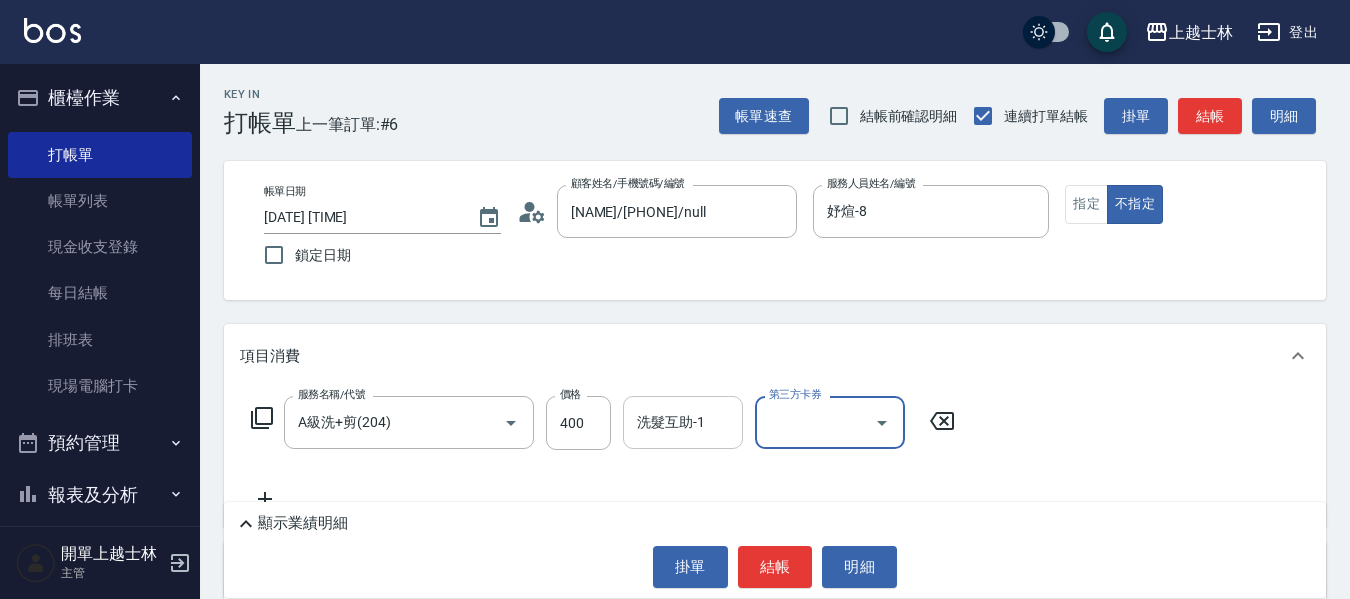 click on "洗髮互助-1 洗髮互助-1" at bounding box center [683, 422] 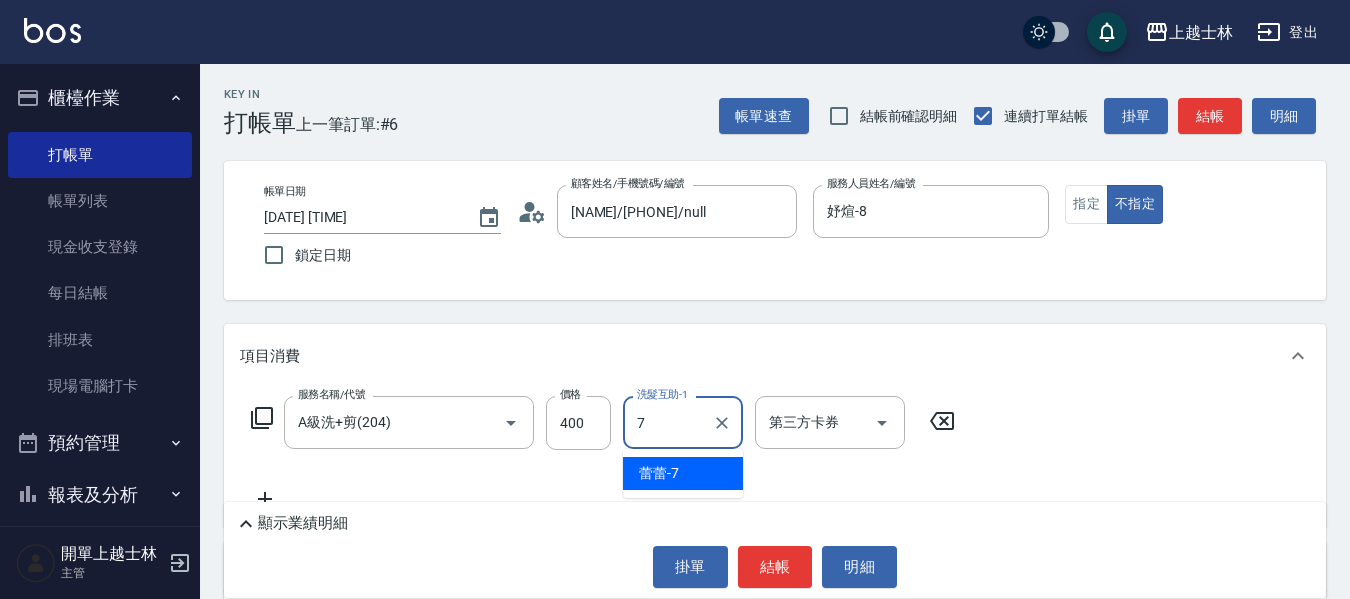type on "蕾蕾-7" 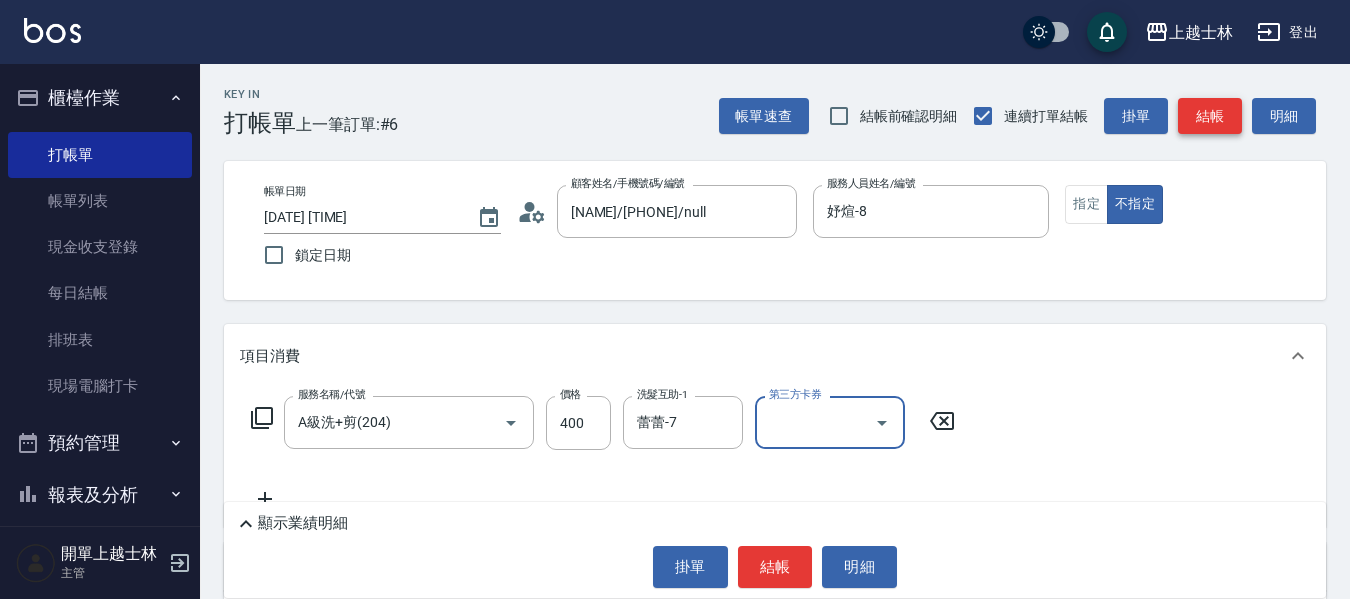 click on "結帳" at bounding box center [1210, 116] 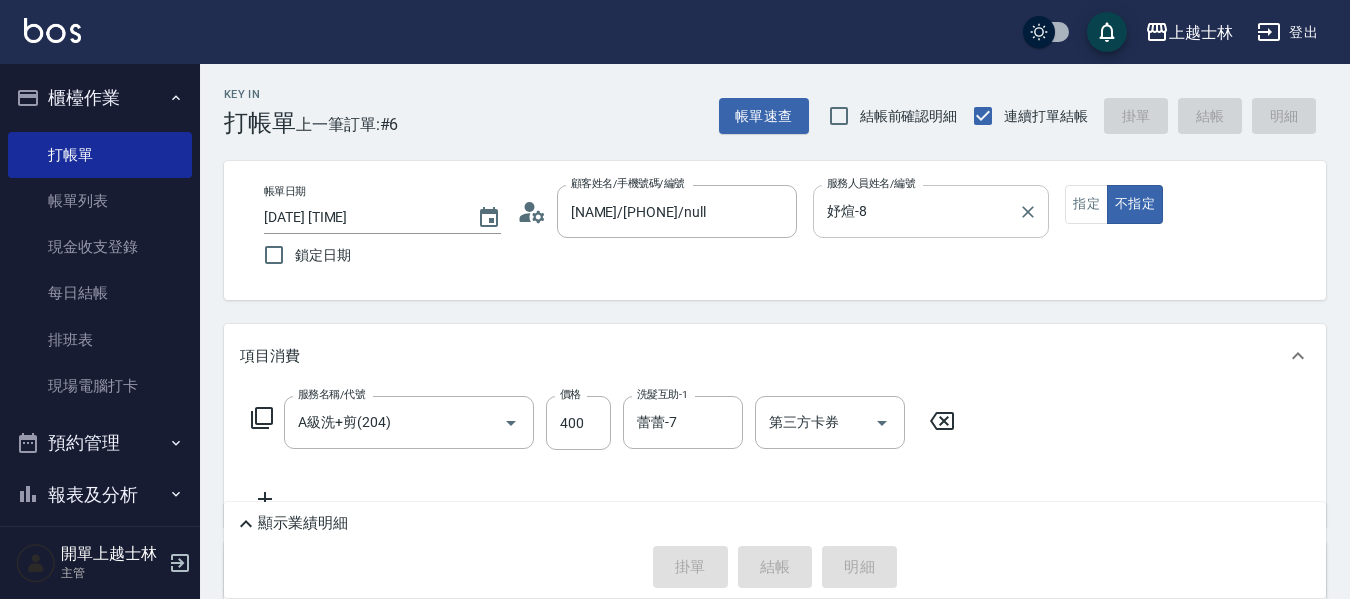type 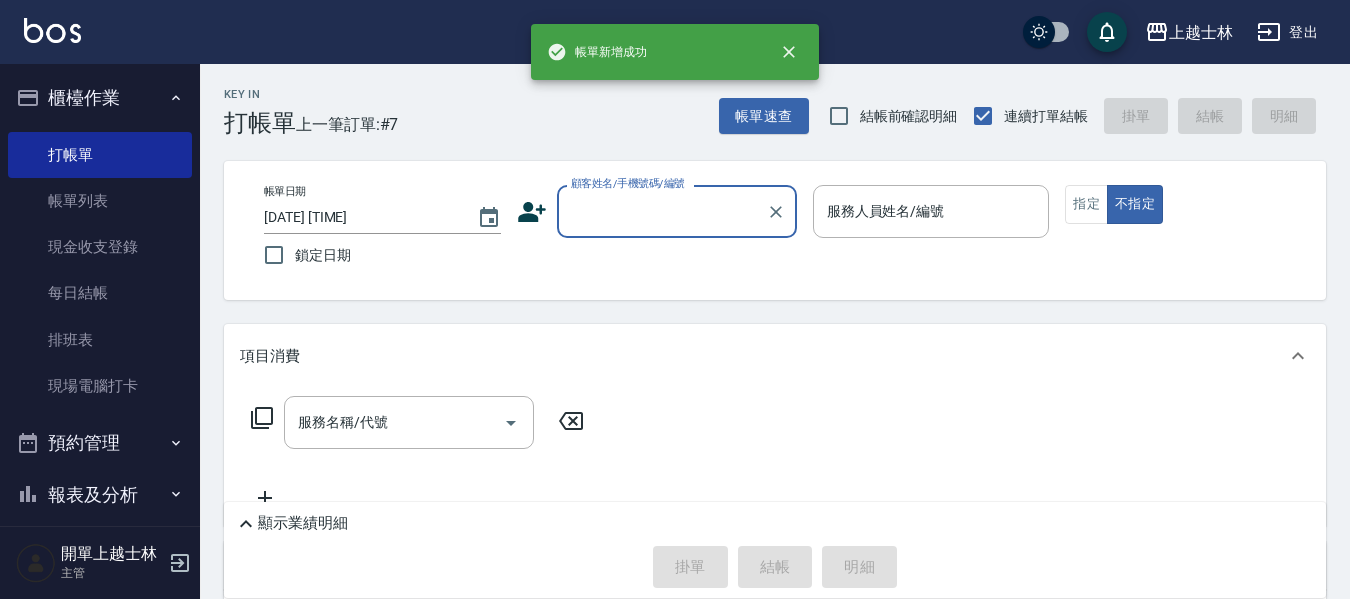drag, startPoint x: 672, startPoint y: 189, endPoint x: 674, endPoint y: 212, distance: 23.086792 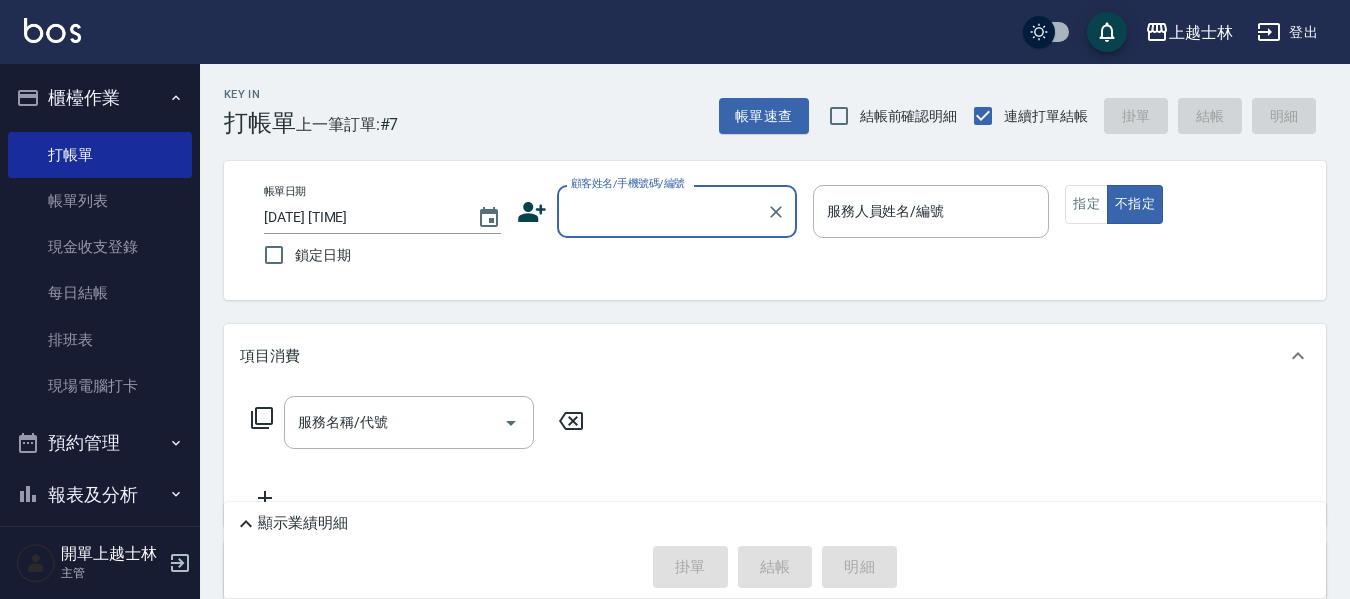 click on "顧客姓名/手機號碼/編號" at bounding box center (662, 211) 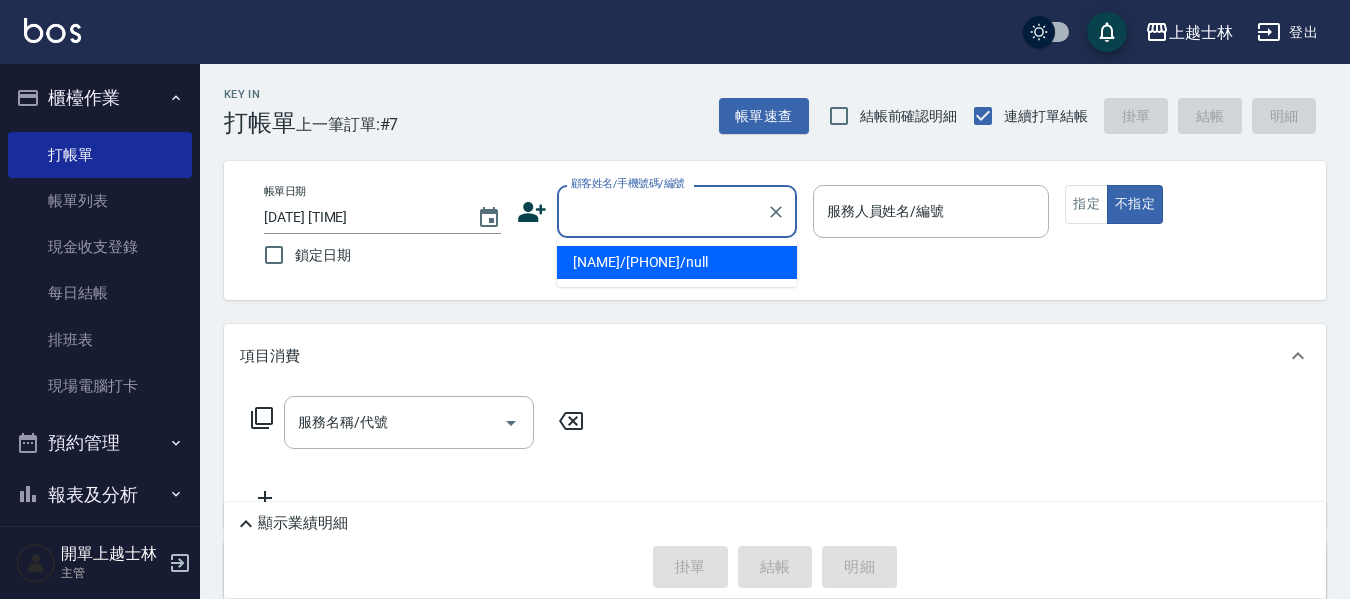 click on "妤煊/0985405114/null" at bounding box center (677, 262) 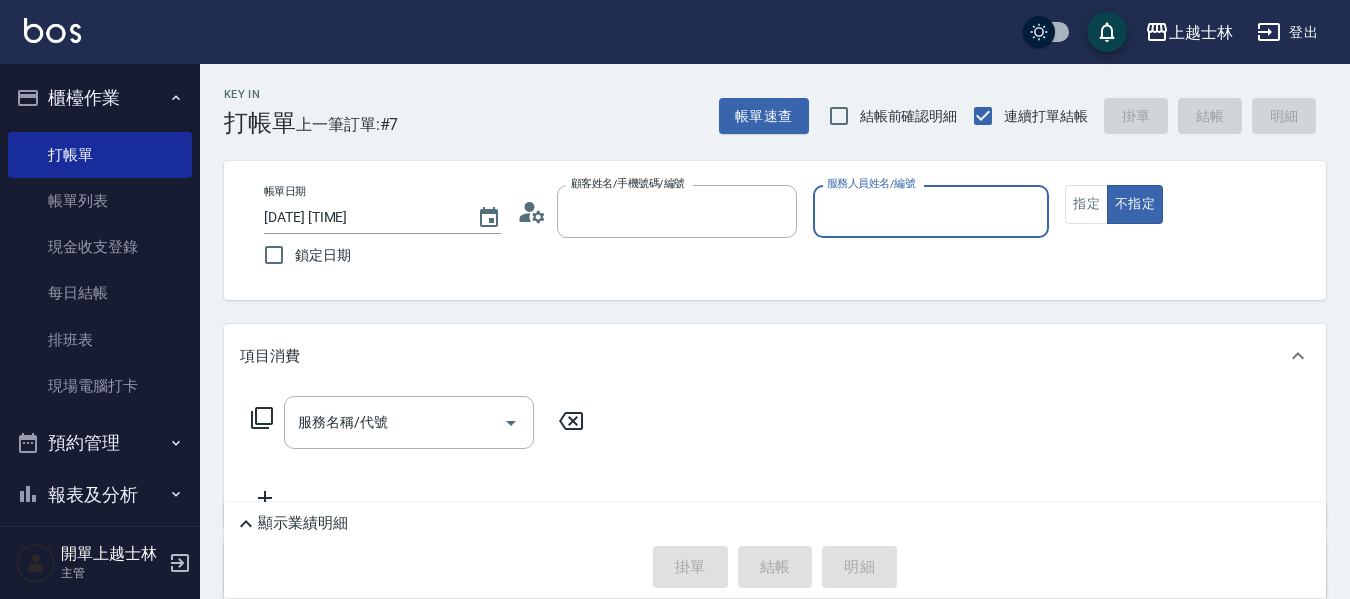 type on "妤煊/0985405114/null" 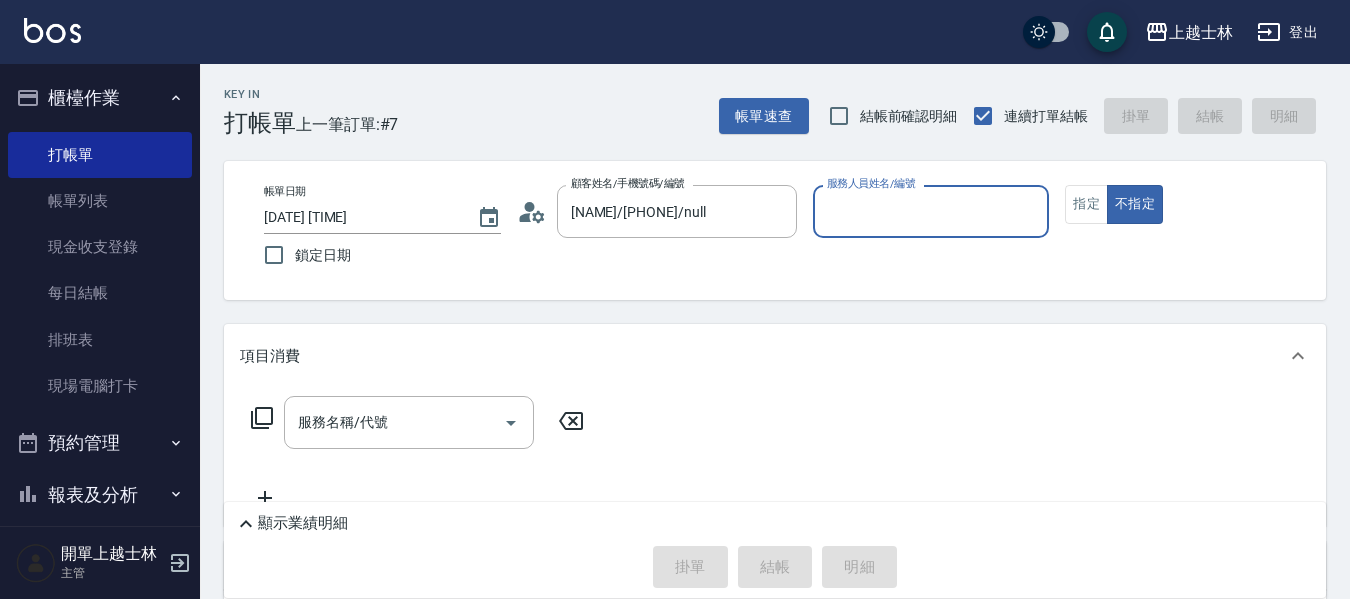 type on "妤煊-8" 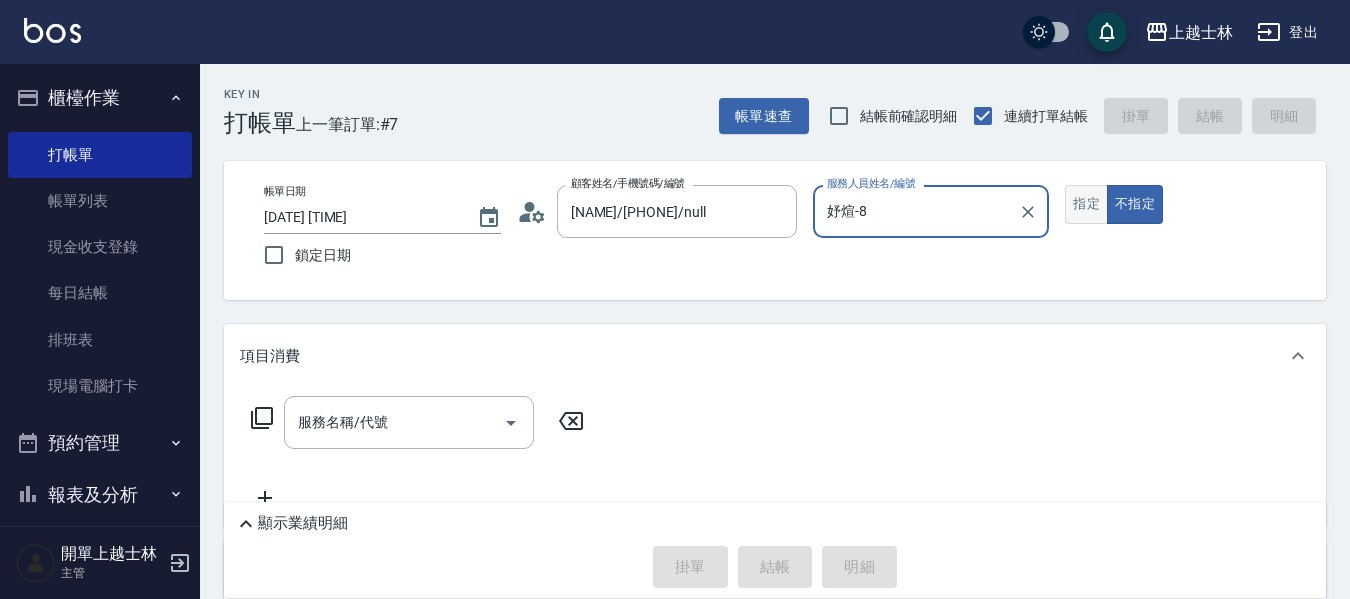 click on "指定" at bounding box center [1086, 204] 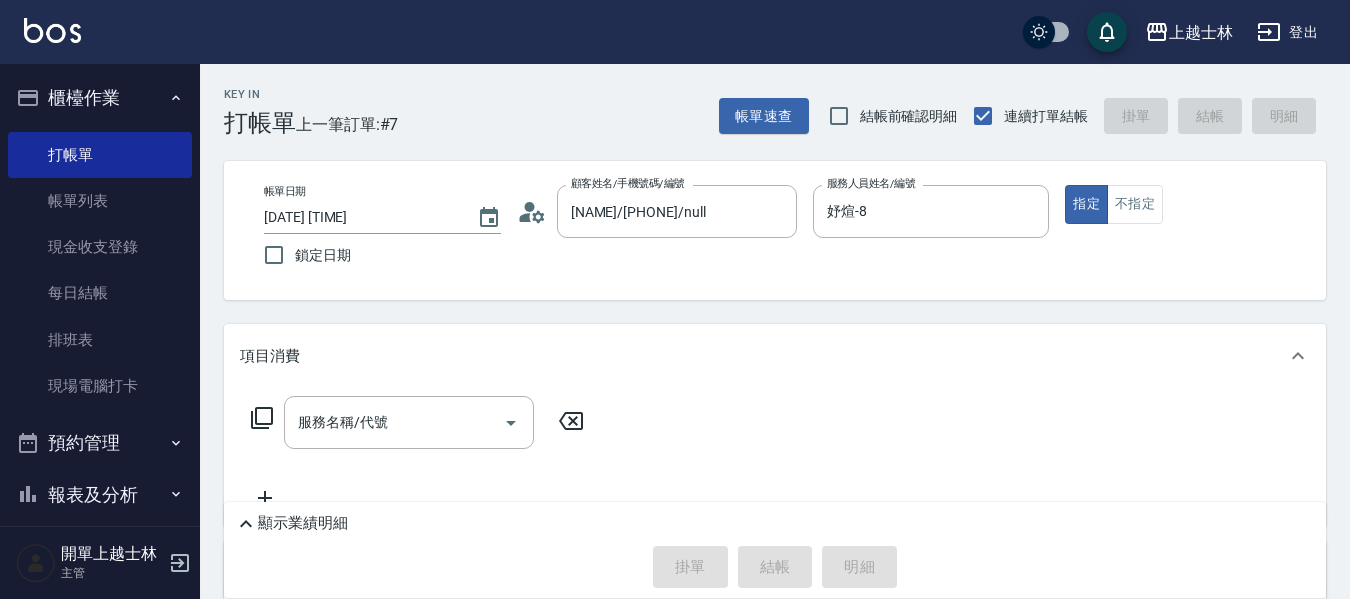 click 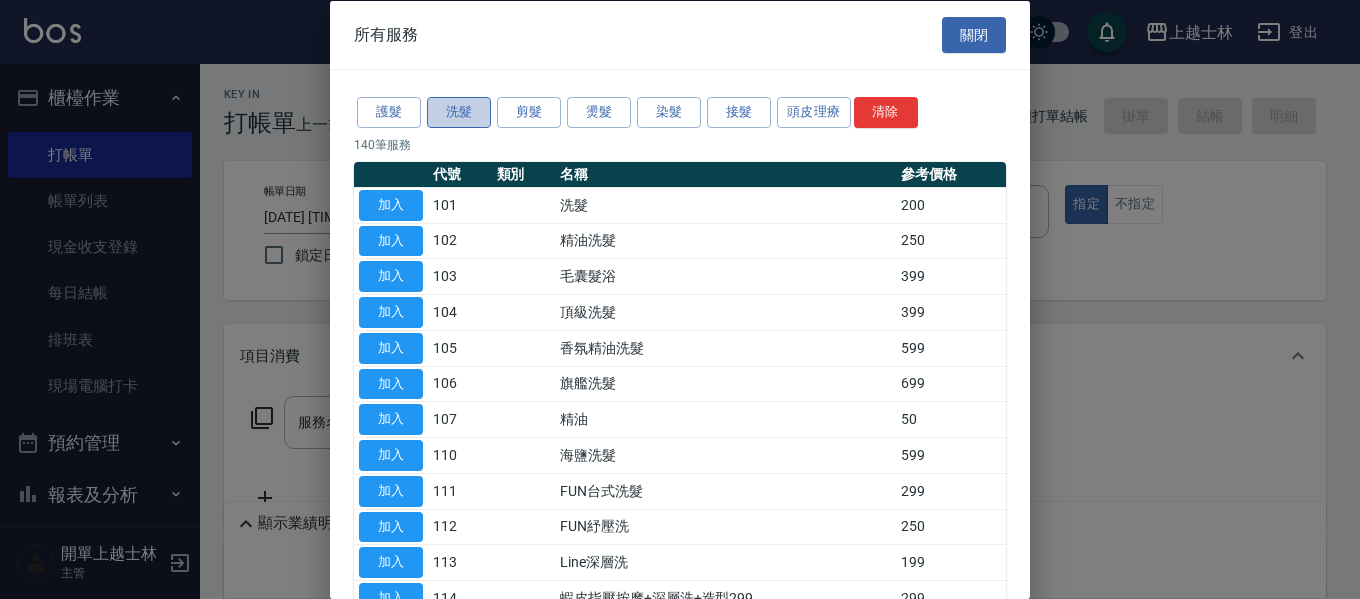 drag, startPoint x: 467, startPoint y: 111, endPoint x: 475, endPoint y: 119, distance: 11.313708 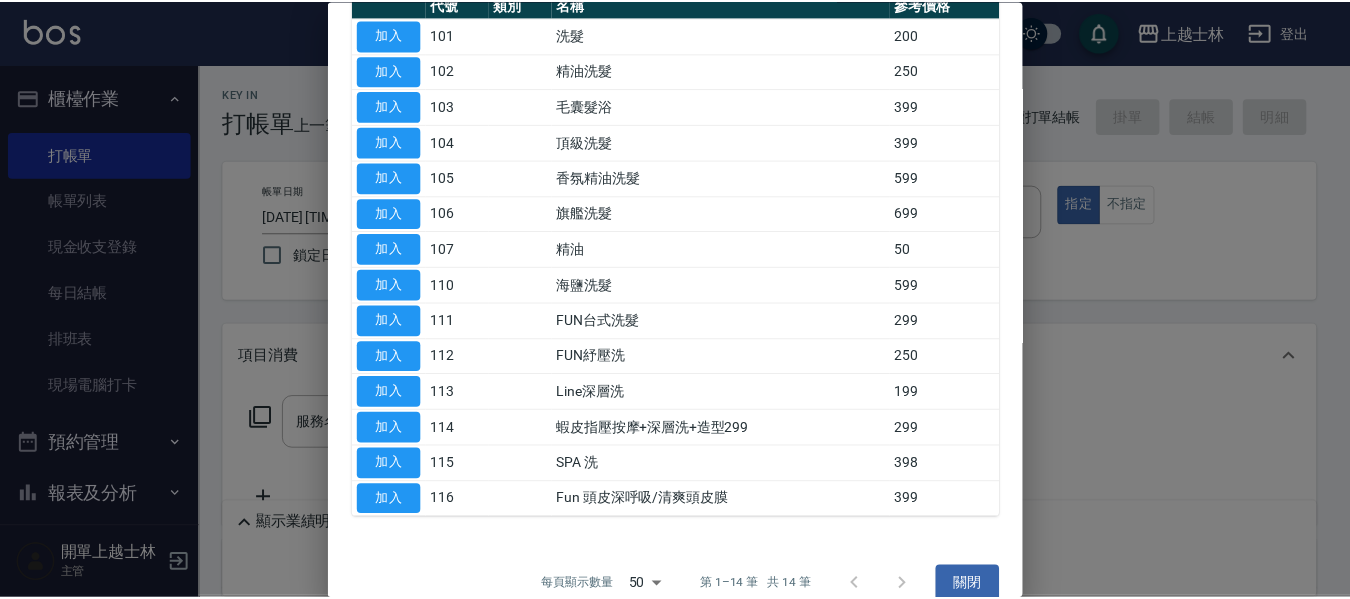 scroll, scrollTop: 198, scrollLeft: 0, axis: vertical 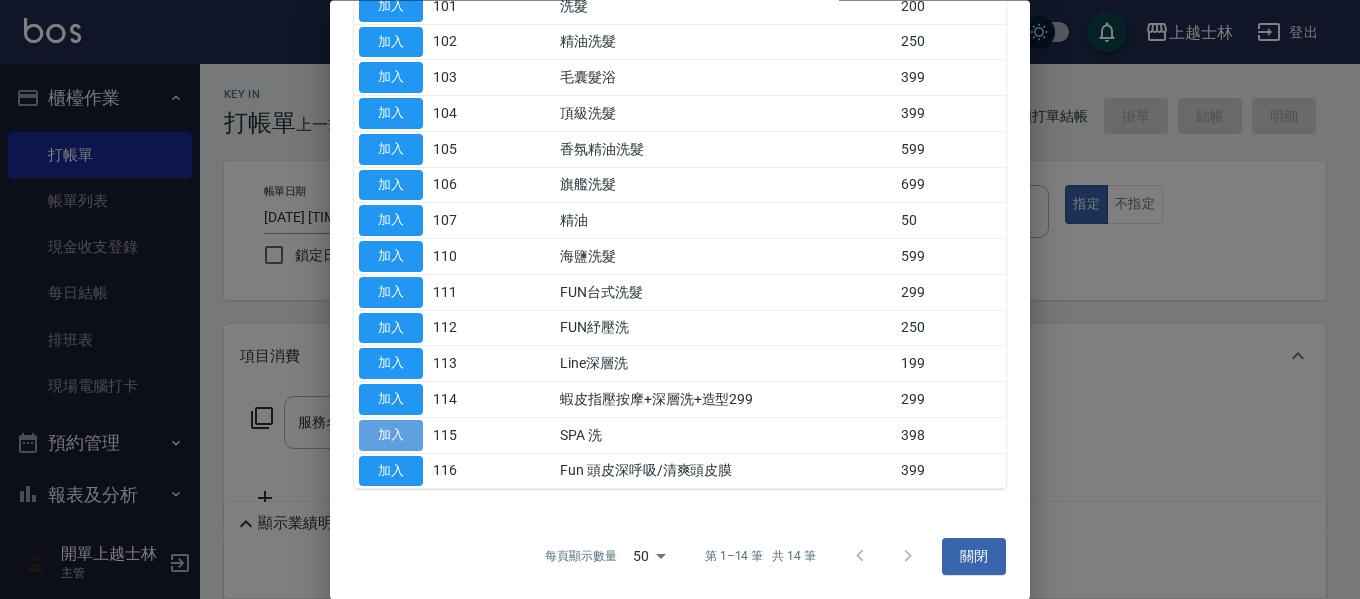 click on "加入" at bounding box center [391, 435] 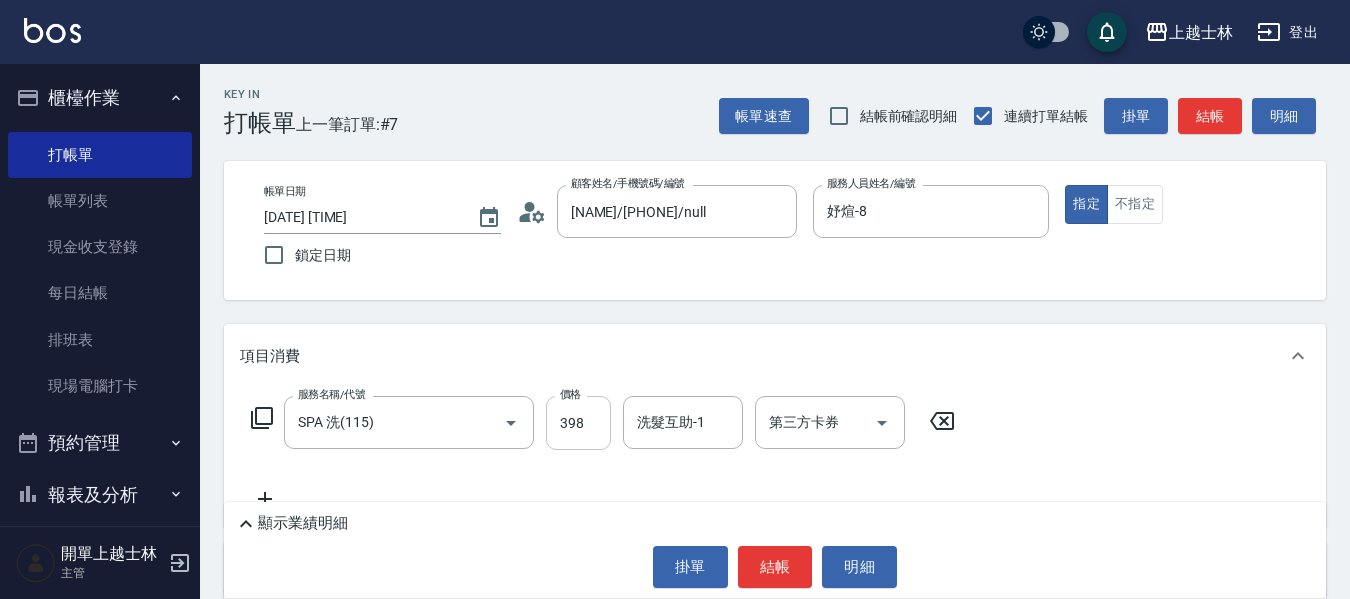 click on "398" at bounding box center [578, 423] 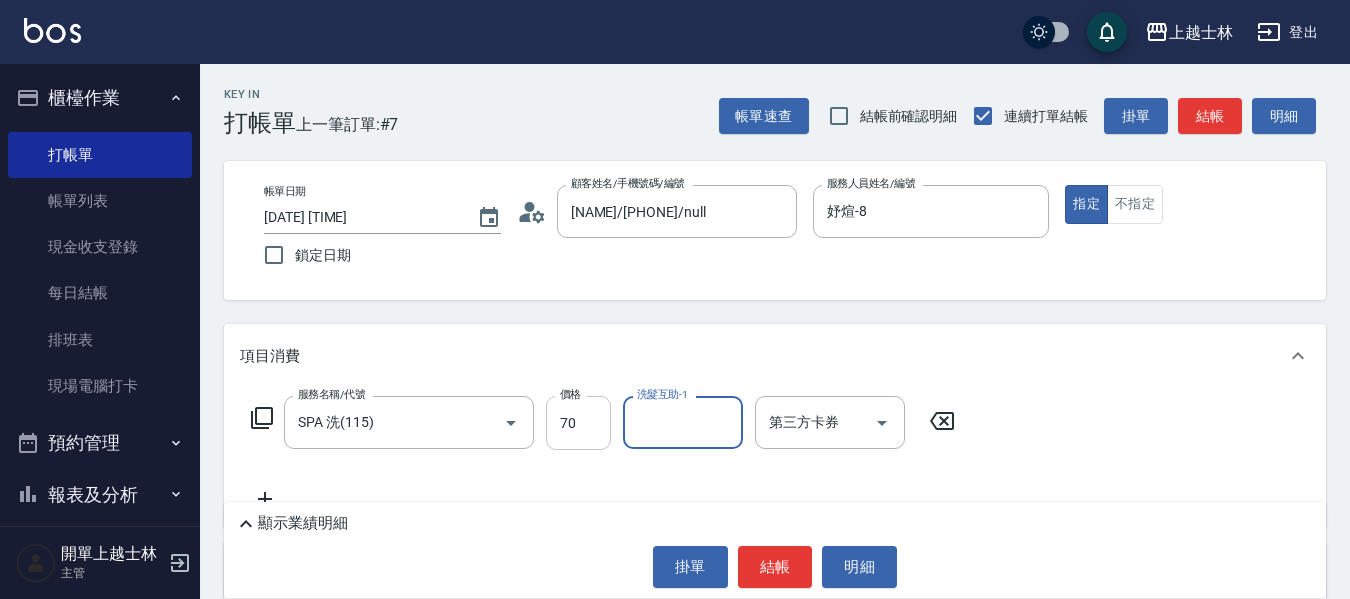 click on "70" at bounding box center (578, 423) 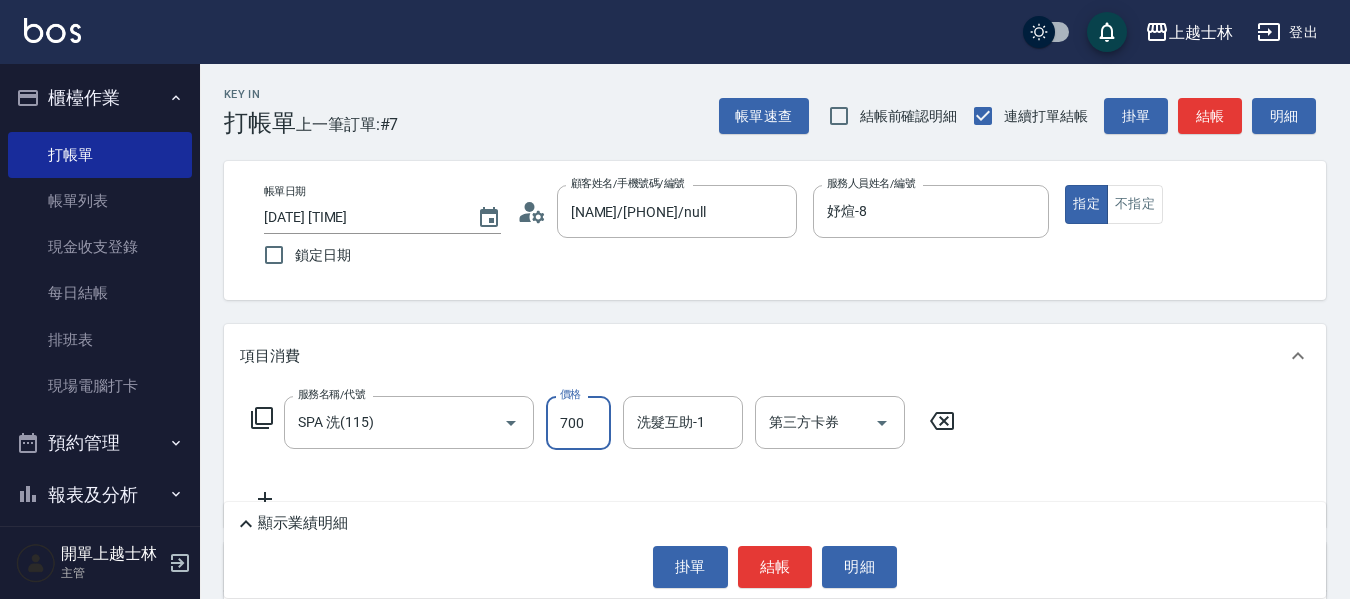 type on "700" 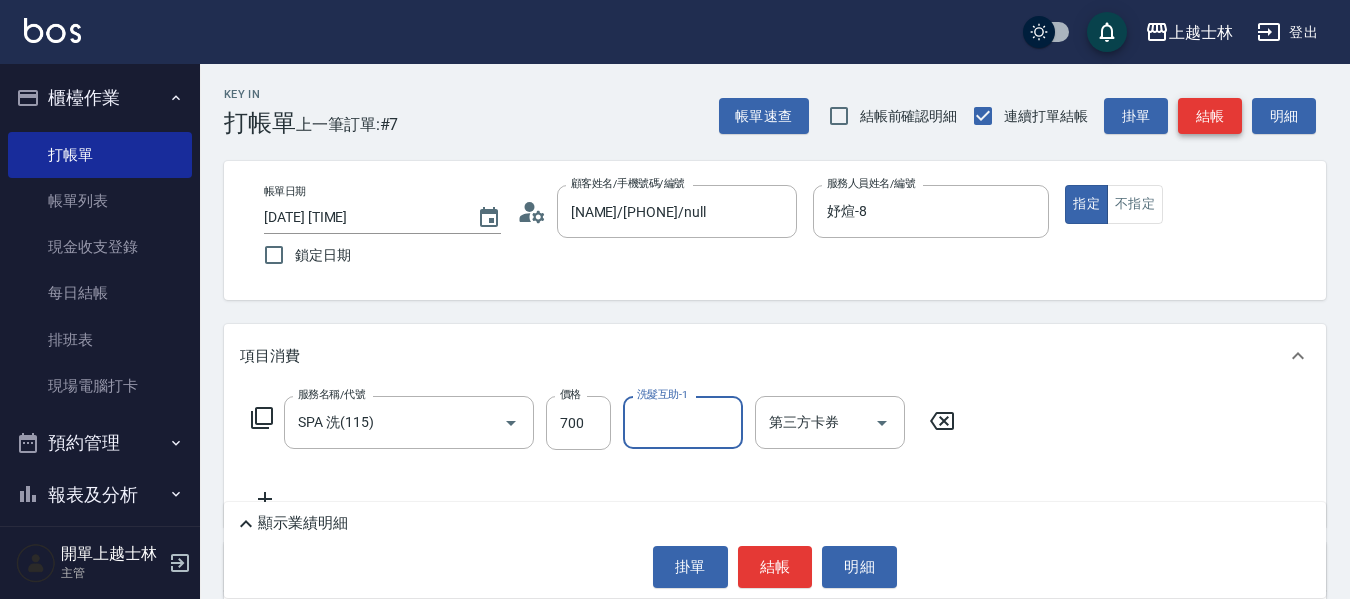 click on "結帳" at bounding box center (1210, 116) 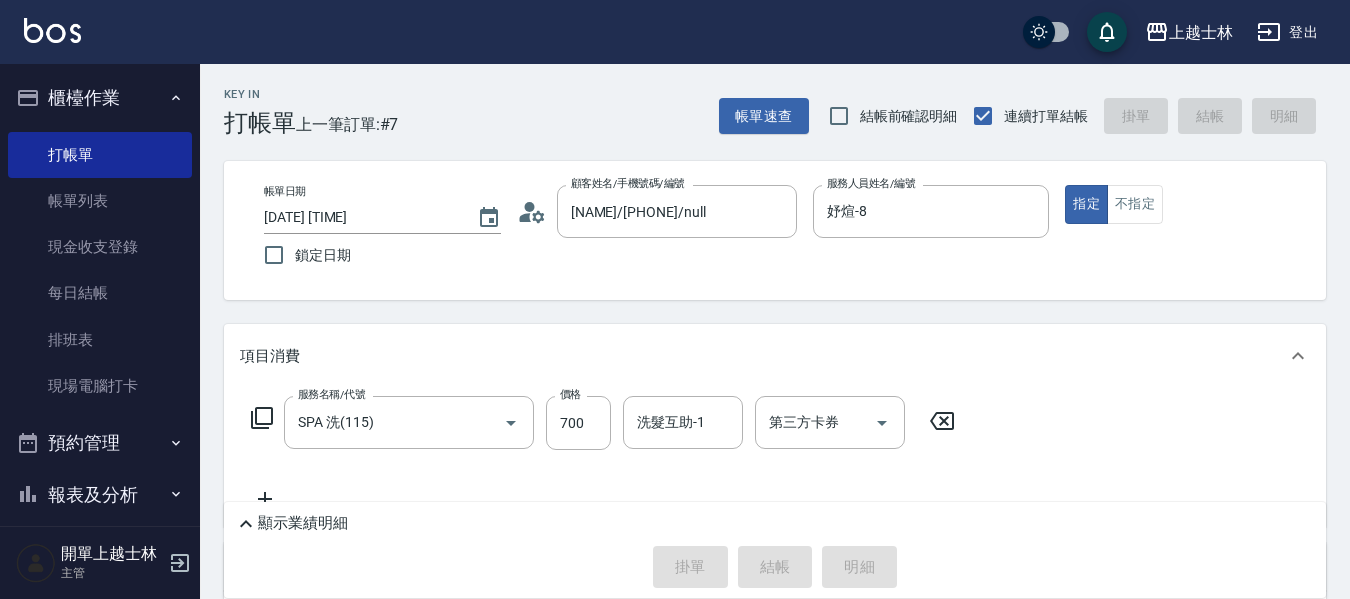 type 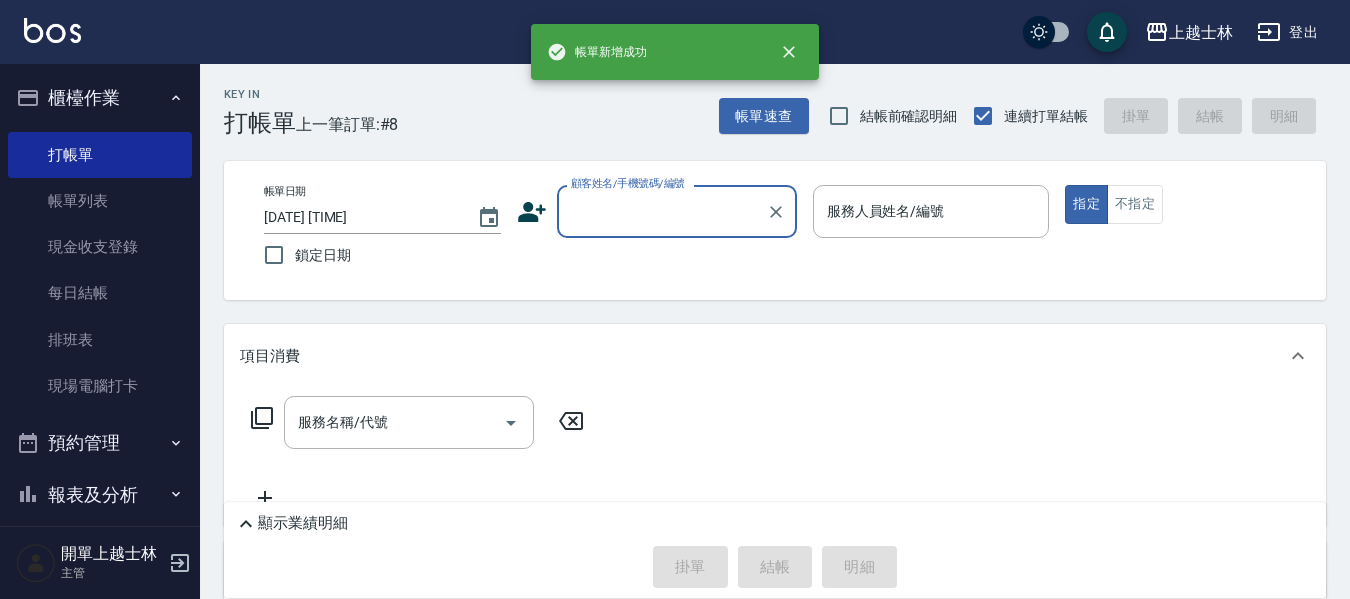 click on "顧客姓名/手機號碼/編號" at bounding box center (662, 211) 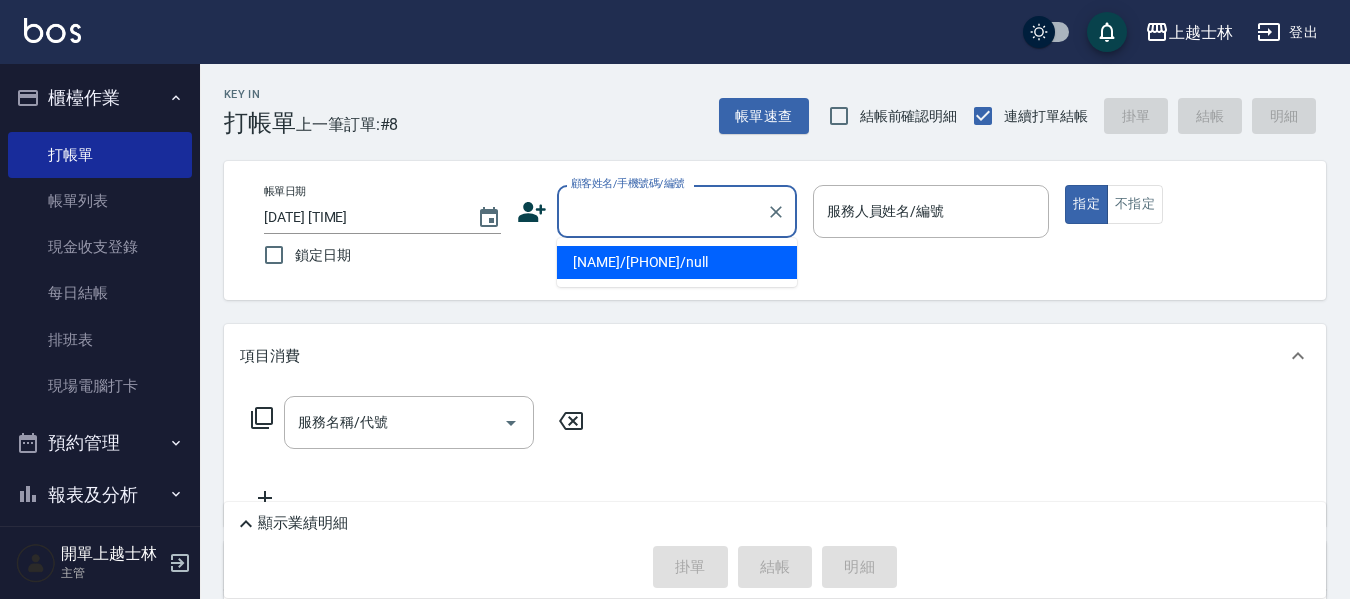 click on "妤煊/0985405114/null" at bounding box center (677, 262) 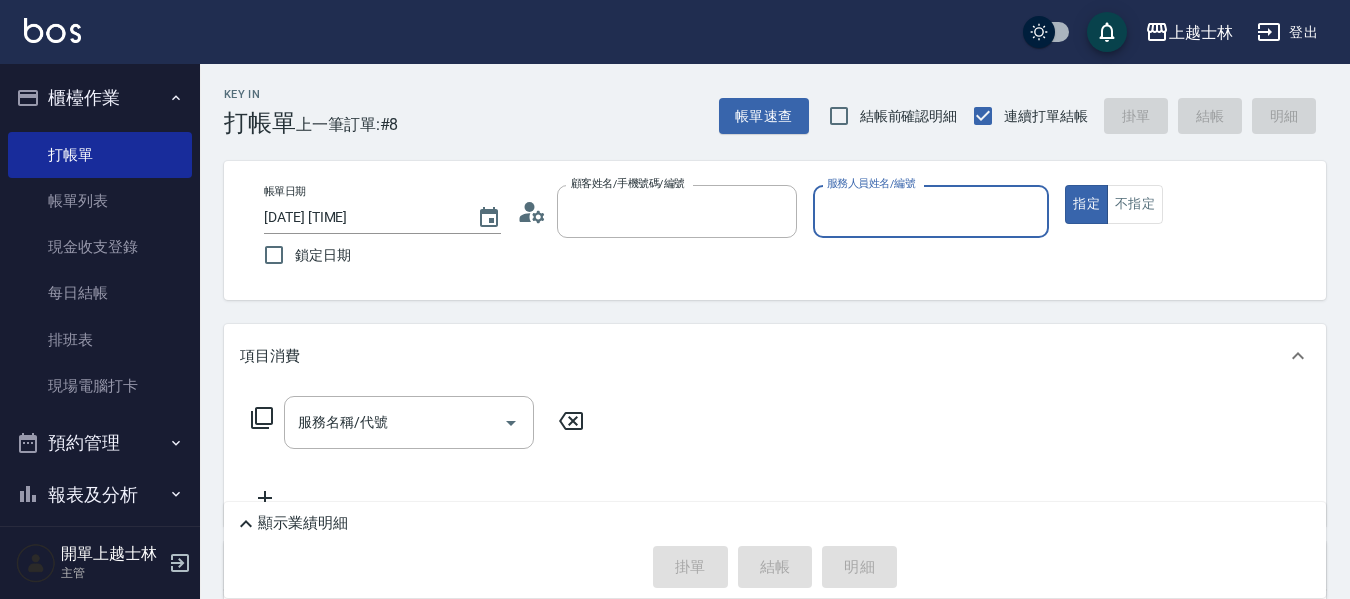 type on "妤煊/0985405114/null" 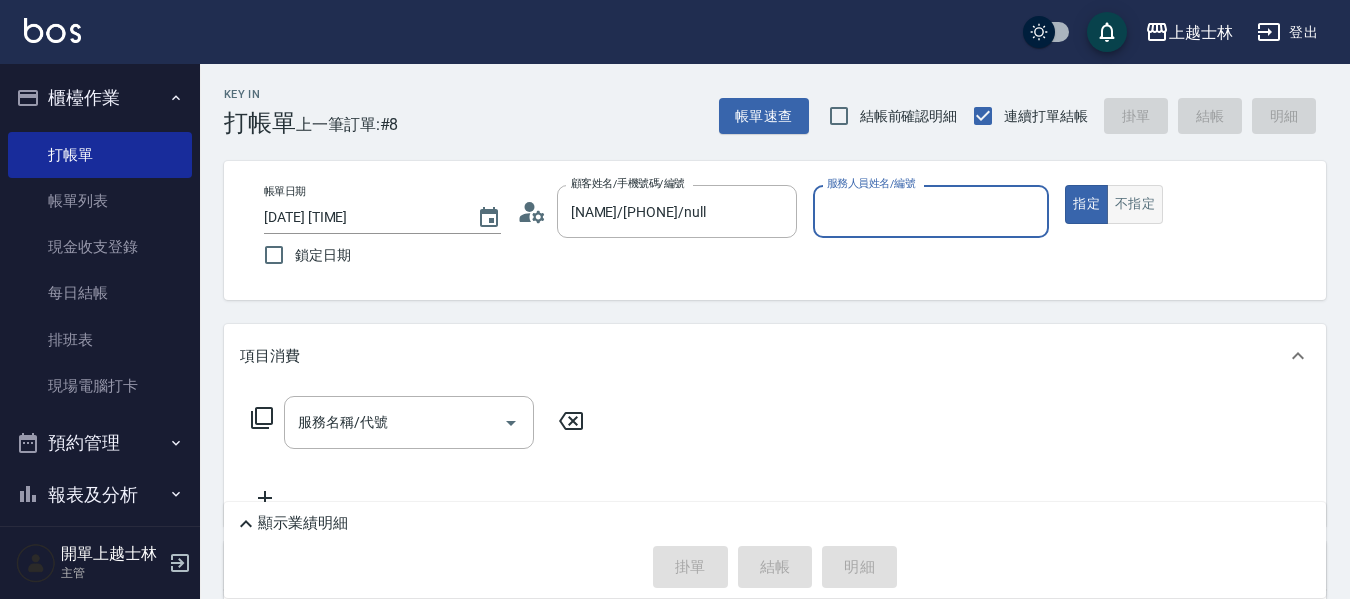 type on "妤煊-8" 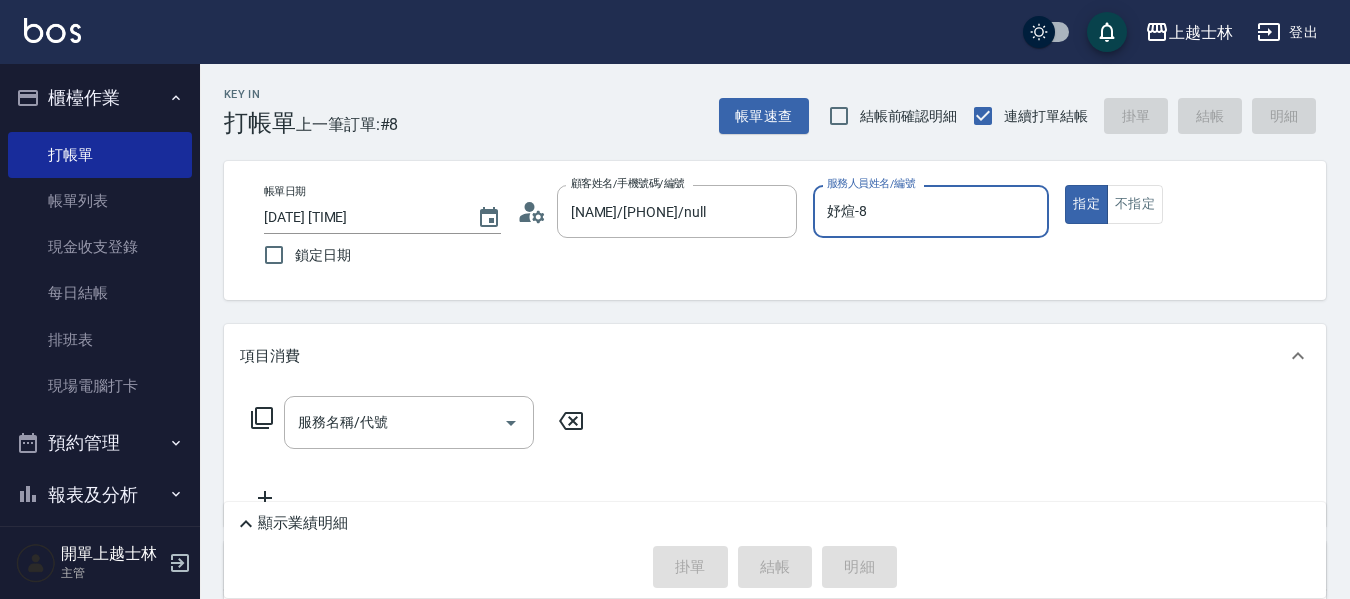 drag, startPoint x: 1128, startPoint y: 195, endPoint x: 1053, endPoint y: 232, distance: 83.630135 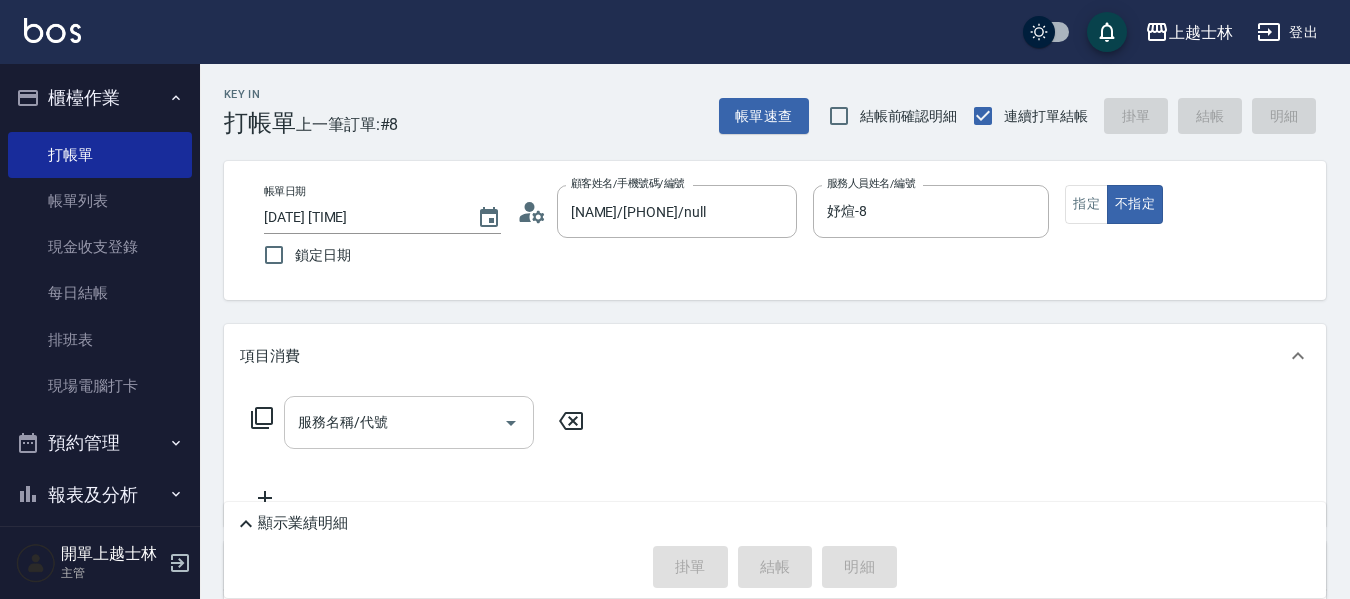 click on "服務名稱/代號" at bounding box center (394, 422) 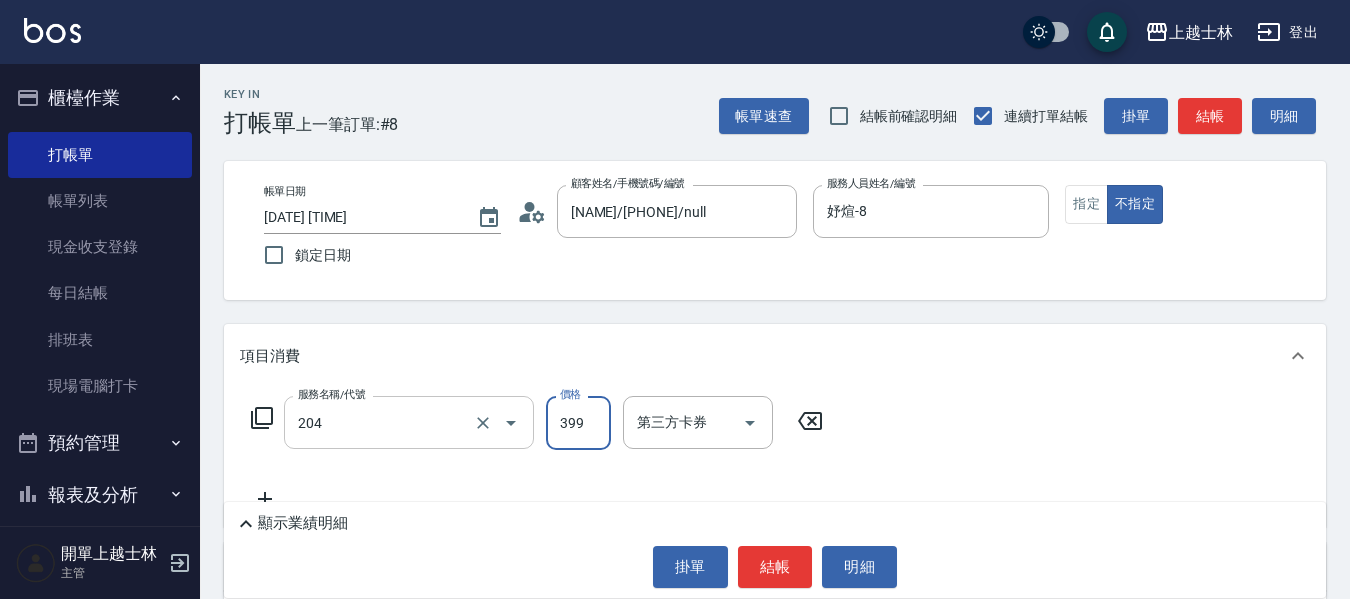 type on "A級洗+剪(204)" 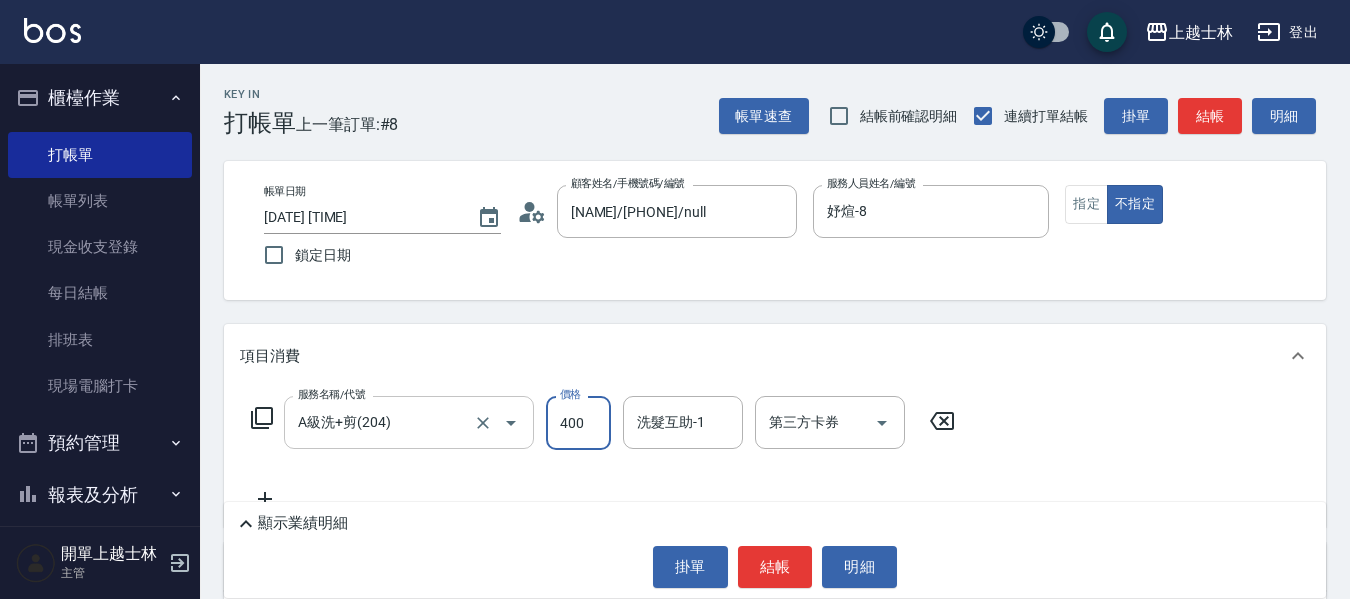 type on "400" 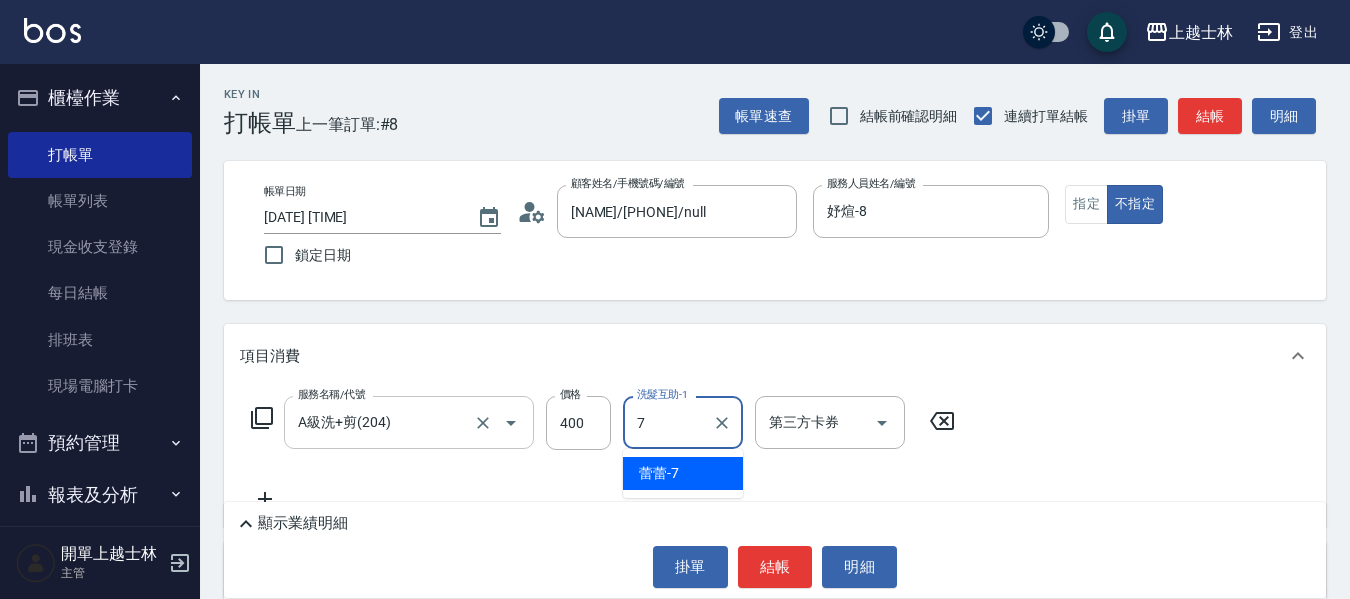type on "蕾蕾-7" 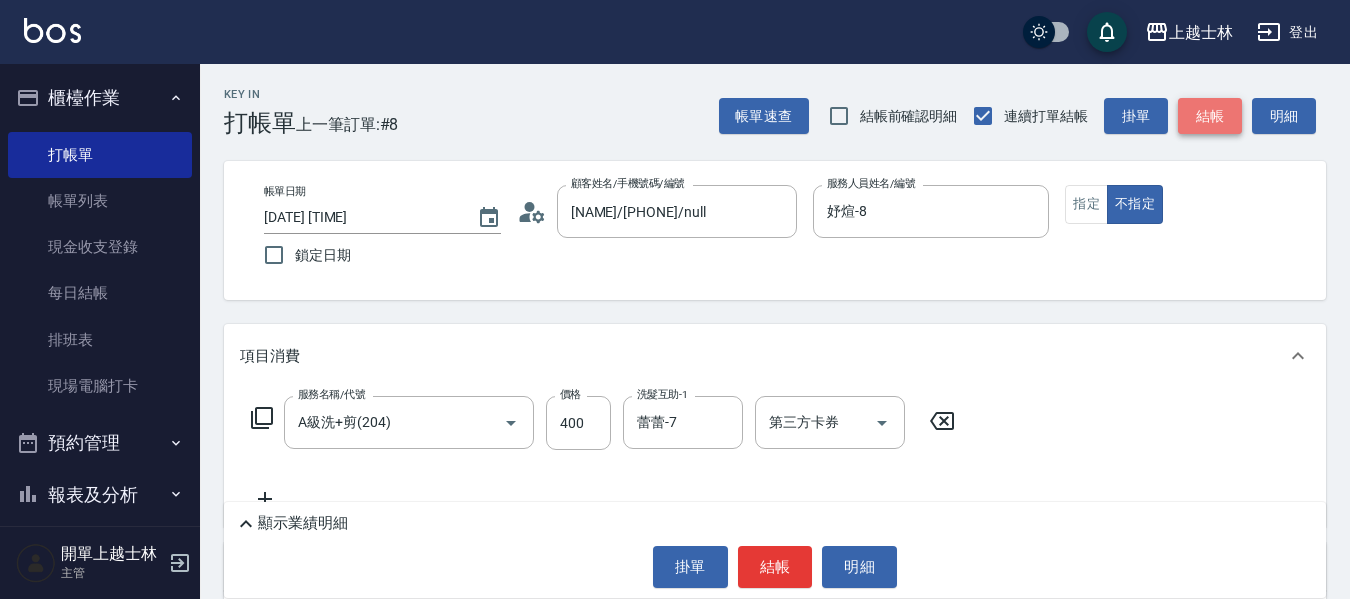 click on "結帳" at bounding box center [1210, 116] 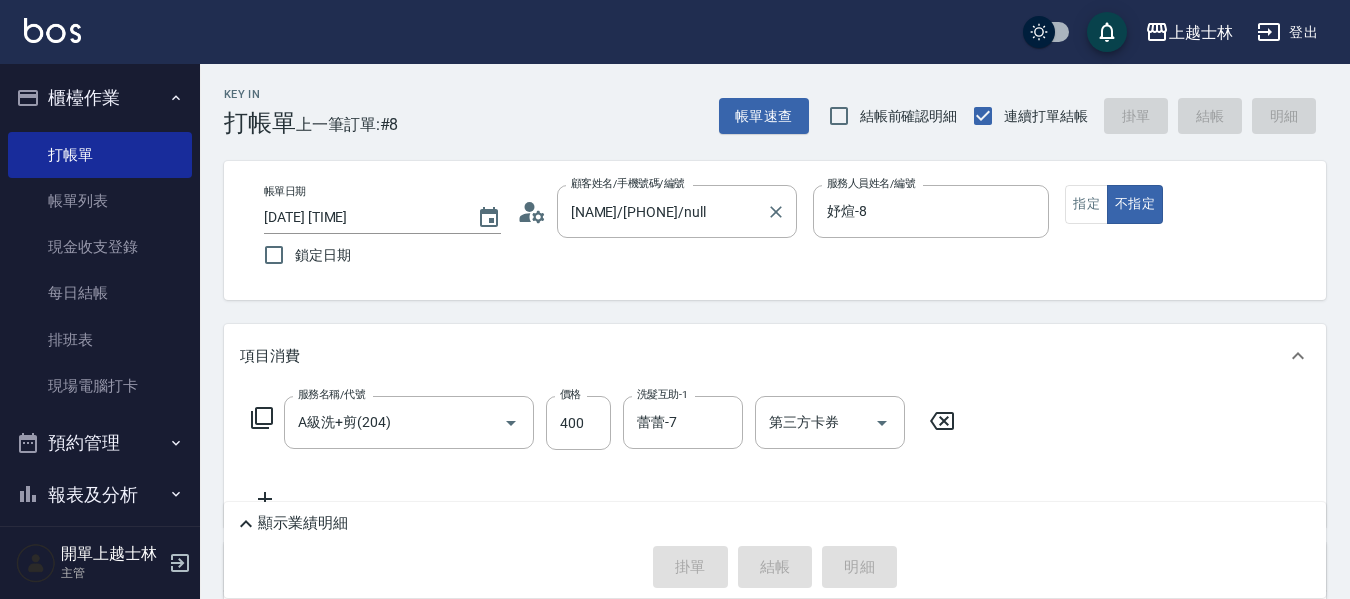 type 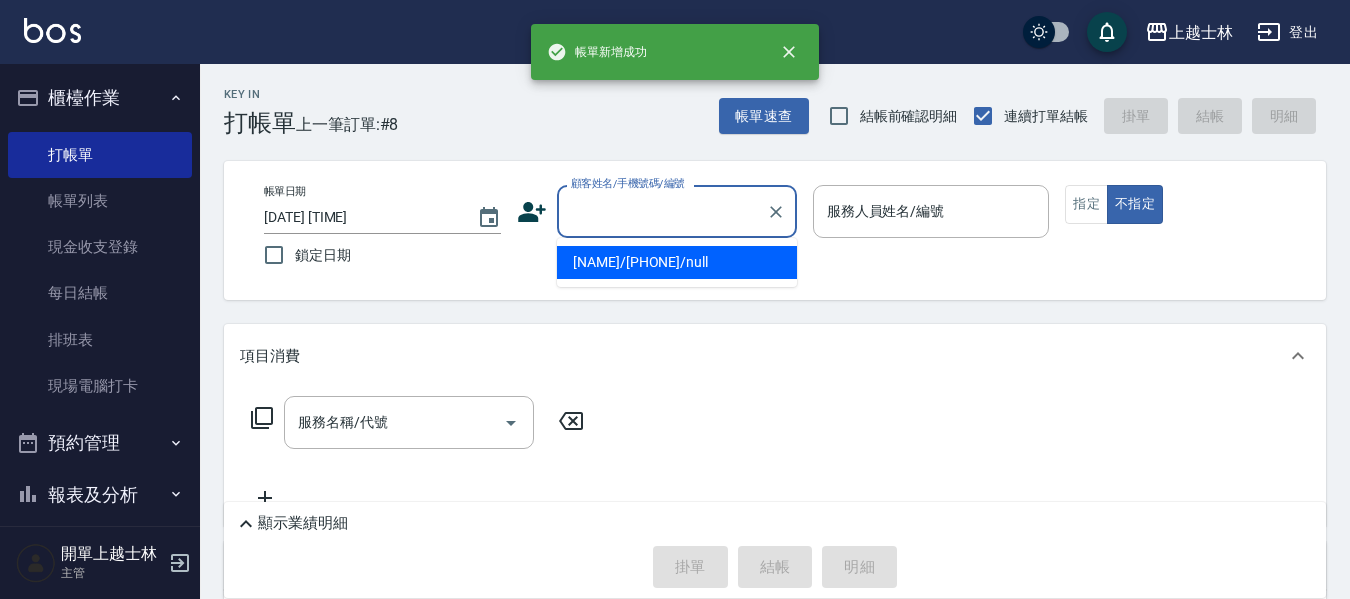 click on "顧客姓名/手機號碼/編號" at bounding box center [662, 211] 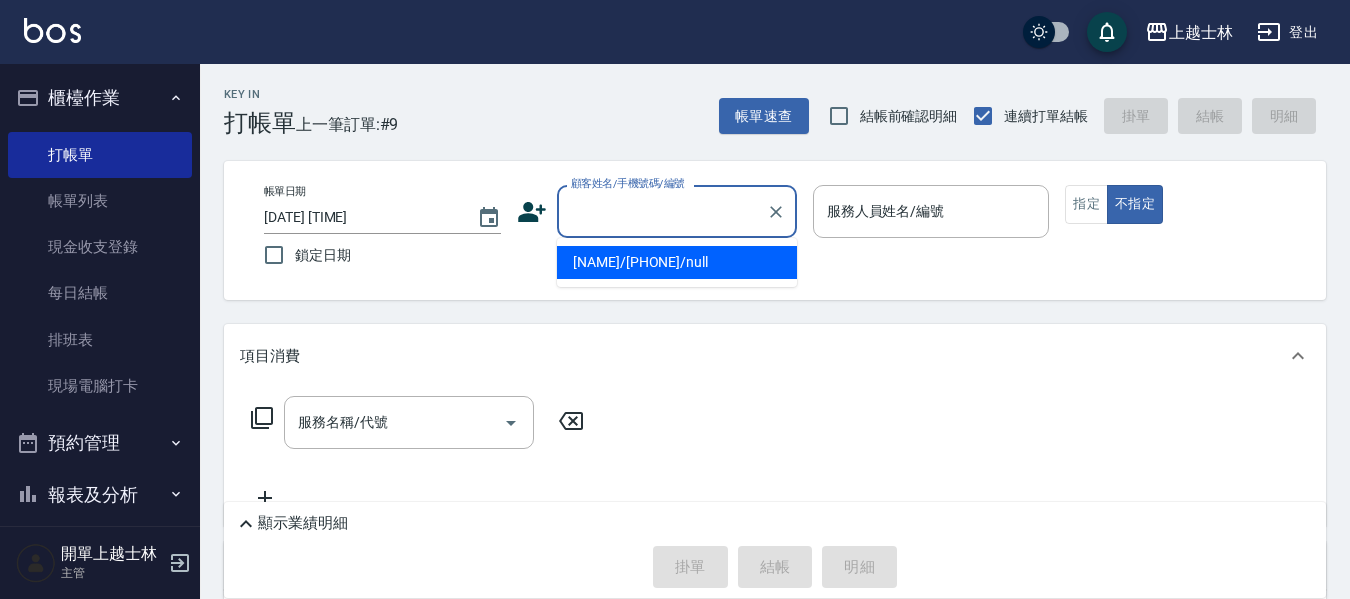 click on "妤煊/0985405114/null" at bounding box center [677, 262] 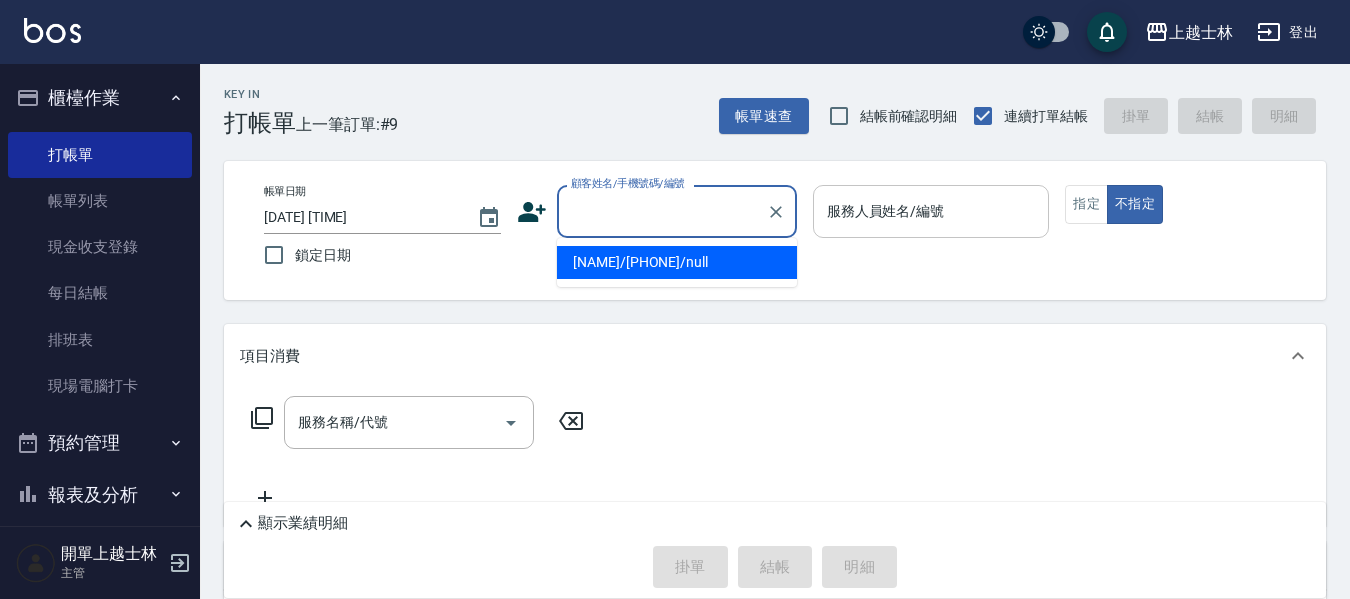 type on "妤煊/0985405114/null" 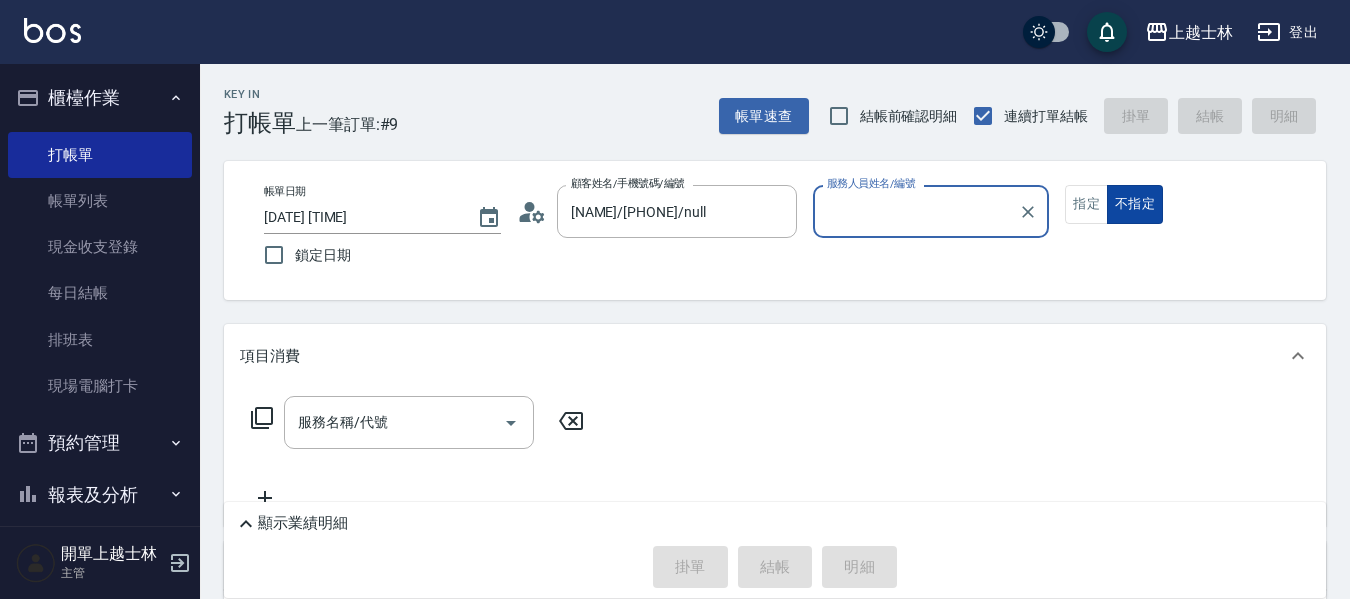 type on "妤煊-8" 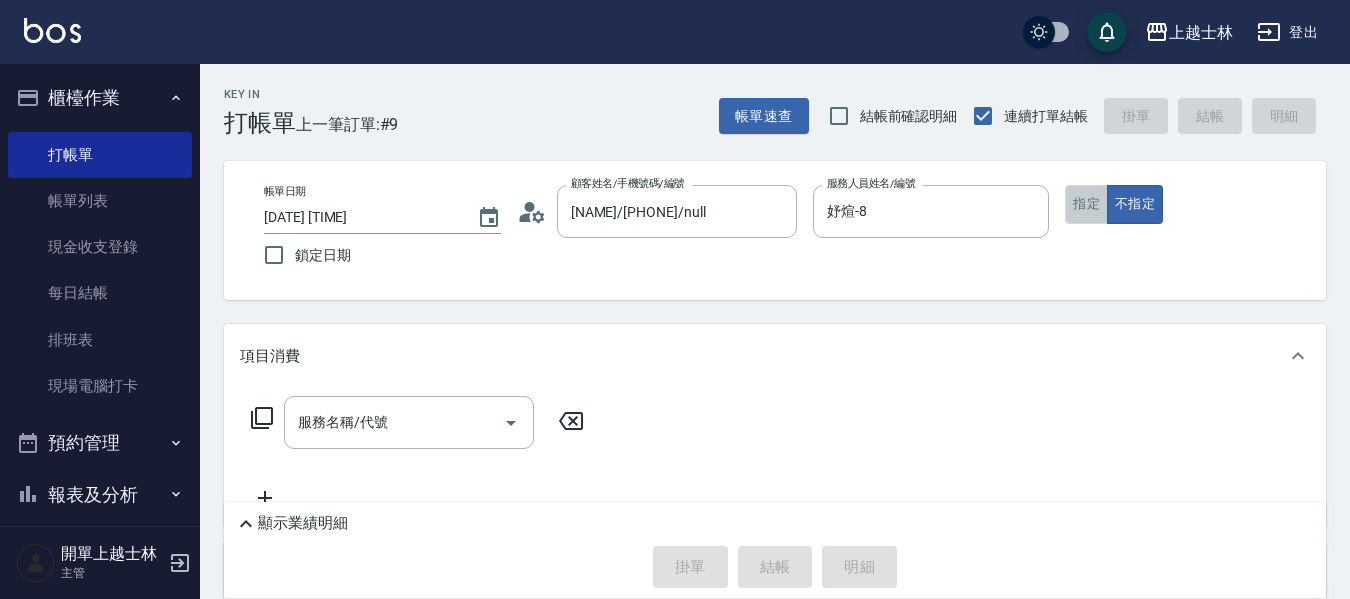 click on "指定" at bounding box center [1086, 204] 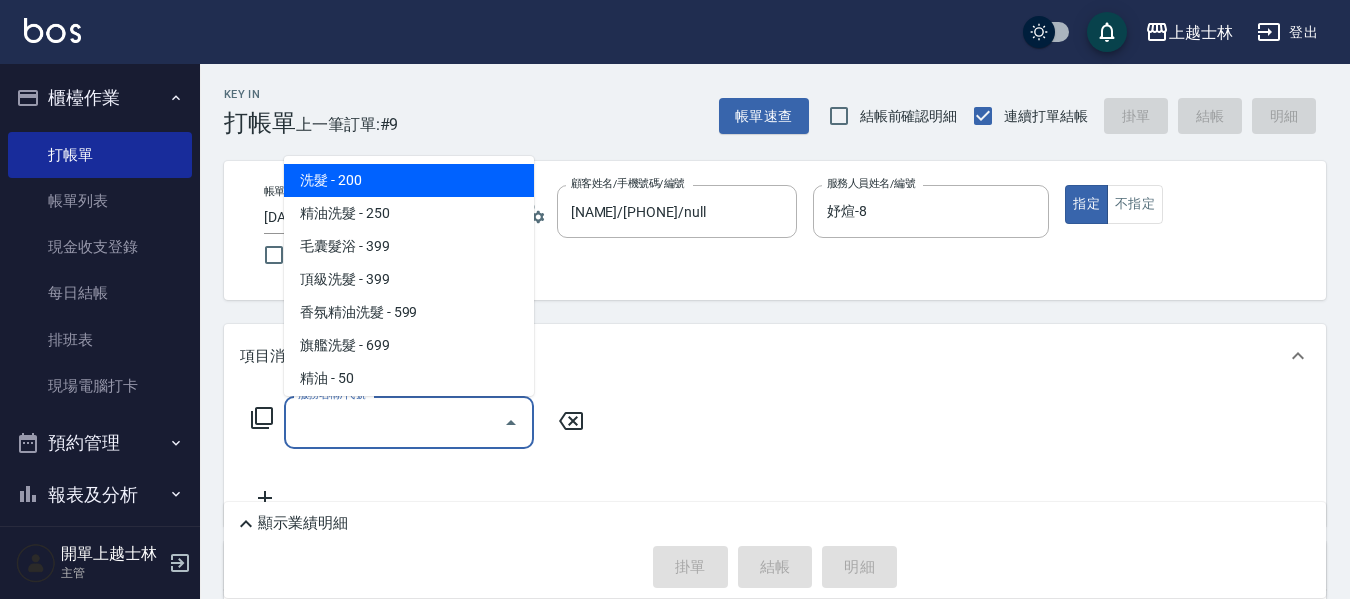 click on "服務名稱/代號 服務名稱/代號" at bounding box center (409, 422) 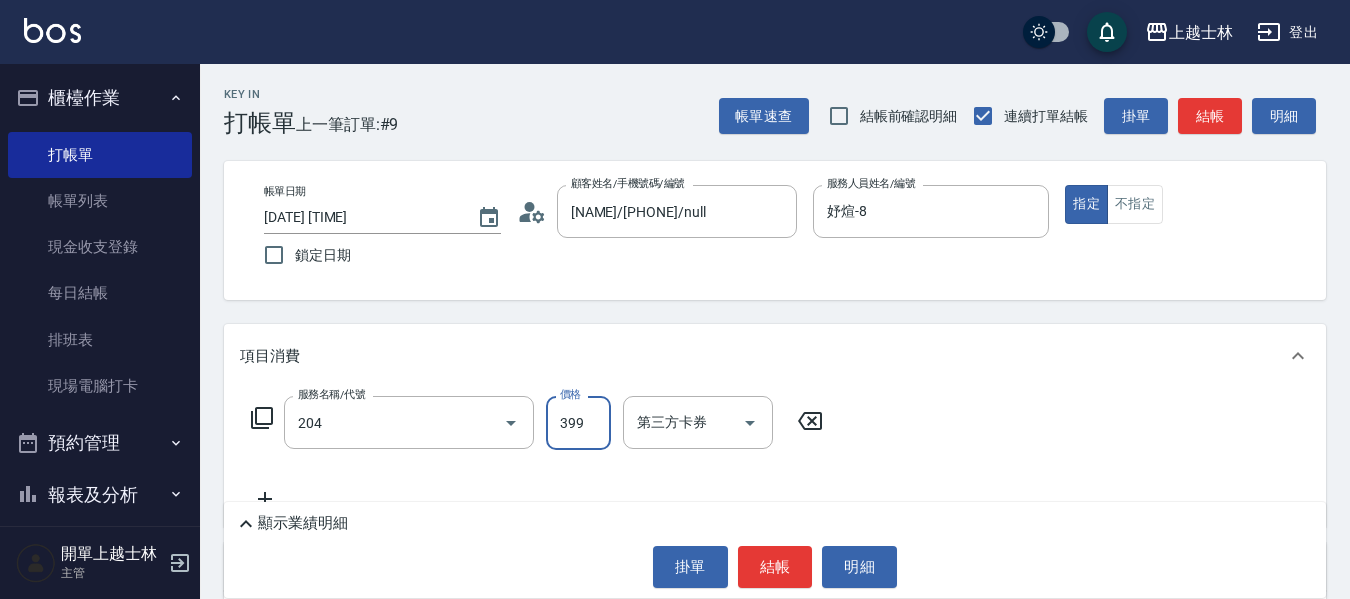 type on "A級洗+剪(204)" 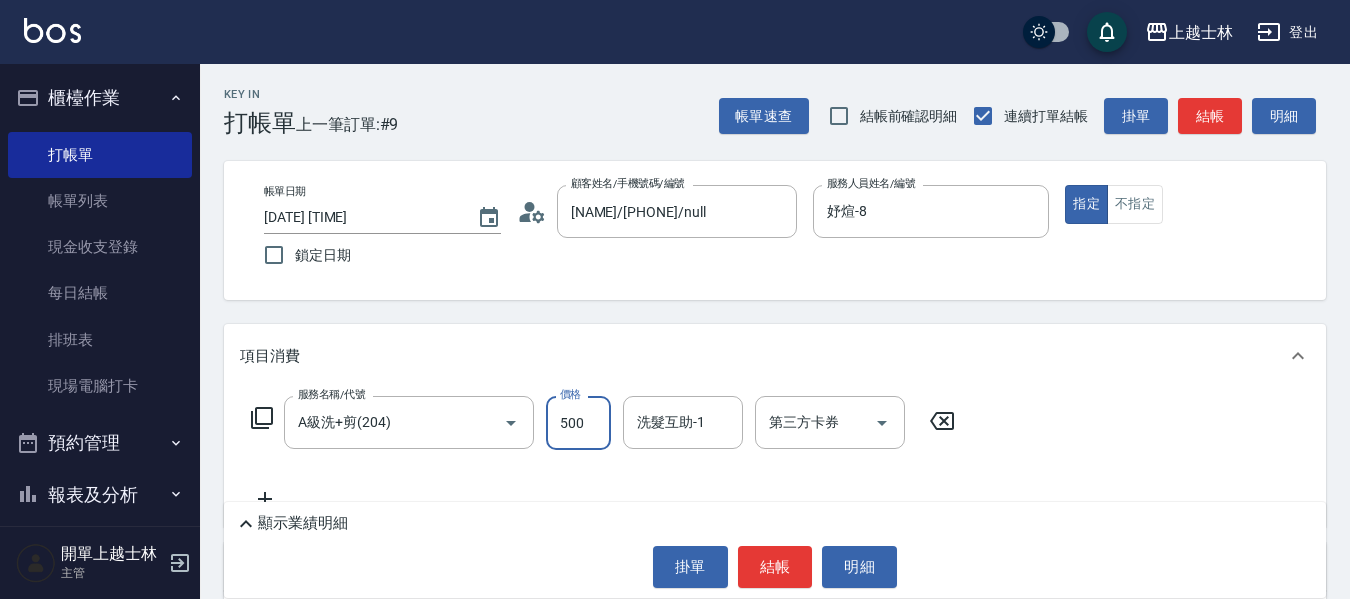 type on "500" 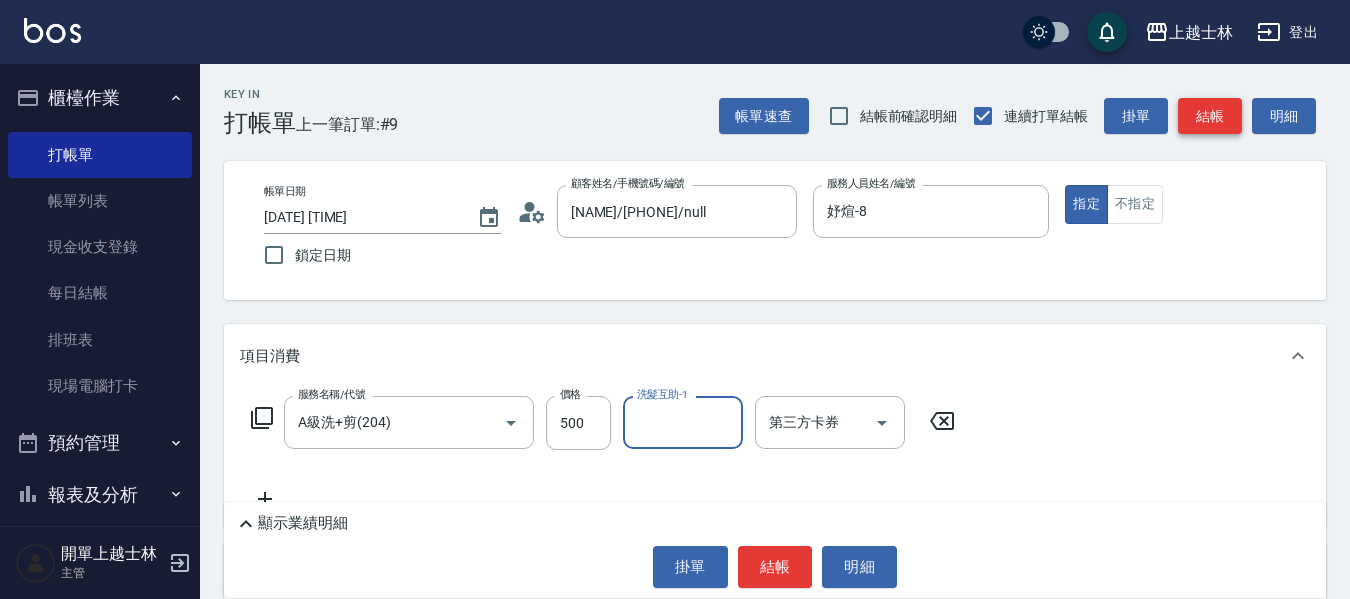 click on "結帳" at bounding box center [1210, 116] 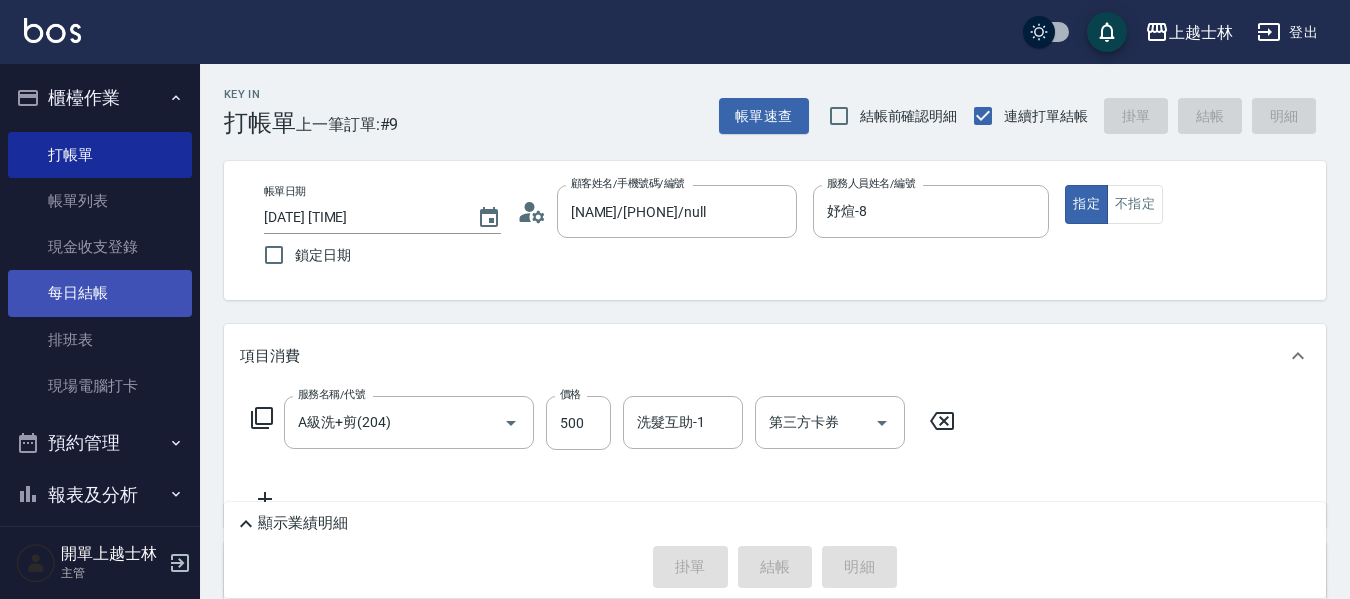 type 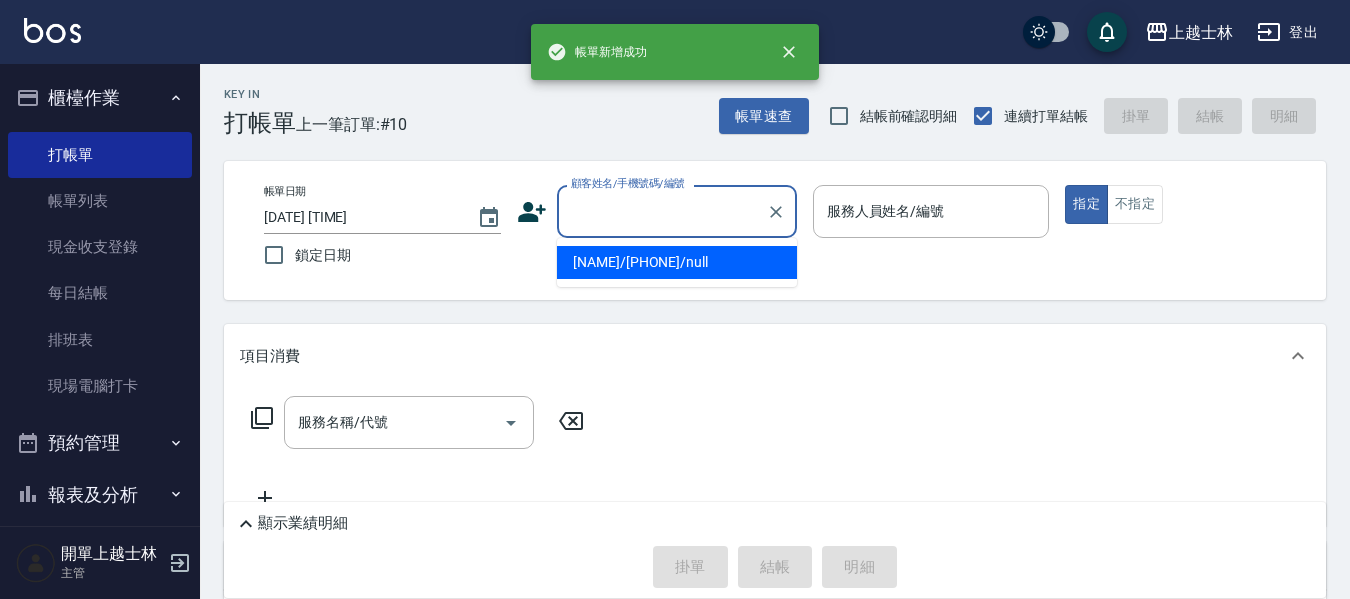 click on "顧客姓名/手機號碼/編號" at bounding box center [662, 211] 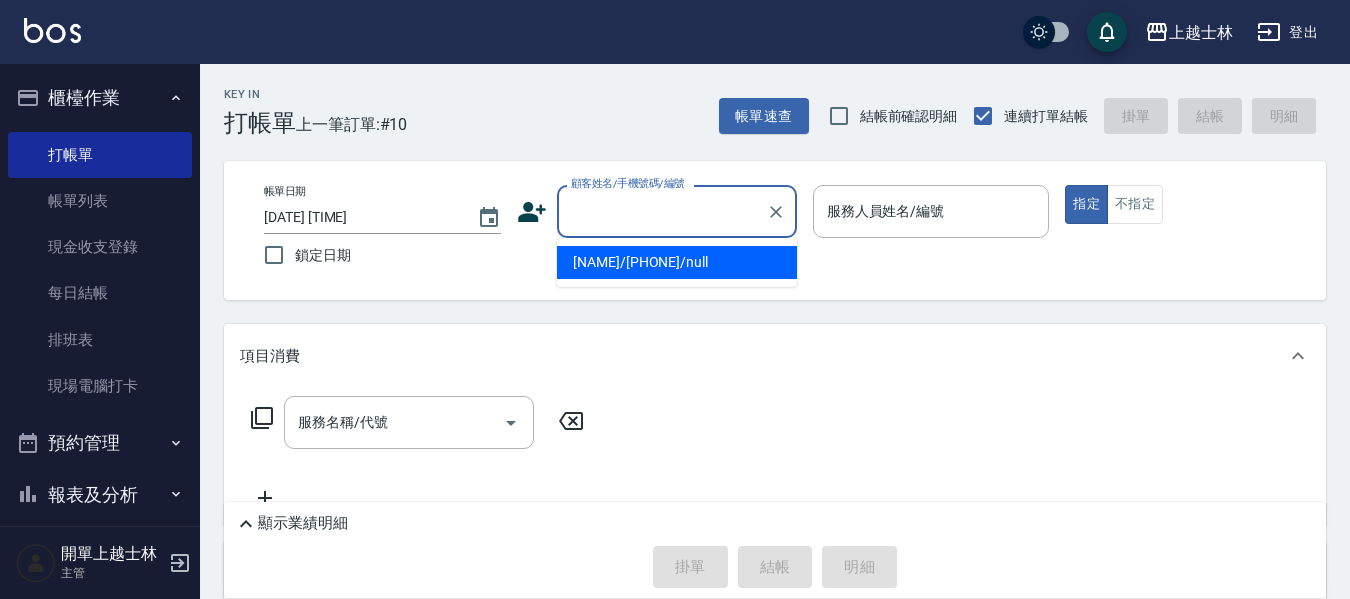 click on "妤煊/0985405114/null" at bounding box center (677, 262) 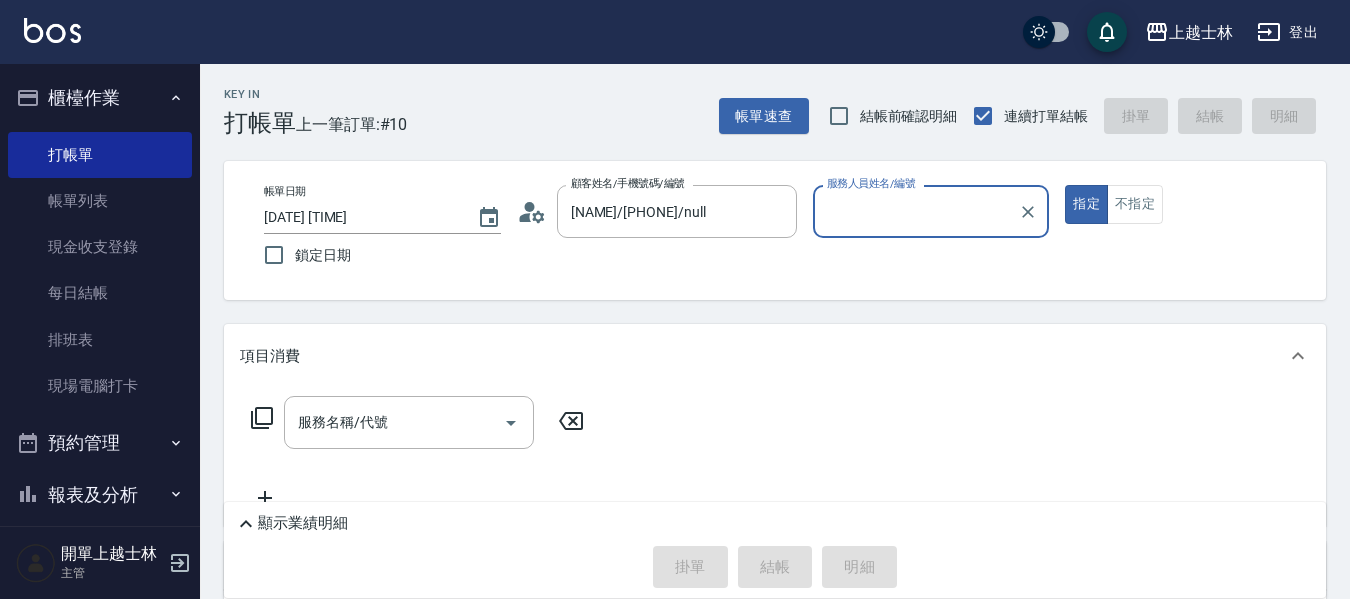 type on "妤煊-8" 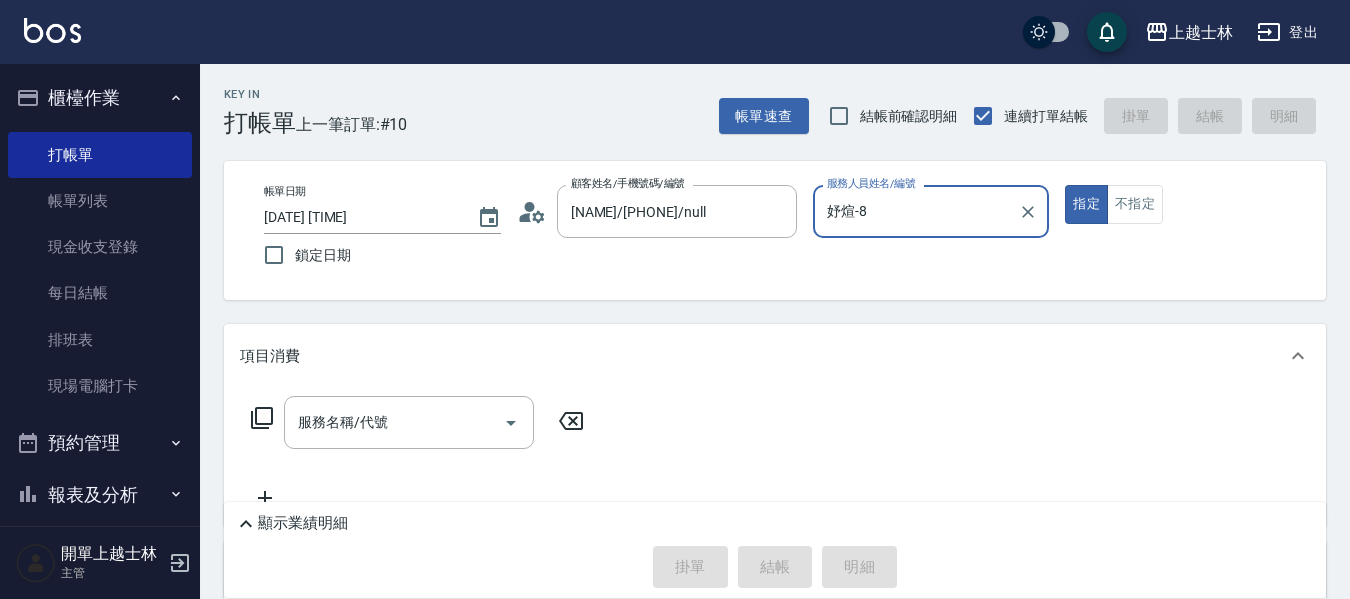 click on "服務名稱/代號 服務名稱/代號" at bounding box center [418, 422] 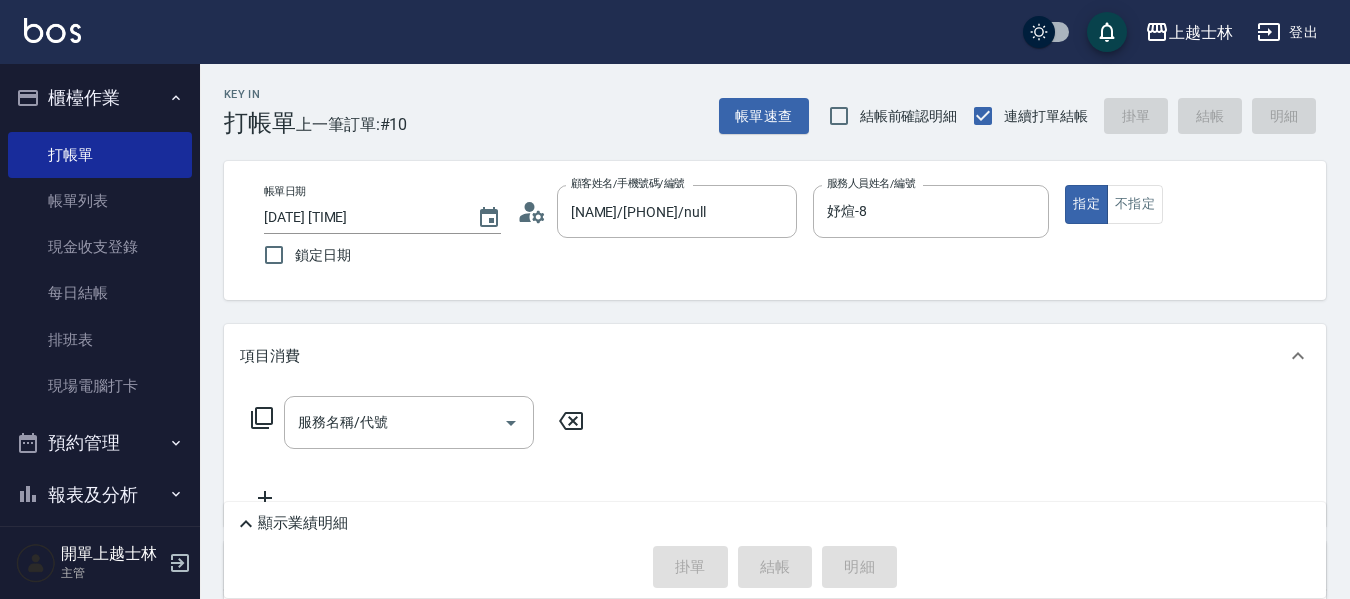 click 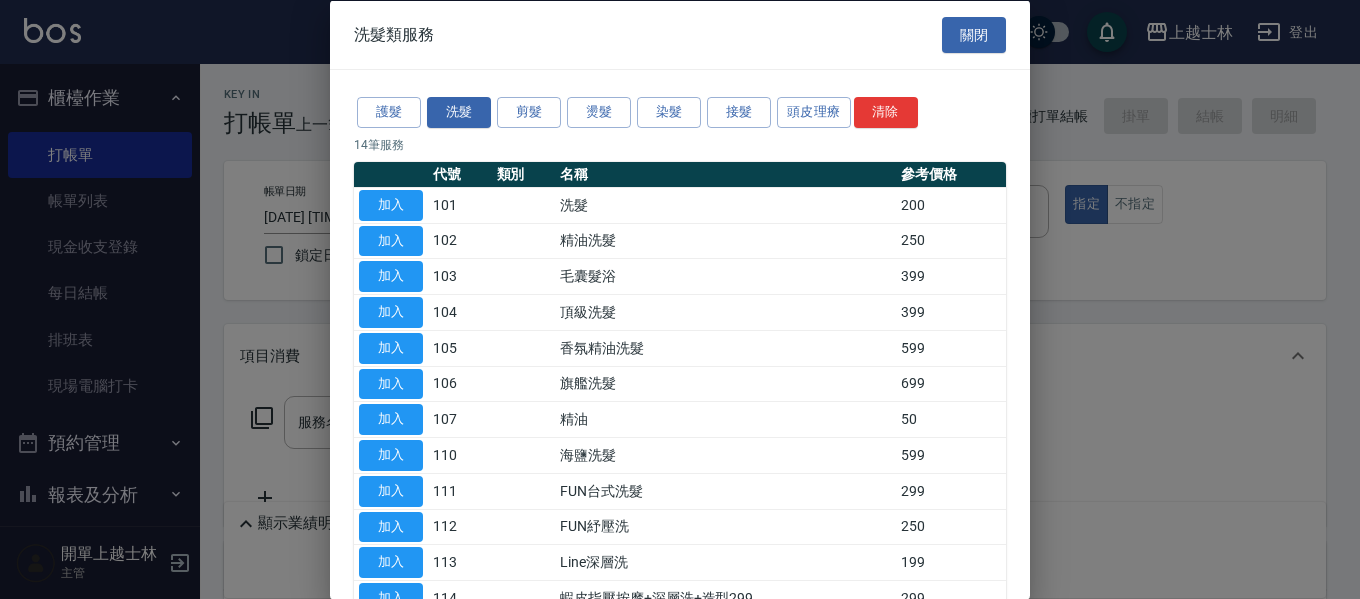 click on "護髮 洗髮 剪髮 燙髮 染髮 接髮 頭皮理療 清除" at bounding box center (680, 112) 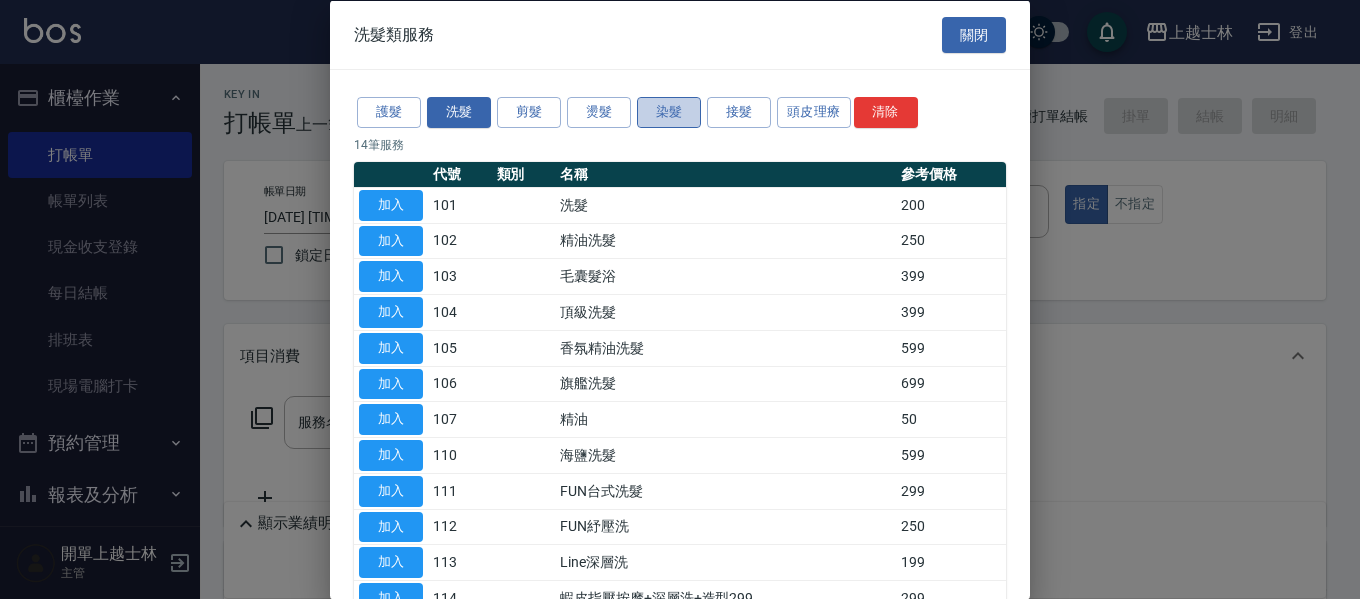 click on "染髮" at bounding box center (669, 112) 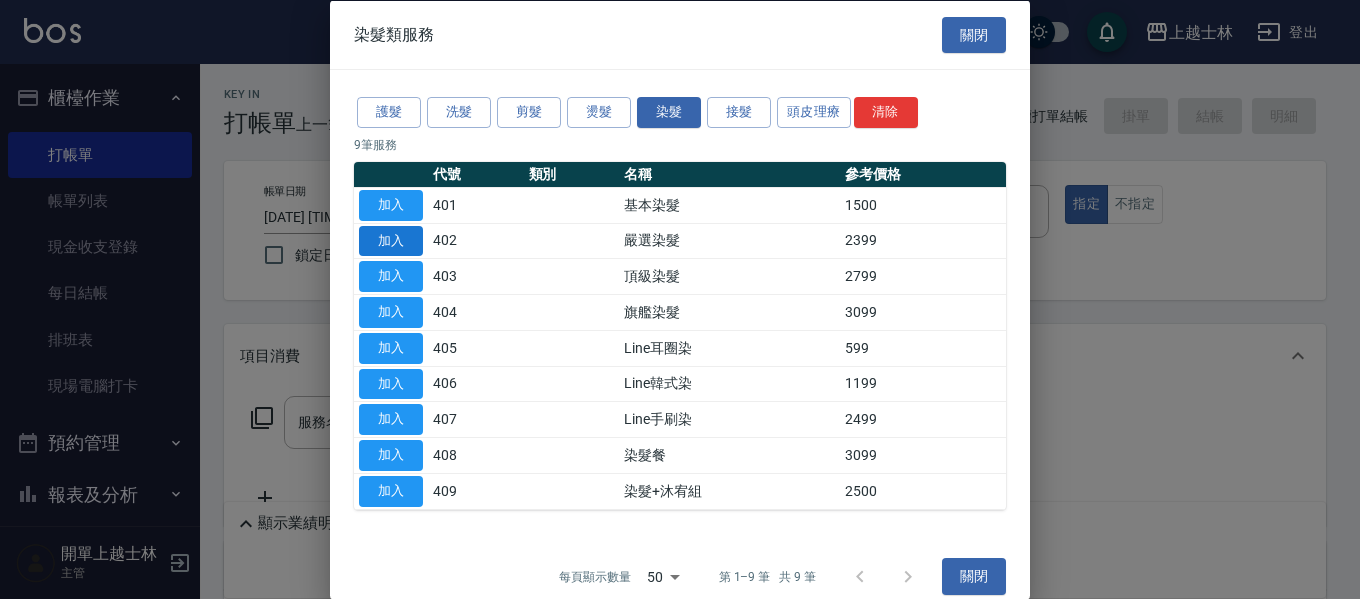 click on "加入" at bounding box center (391, 240) 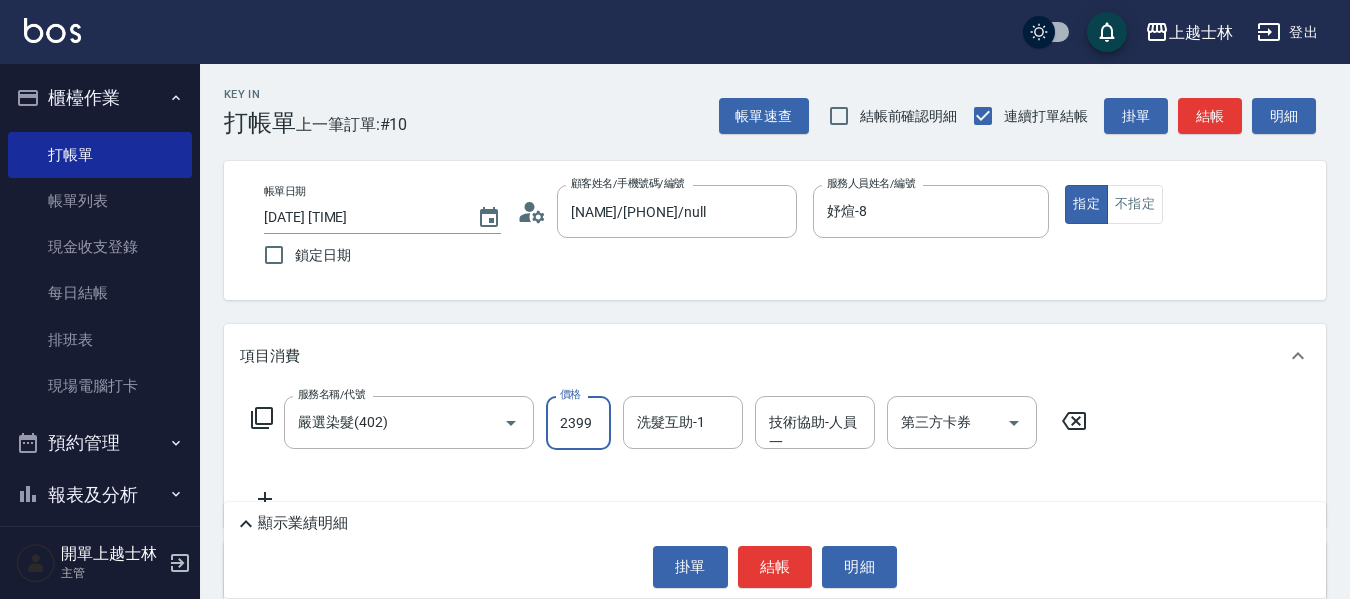 click on "2399" at bounding box center (578, 423) 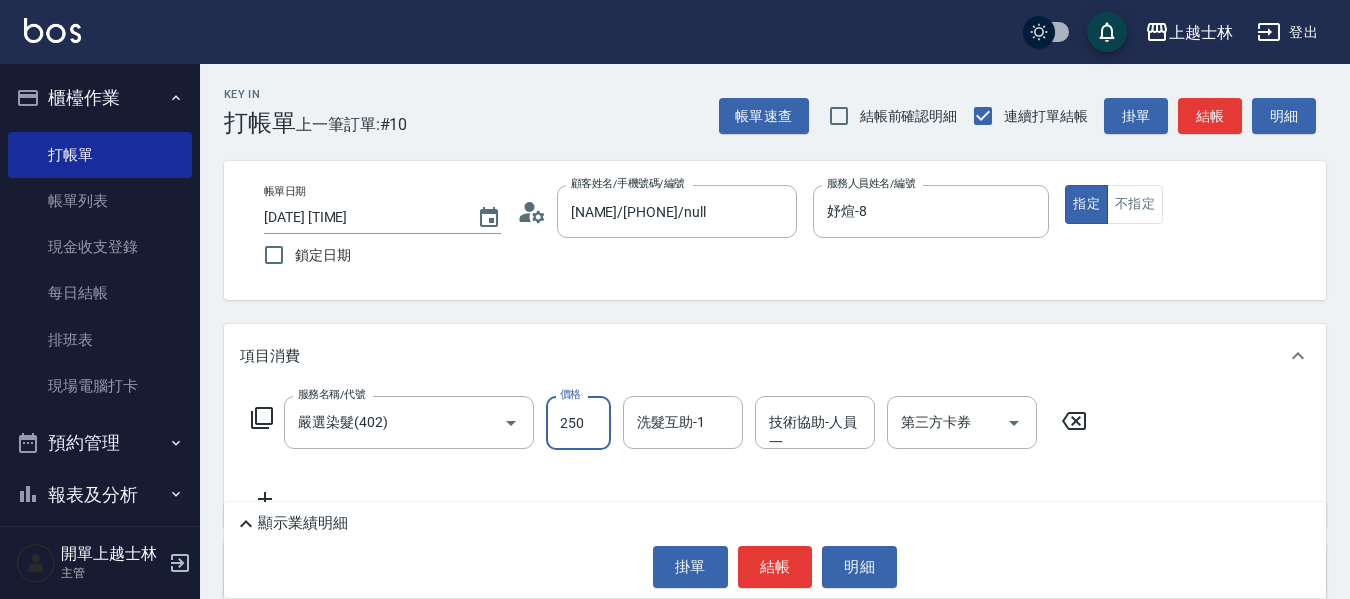 drag, startPoint x: 573, startPoint y: 411, endPoint x: 558, endPoint y: 399, distance: 19.209373 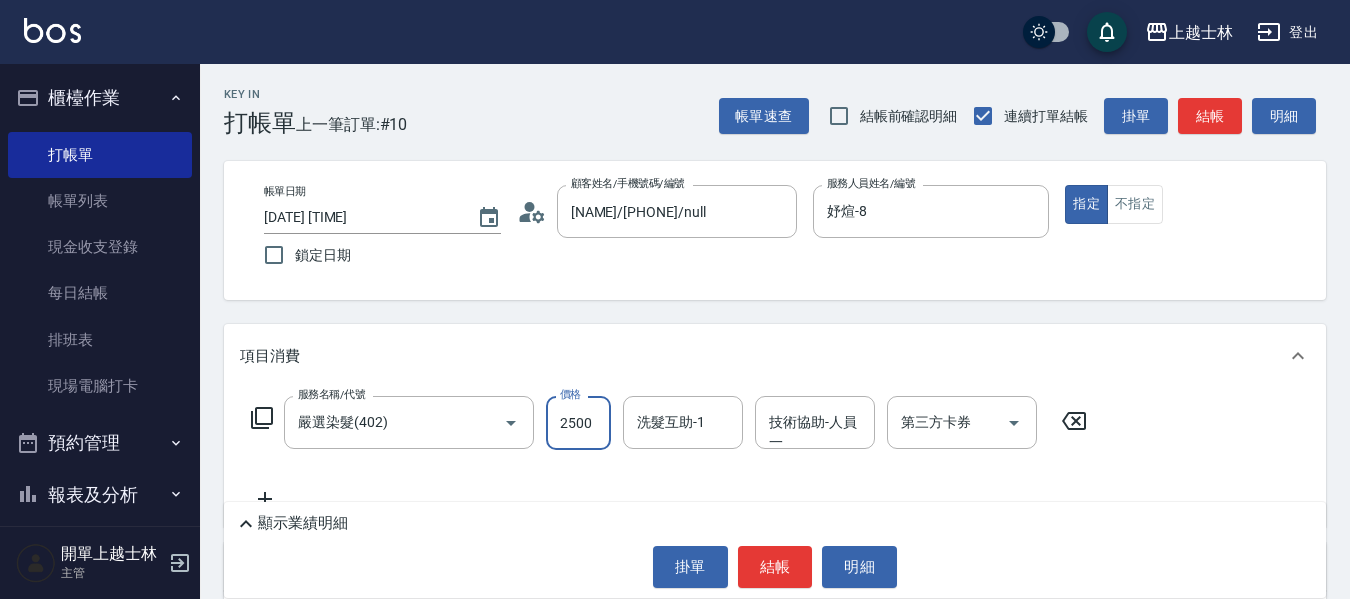 type on "2500" 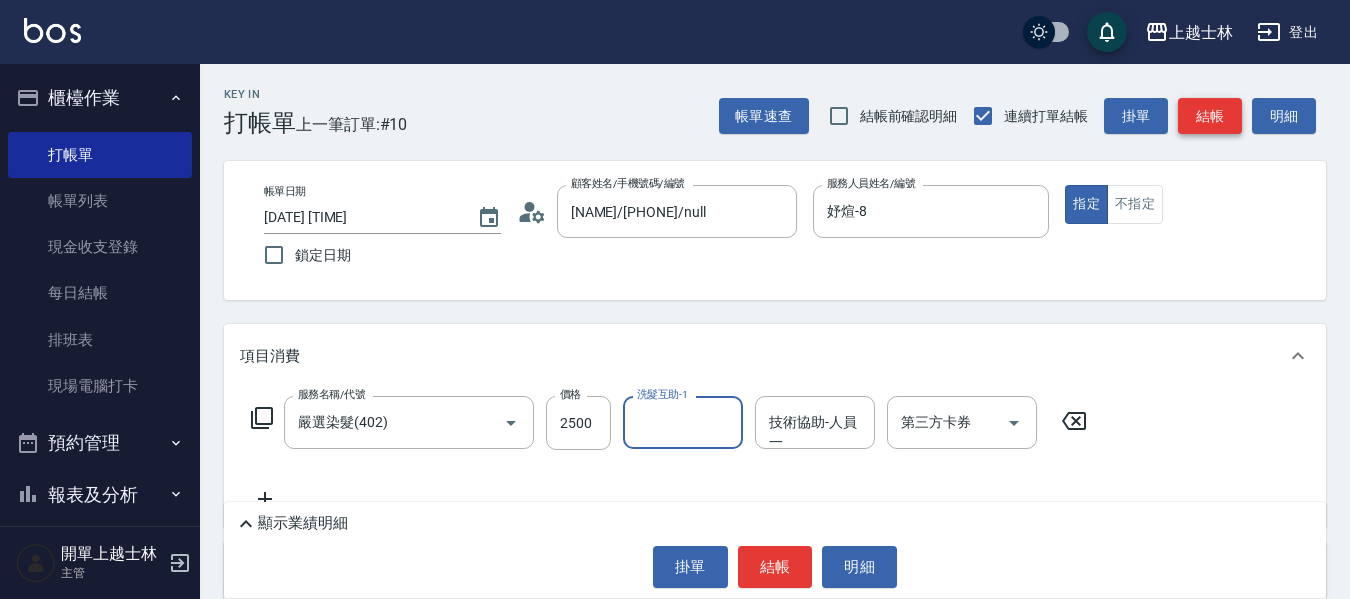 click on "結帳" at bounding box center [1210, 116] 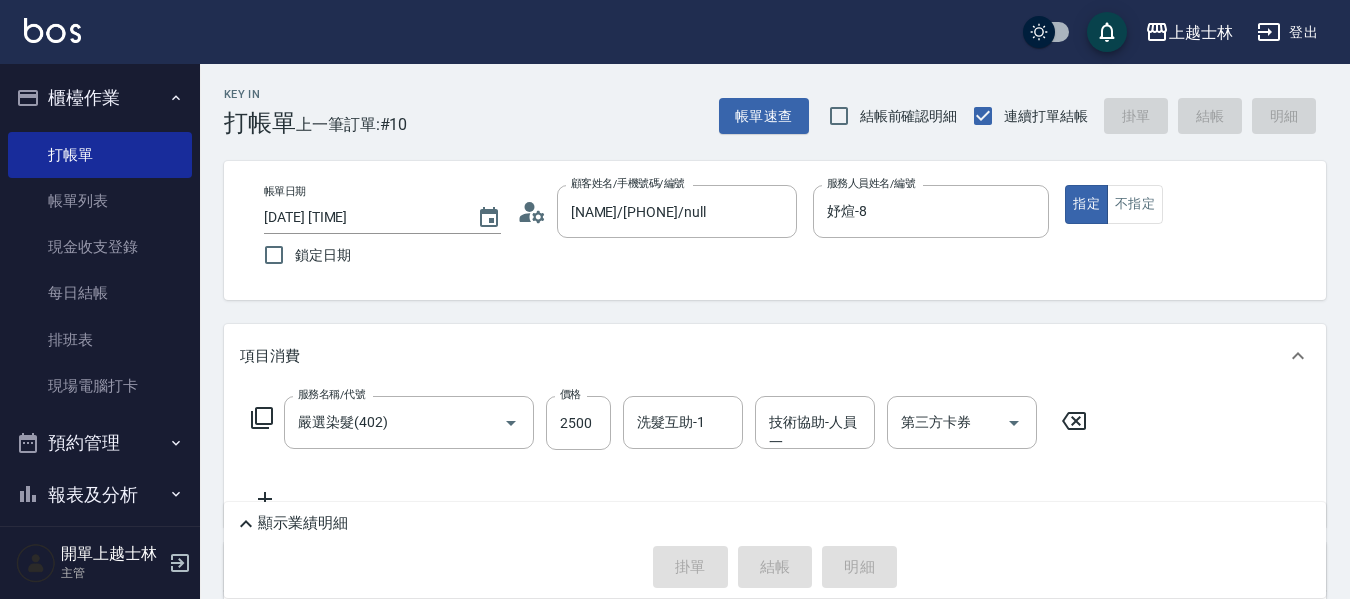 type on "2025/08/04 19:52" 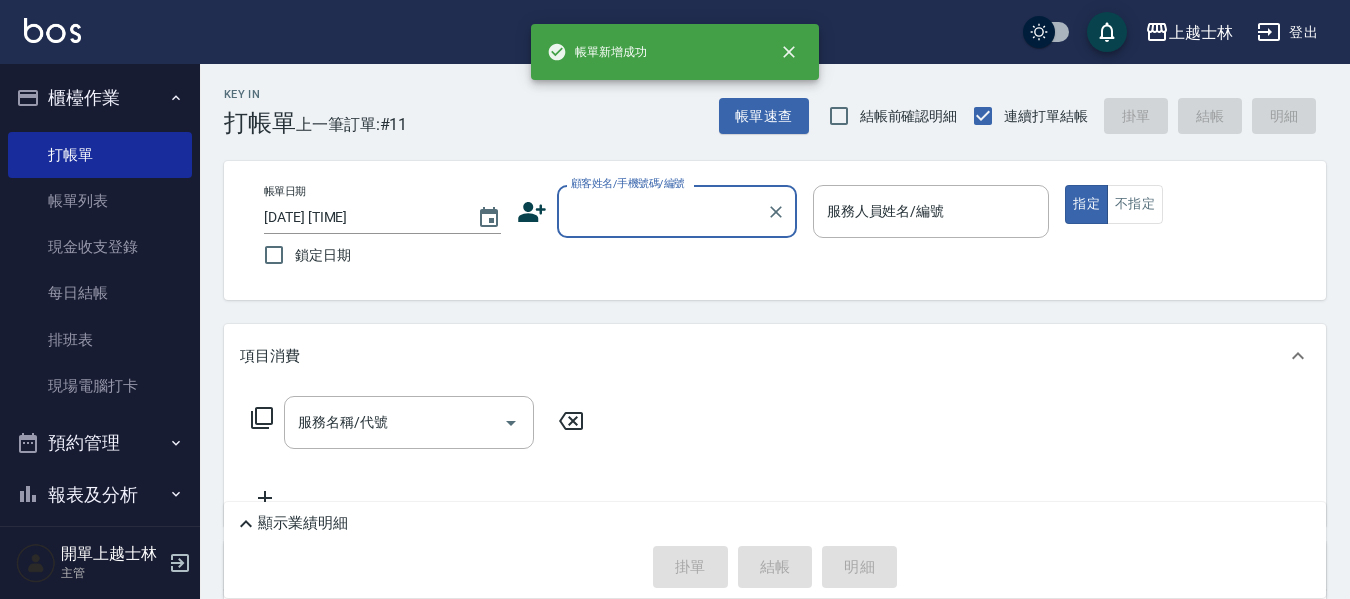 click on "顧客姓名/手機號碼/編號" at bounding box center [662, 211] 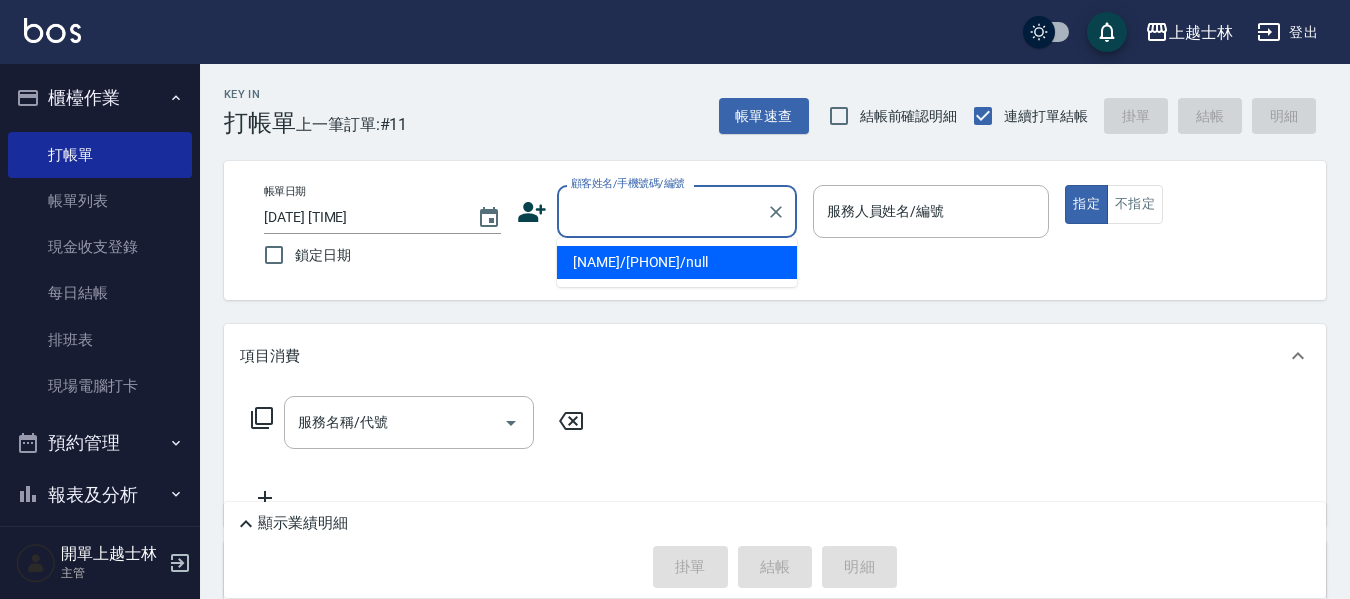 click on "妤煊/0985405114/null" at bounding box center [677, 262] 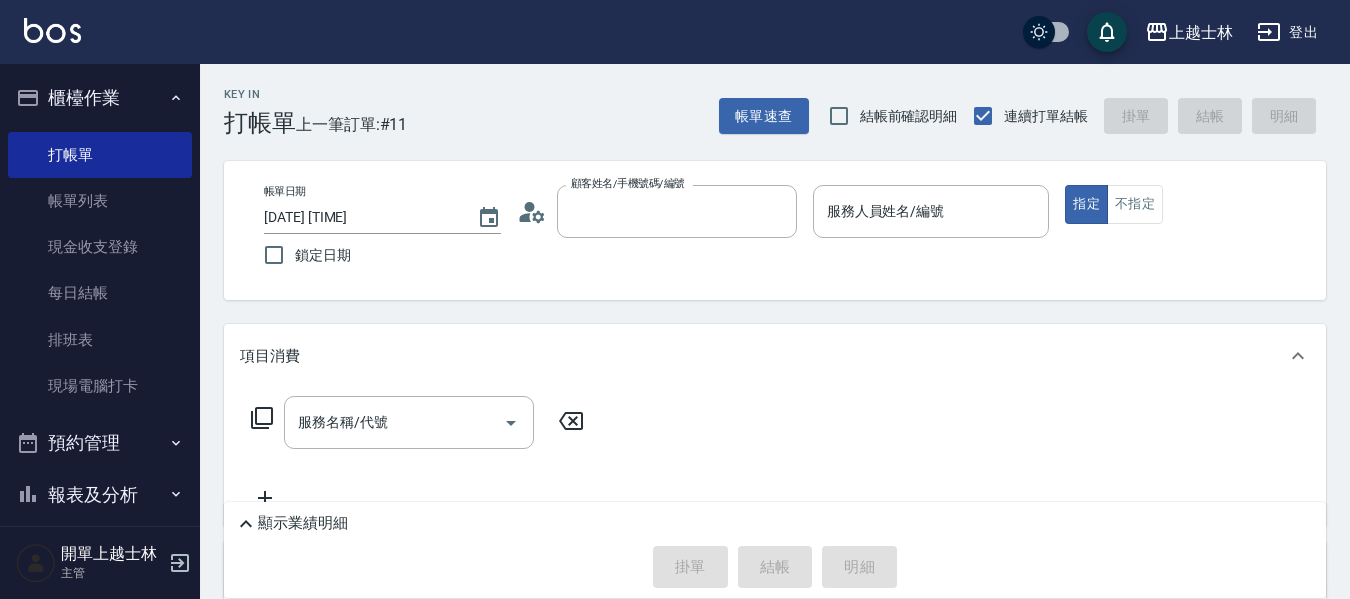 type on "妤煊/0985405114/null" 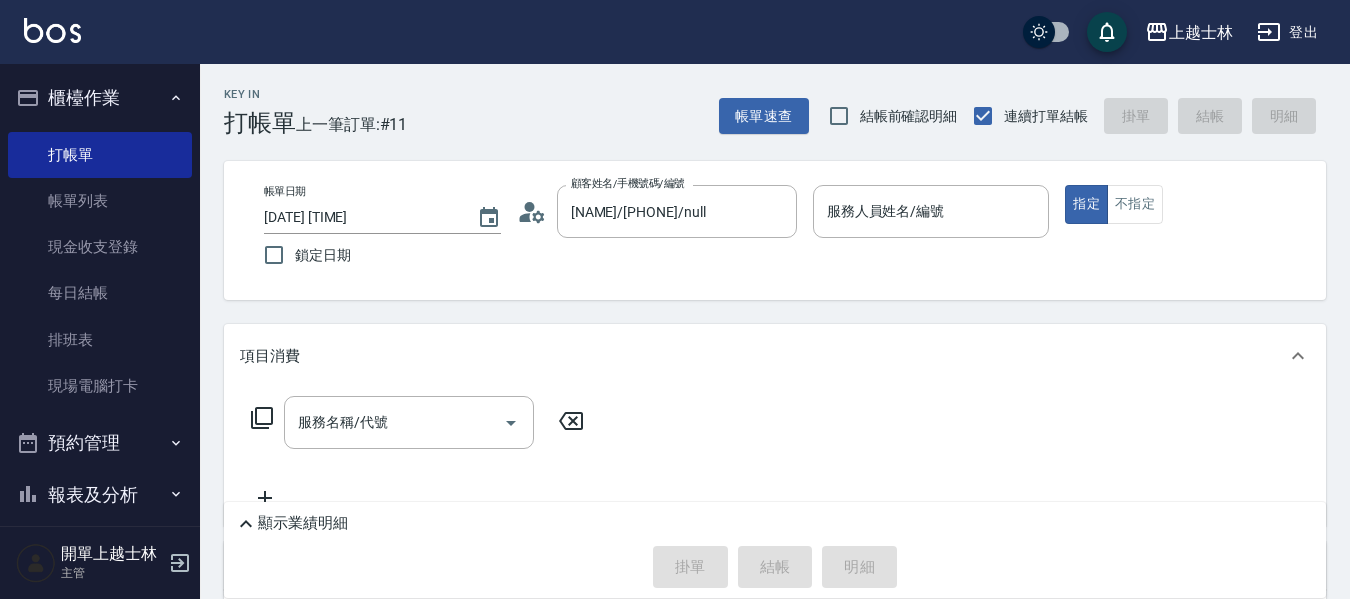 drag, startPoint x: 715, startPoint y: 259, endPoint x: 729, endPoint y: 260, distance: 14.035668 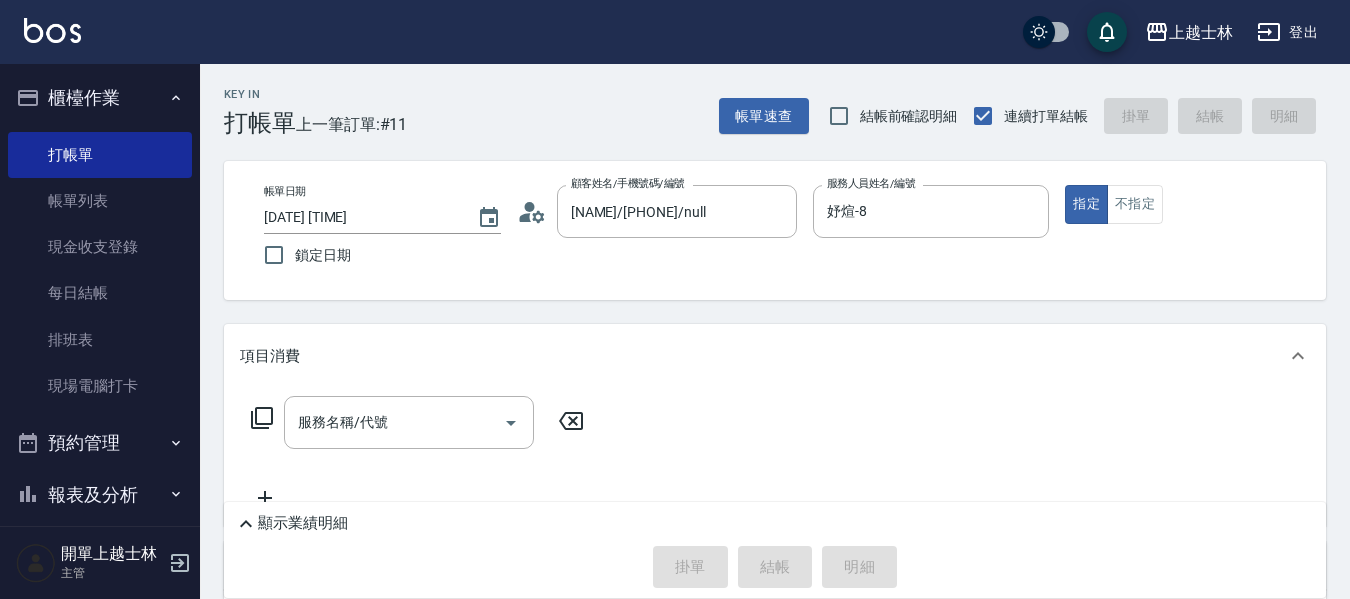 drag, startPoint x: 1144, startPoint y: 195, endPoint x: 1090, endPoint y: 227, distance: 62.76942 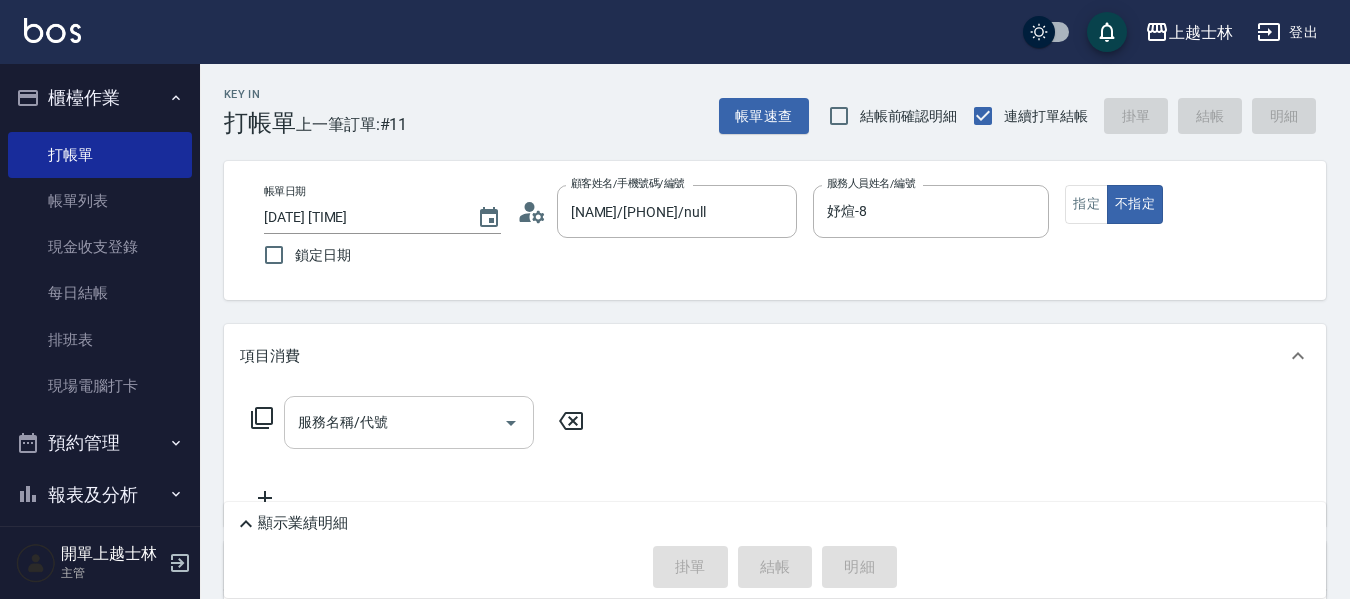 click on "服務名稱/代號 服務名稱/代號" at bounding box center (409, 422) 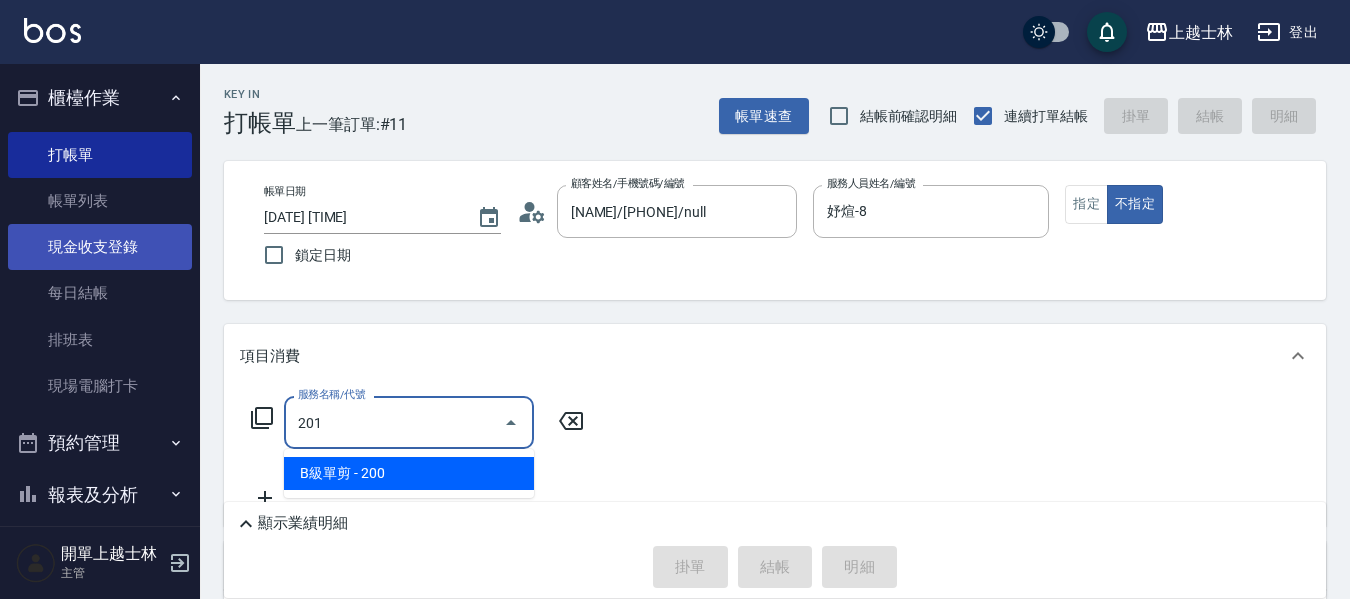 type on "B級單剪(201)" 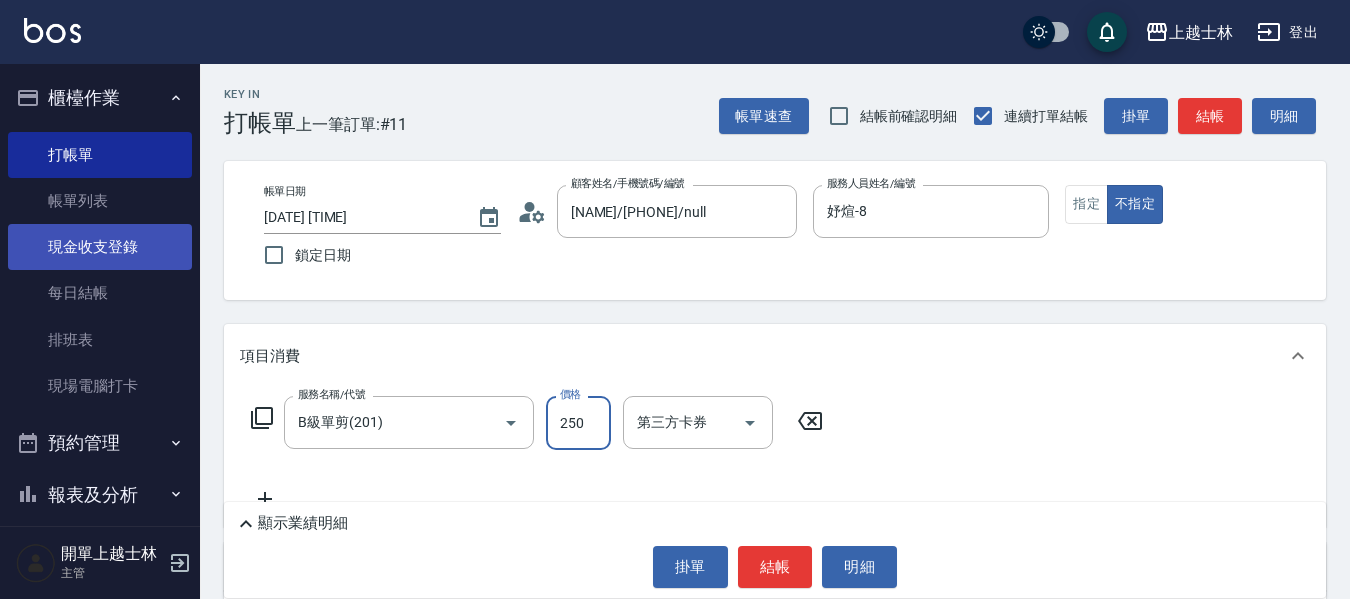 type on "250" 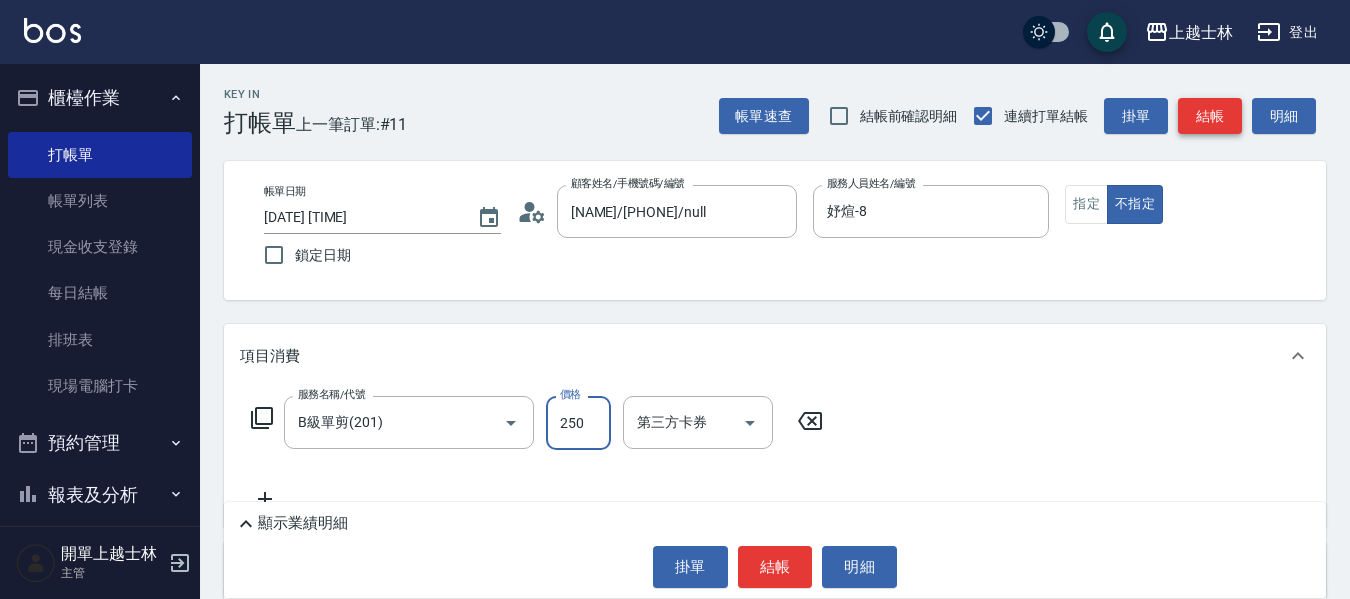 click on "結帳" at bounding box center (1210, 116) 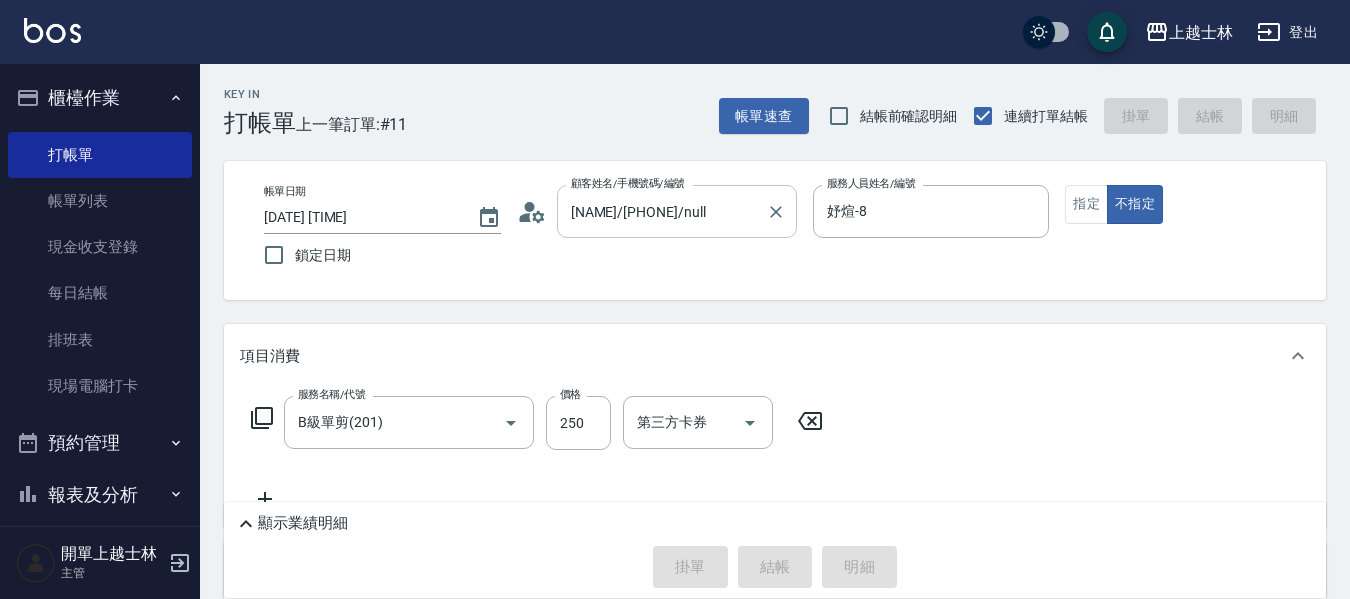 type 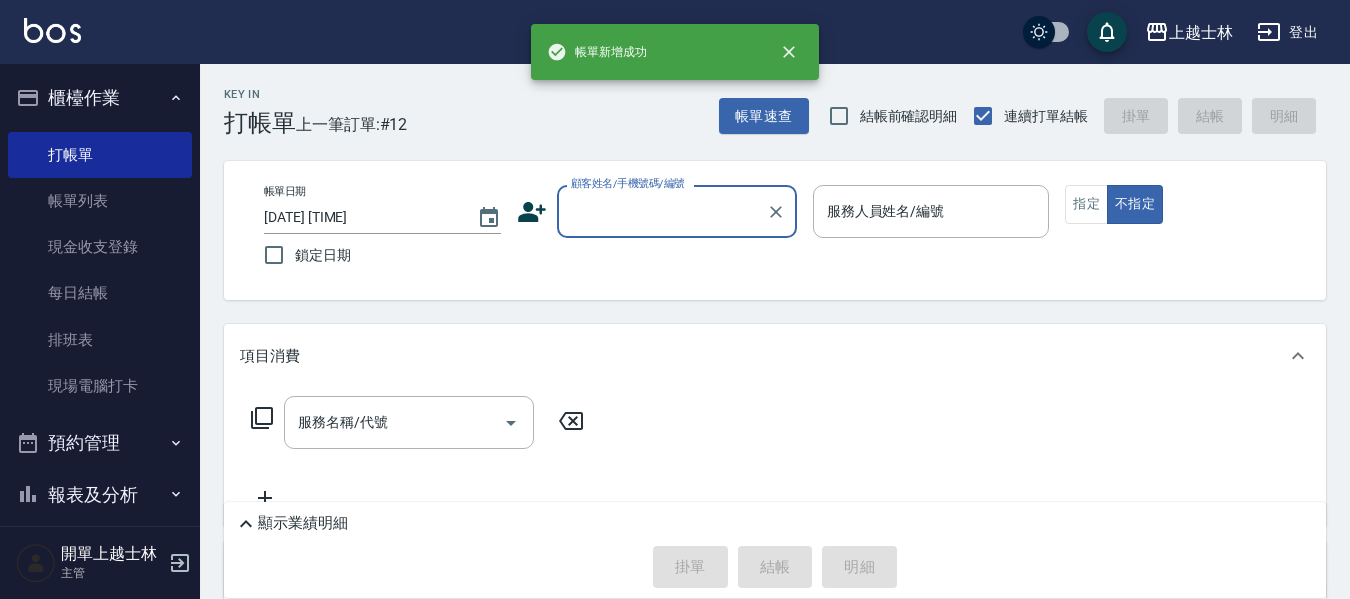 click on "顧客姓名/手機號碼/編號" at bounding box center [677, 211] 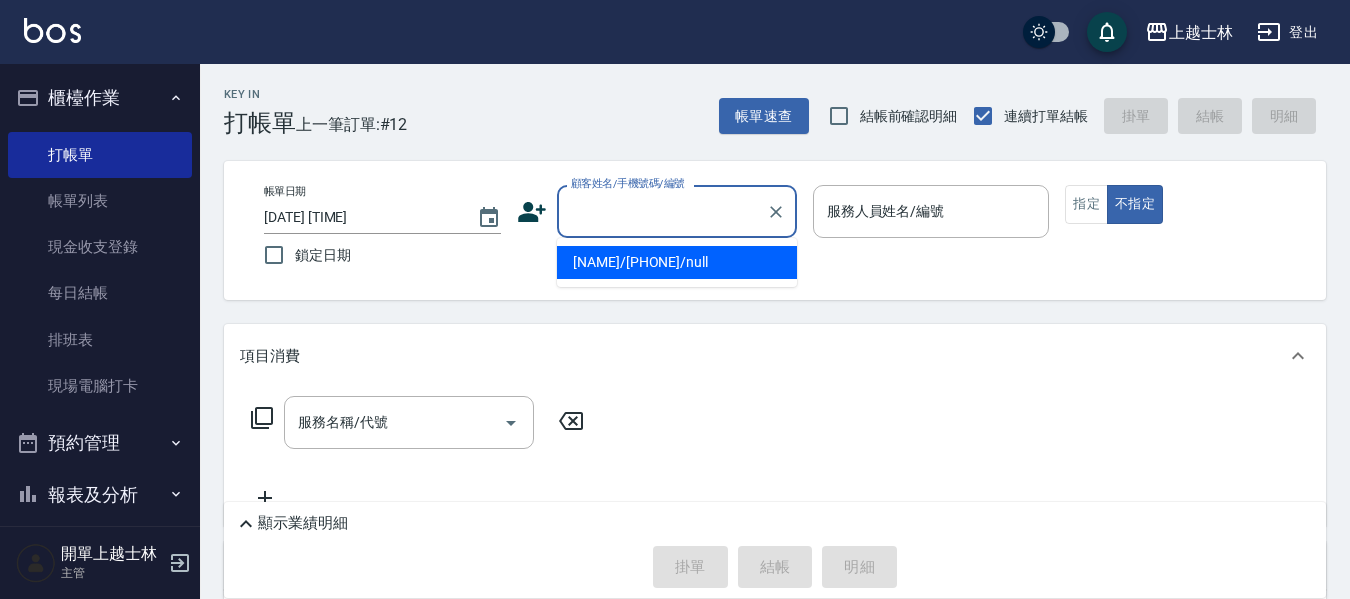 click on "妤煊/0985405114/null" at bounding box center [677, 262] 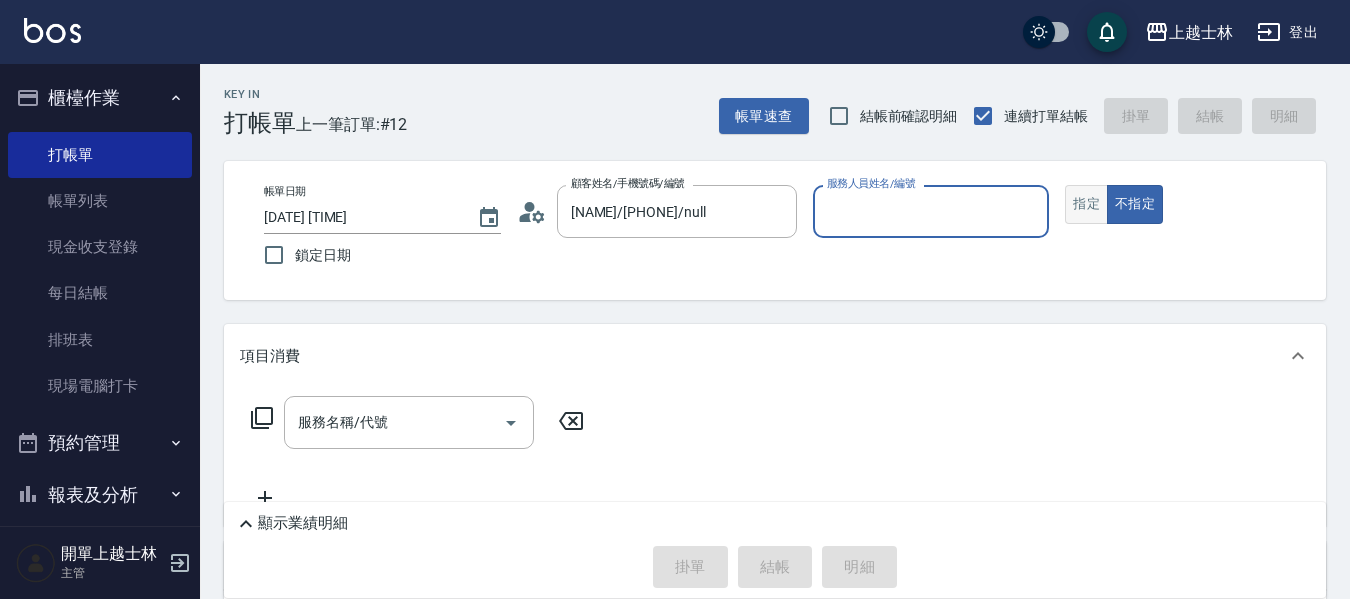 type on "妤煊-8" 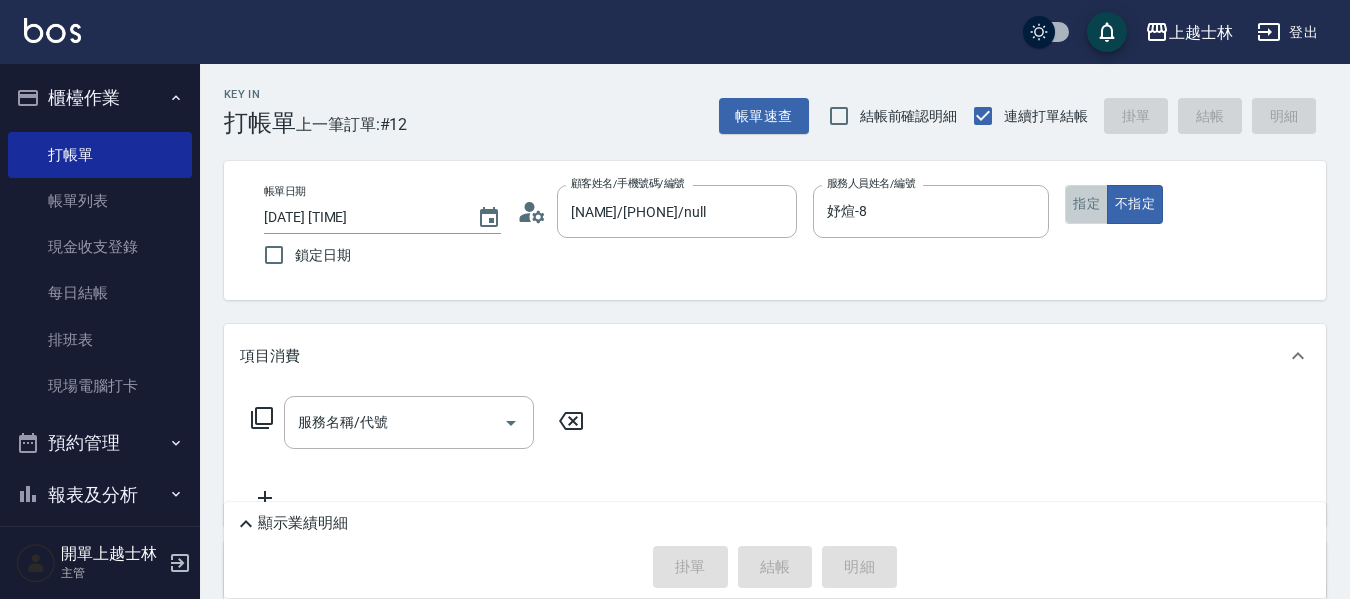 click on "指定" at bounding box center (1086, 204) 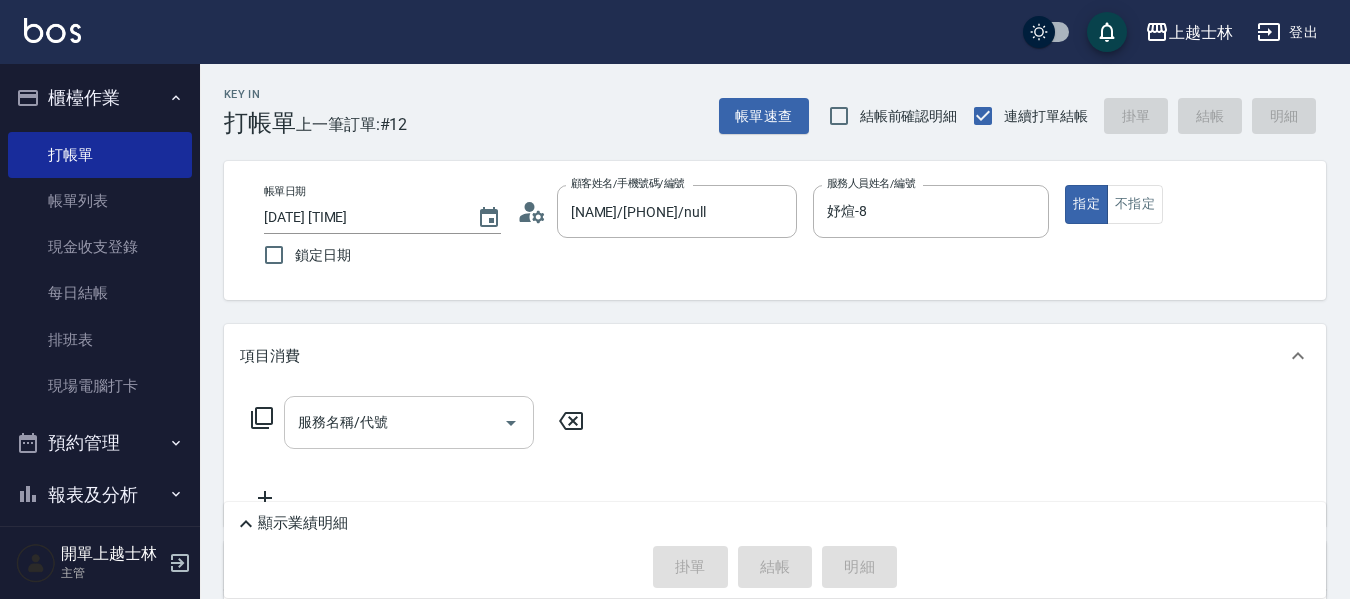 click on "服務名稱/代號" at bounding box center (394, 422) 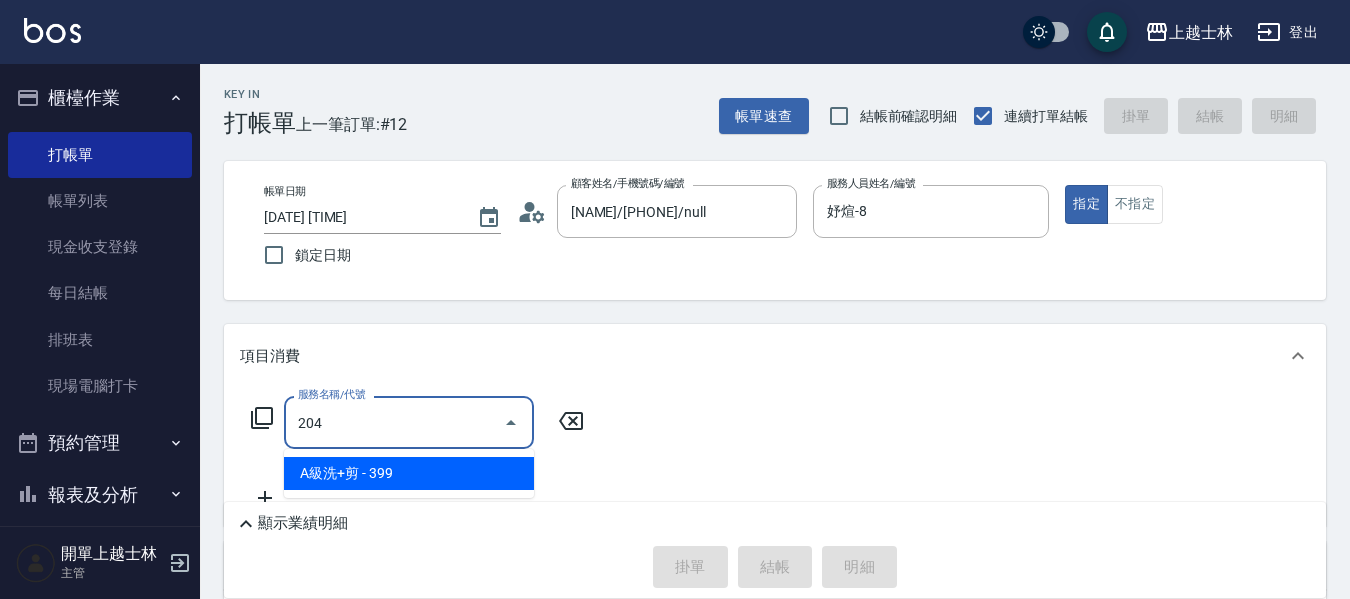 type on "A級洗+剪(204)" 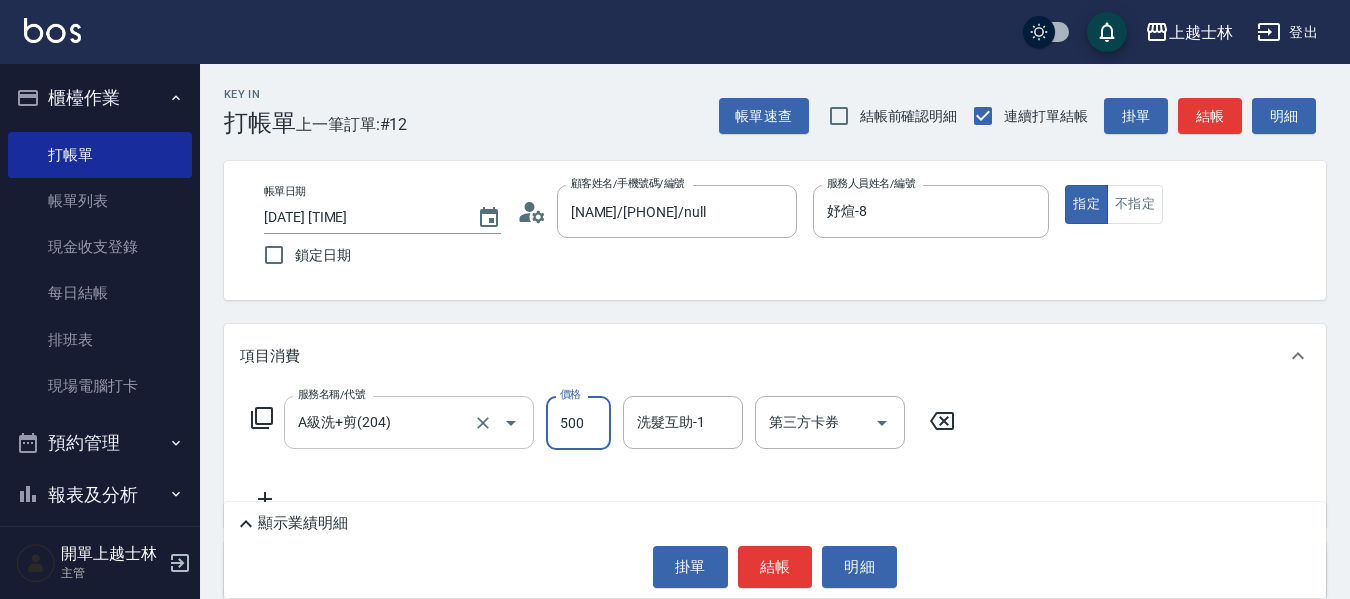 type on "500" 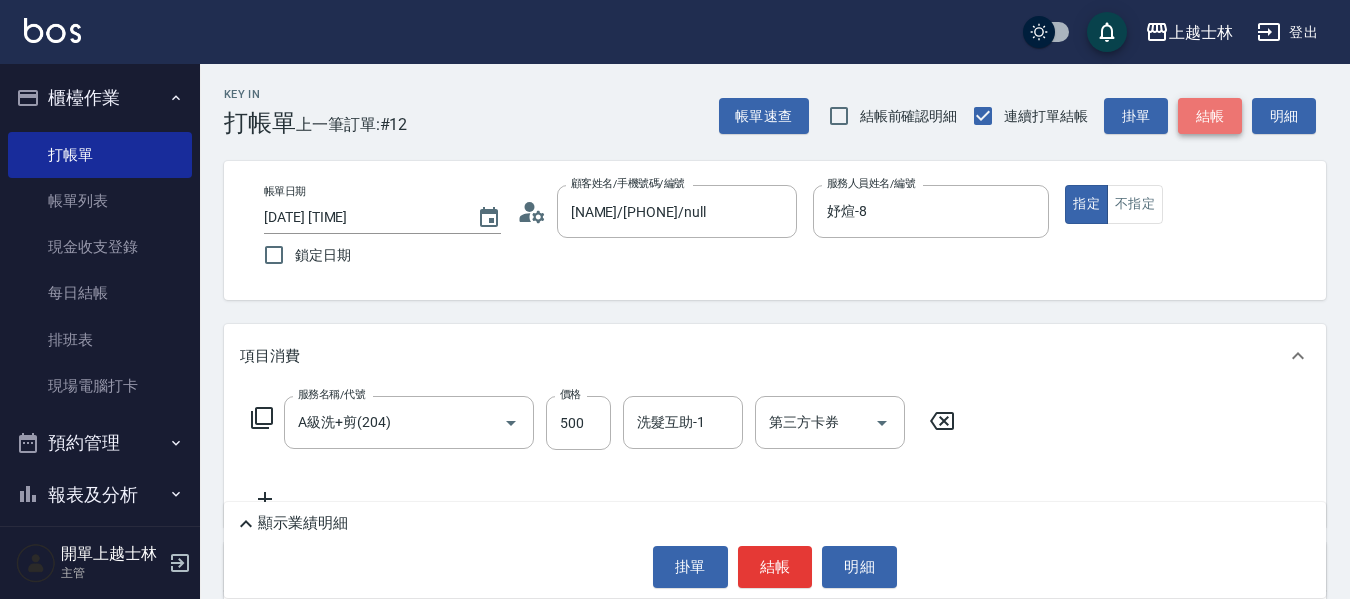 click on "結帳" at bounding box center (1210, 116) 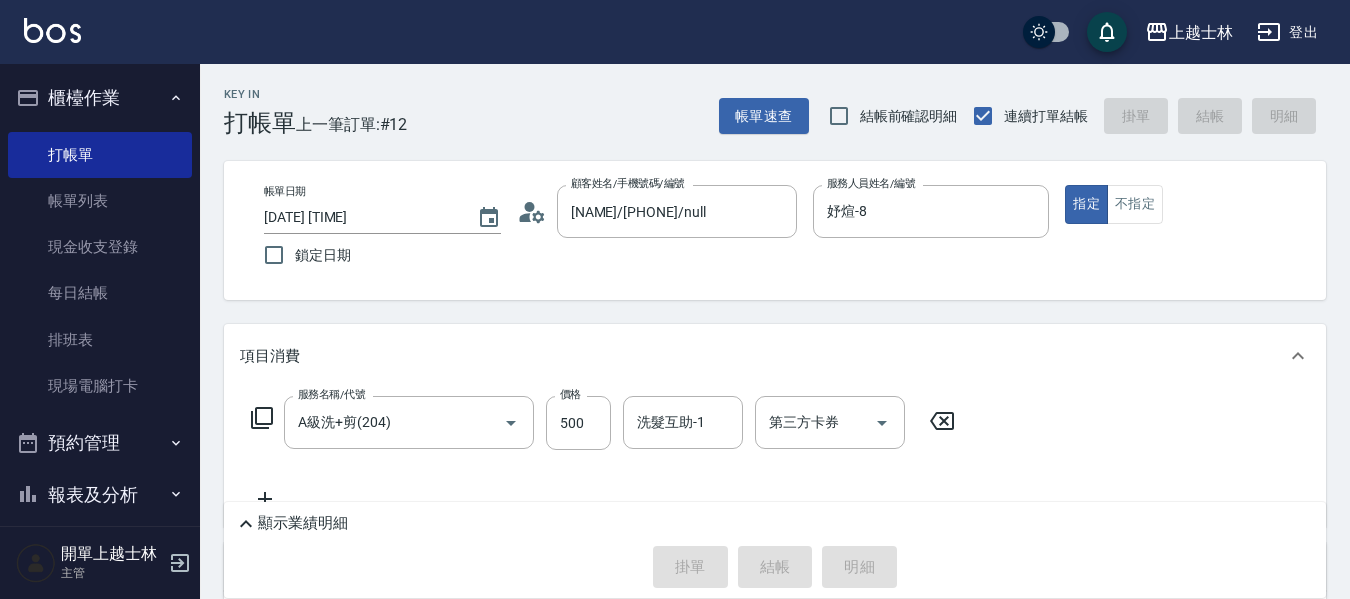 type 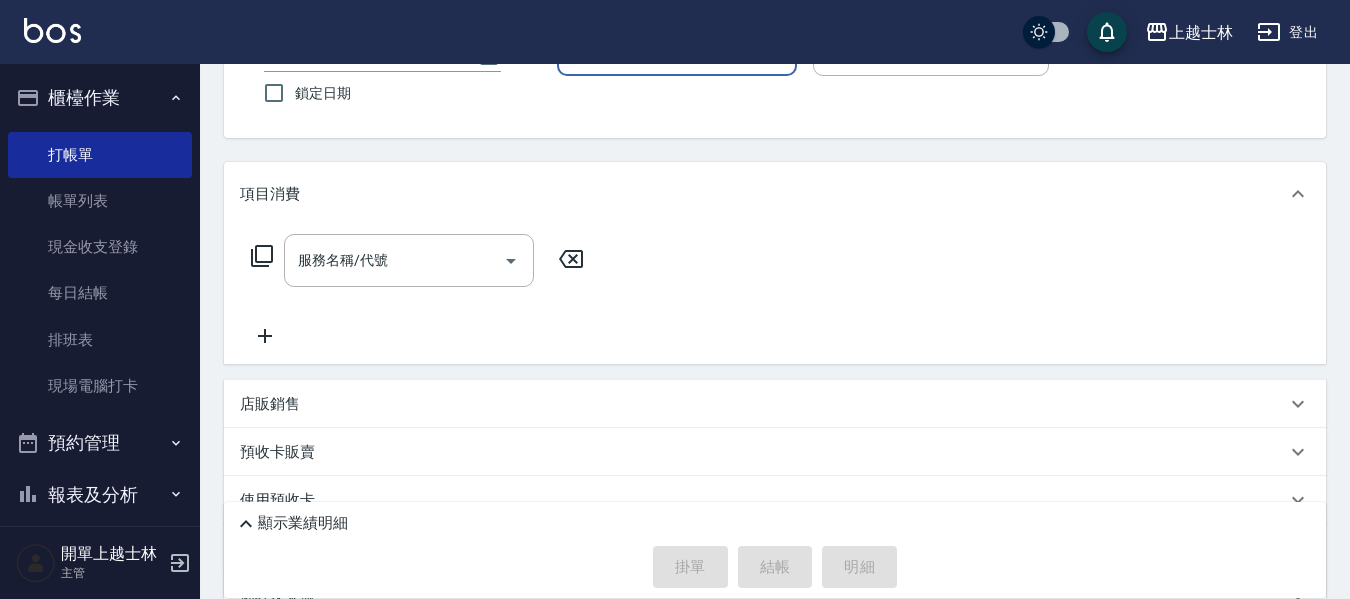 scroll, scrollTop: 293, scrollLeft: 0, axis: vertical 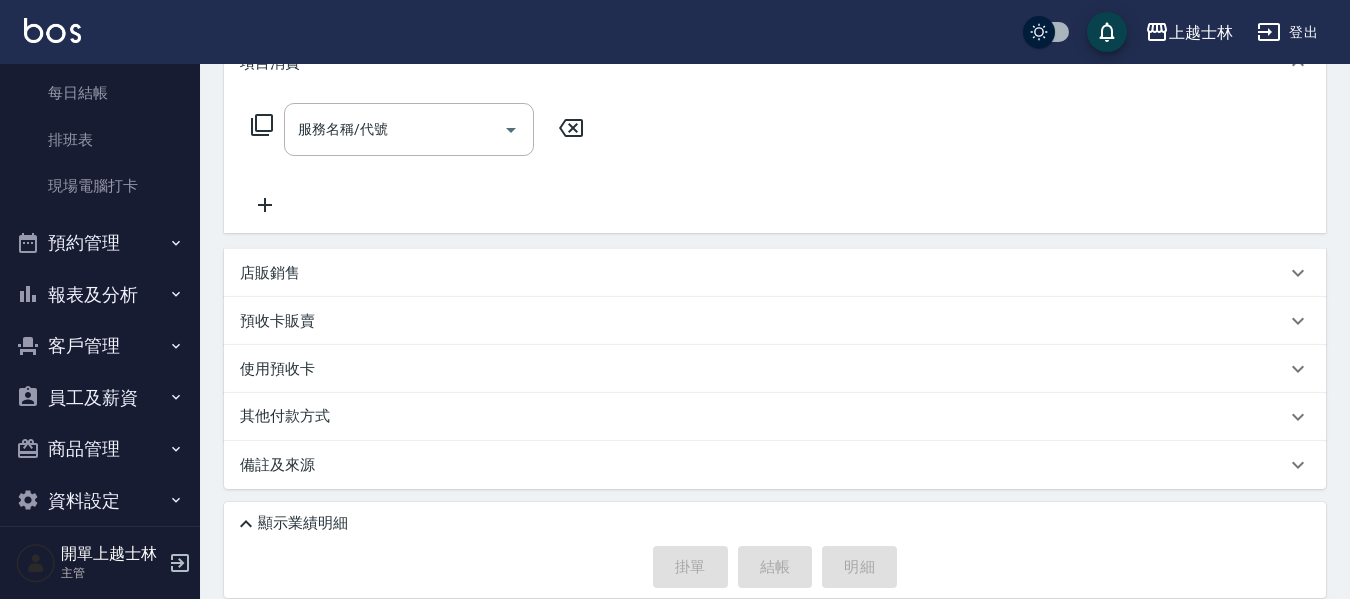 click on "報表及分析" at bounding box center (100, 295) 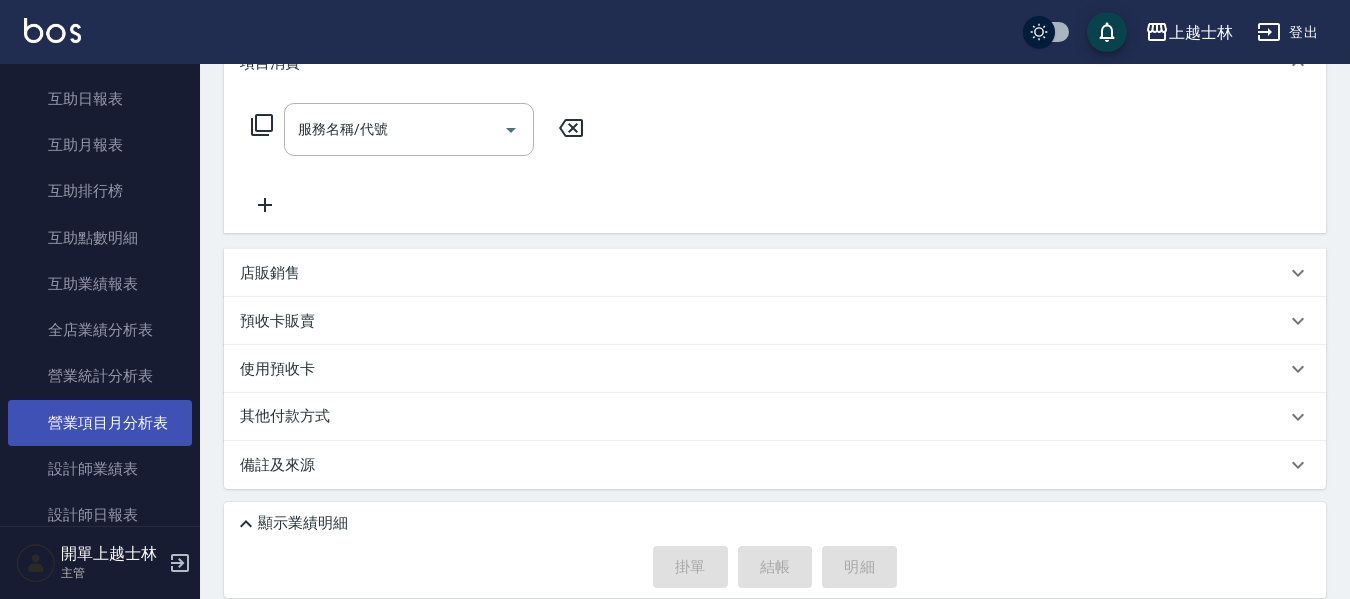 scroll, scrollTop: 600, scrollLeft: 0, axis: vertical 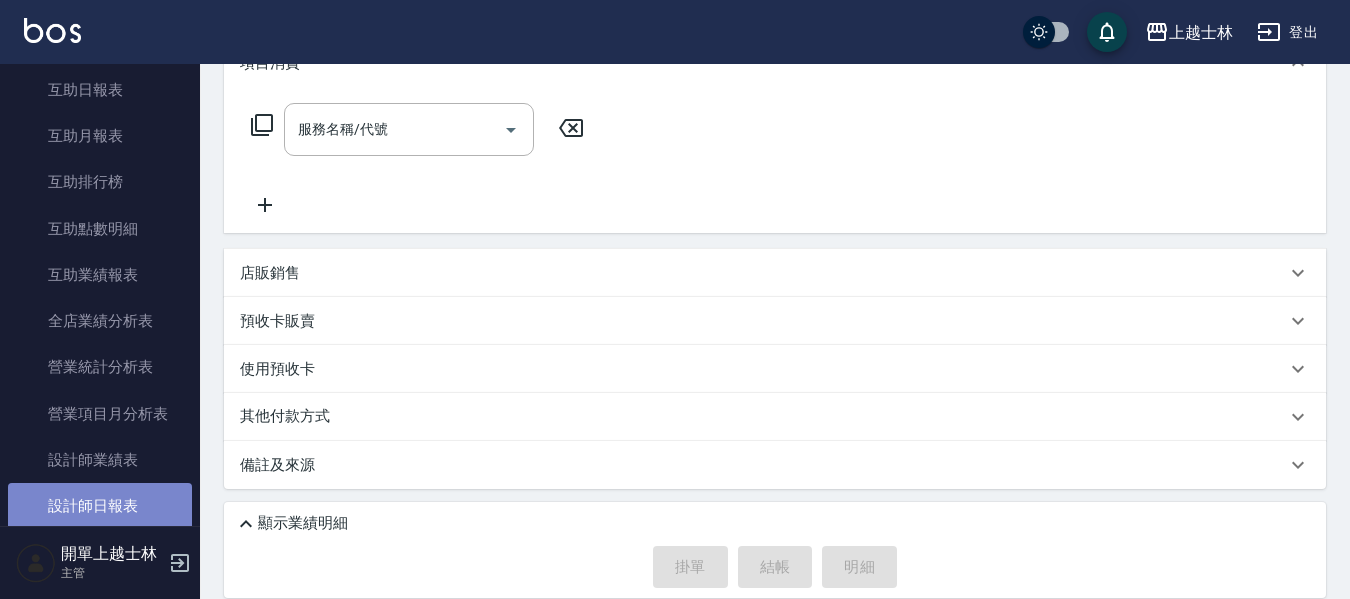 click on "設計師日報表" at bounding box center (100, 506) 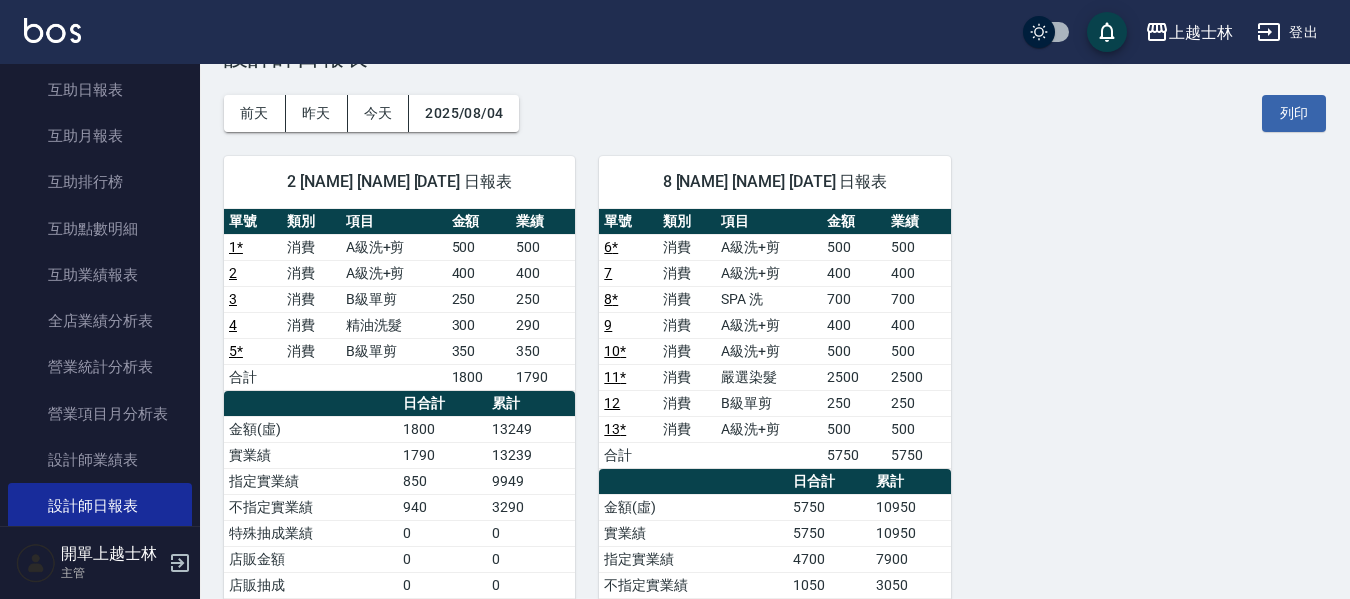 scroll, scrollTop: 100, scrollLeft: 0, axis: vertical 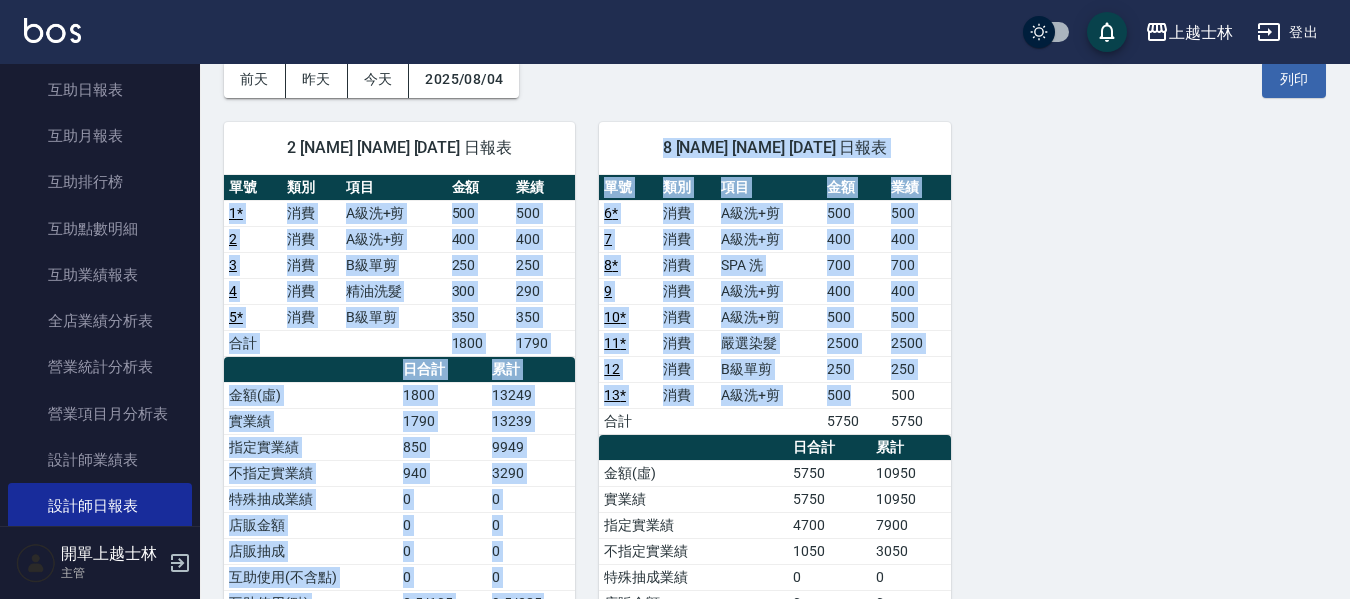 drag, startPoint x: 574, startPoint y: 188, endPoint x: 860, endPoint y: 385, distance: 347.28232 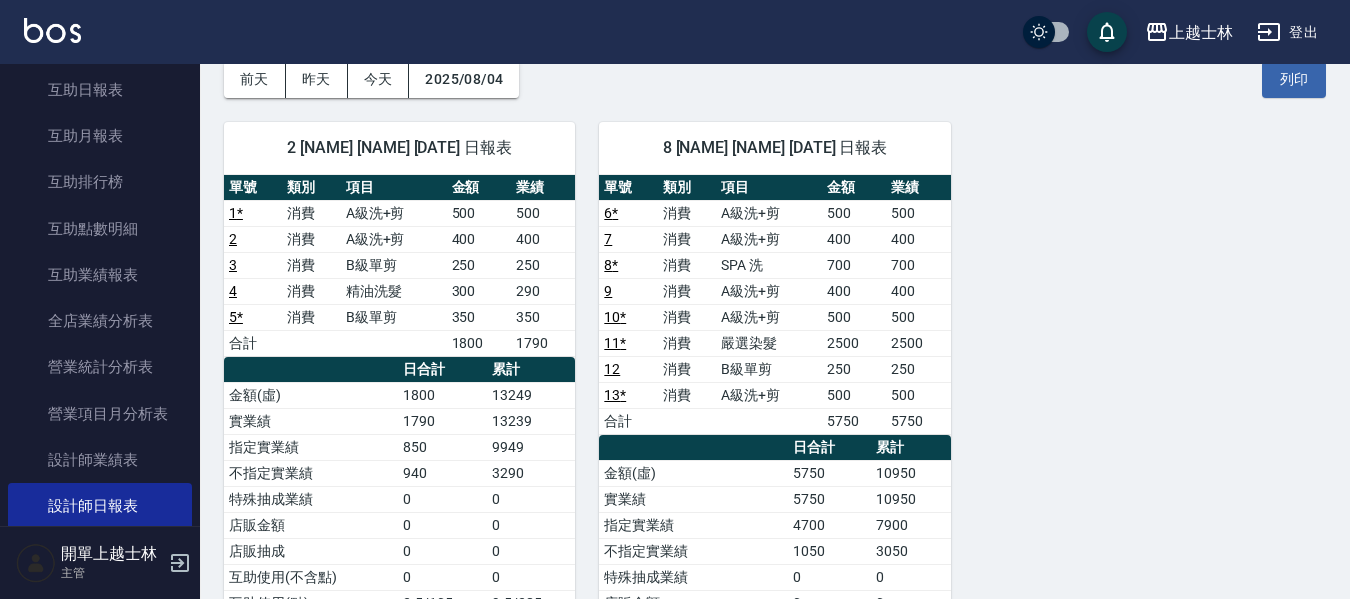 click on "2 小媛 游舒媛 08/04/2025 日報表  單號 類別 項目 金額 業績 1 * 消費 A級洗+剪 500 500 2 消費 A級洗+剪 400 400 3 消費 B級單剪 250 250 4 消費 精油洗髮 300 290 5 * 消費 B級單剪 350 350 合計 1800 1790 日合計 累計 金額(虛) 1800 13249 實業績 1790 13239 指定實業績 850 9949 不指定實業績 940 3290 特殊抽成業績 0 0 店販金額 0 0 店販抽成 0 0 互助使用(不含點) 0 0 互助使用(點) 3.5/105 9.5/285 總客數 5 18 指定客 2 8 不指定客 3 10 客單價 360 736.1 客項次(服務) 5 20 平均項次單價 360 662.5 8 妤煊 陳妤煊 08/04/2025 日報表  單號 類別 項目 金額 業績 6 * 消費 A級洗+剪 500 500 7 消費 A級洗+剪 400 400 8 * 消費 SPA 洗 700 700 9 消費 A級洗+剪 400 400 10 * 消費 A級洗+剪 500 500 11 * 消費 嚴選染髮 2500 2500 12 消費 B級單剪 250 250 13 * 消費 A級洗+剪 500 500 合計 5750 5750 日合計 累計 金額(虛) 5750 10950 實業績 5750 10950 指定實業績 4700 7900 1050 0" at bounding box center (763, 486) 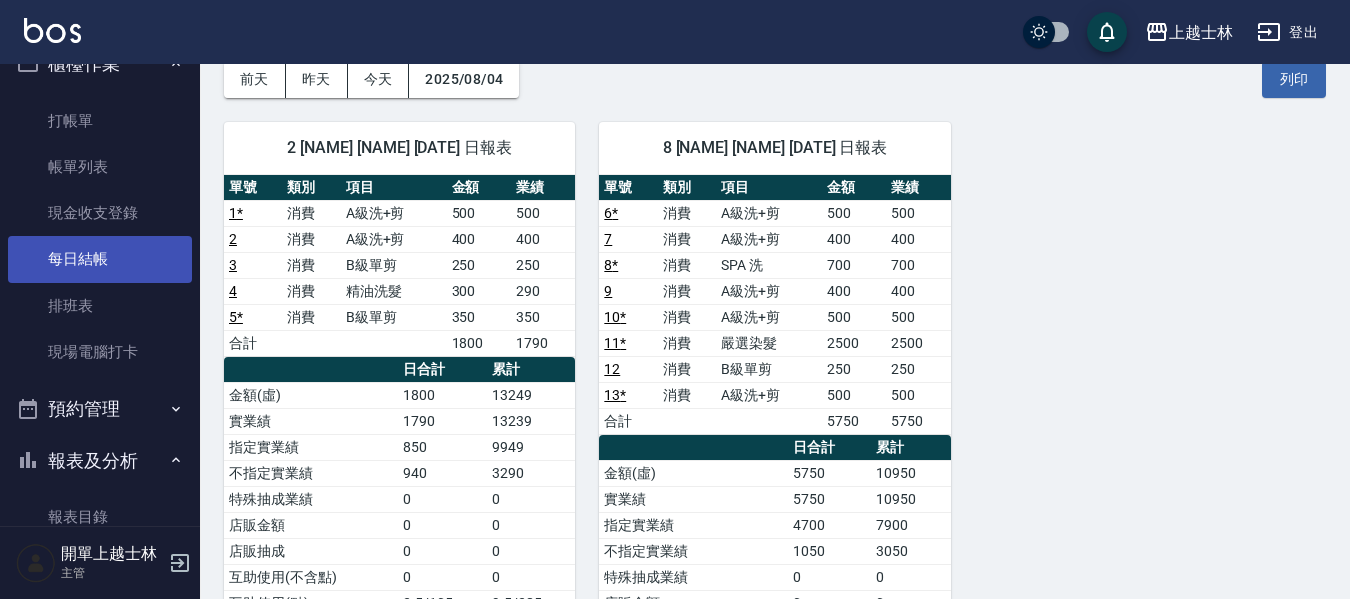 scroll, scrollTop: 0, scrollLeft: 0, axis: both 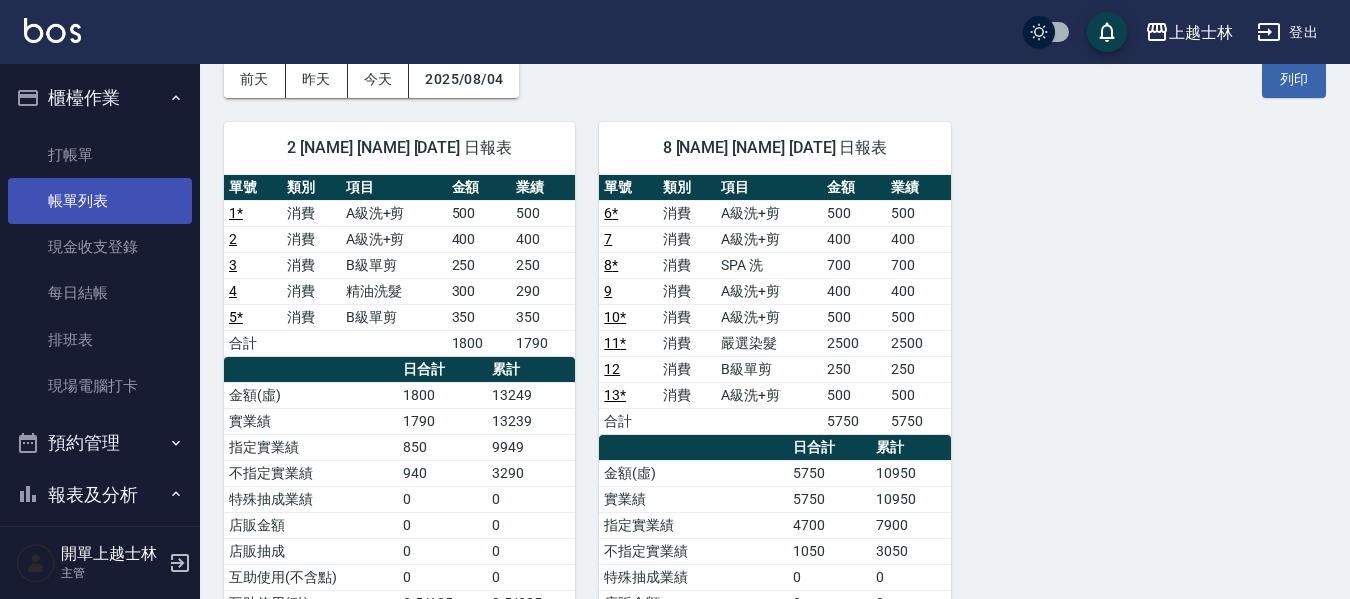 click on "帳單列表" at bounding box center [100, 201] 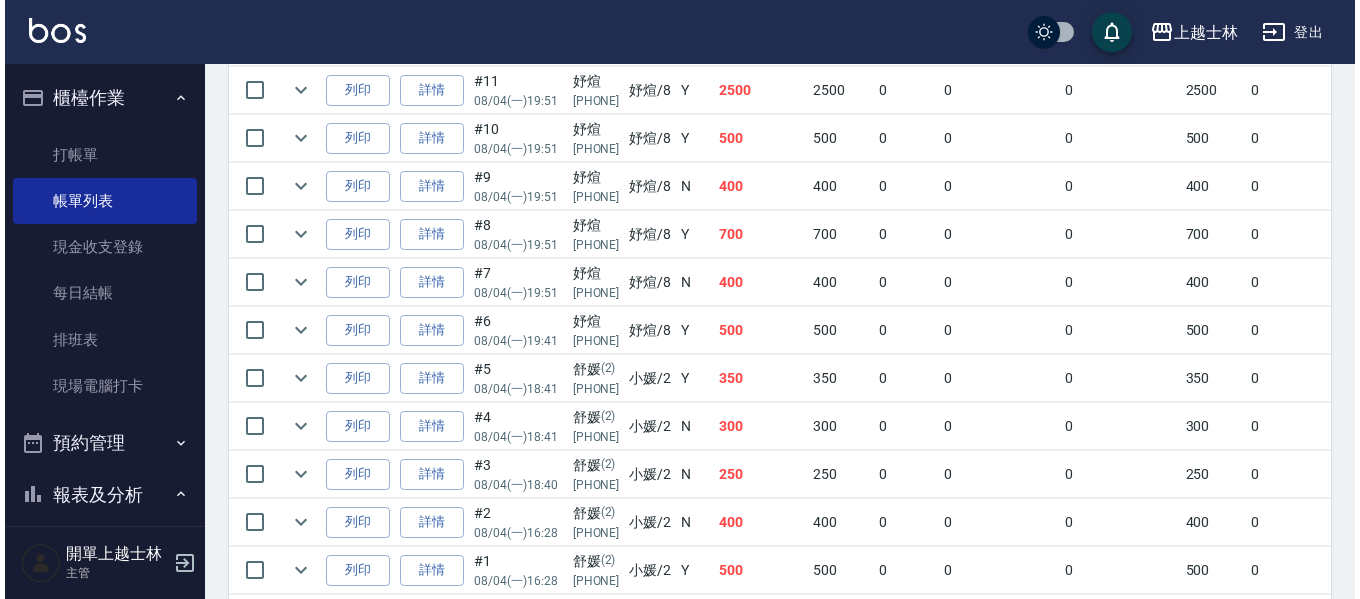 scroll, scrollTop: 700, scrollLeft: 0, axis: vertical 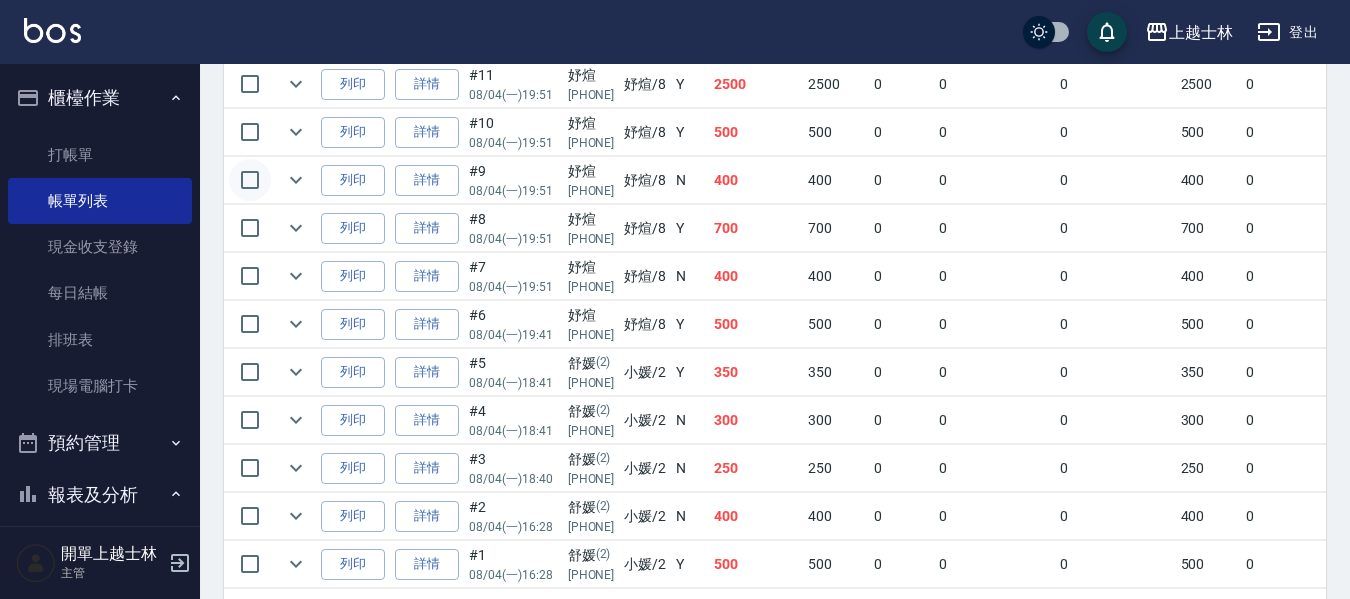 click at bounding box center (250, 180) 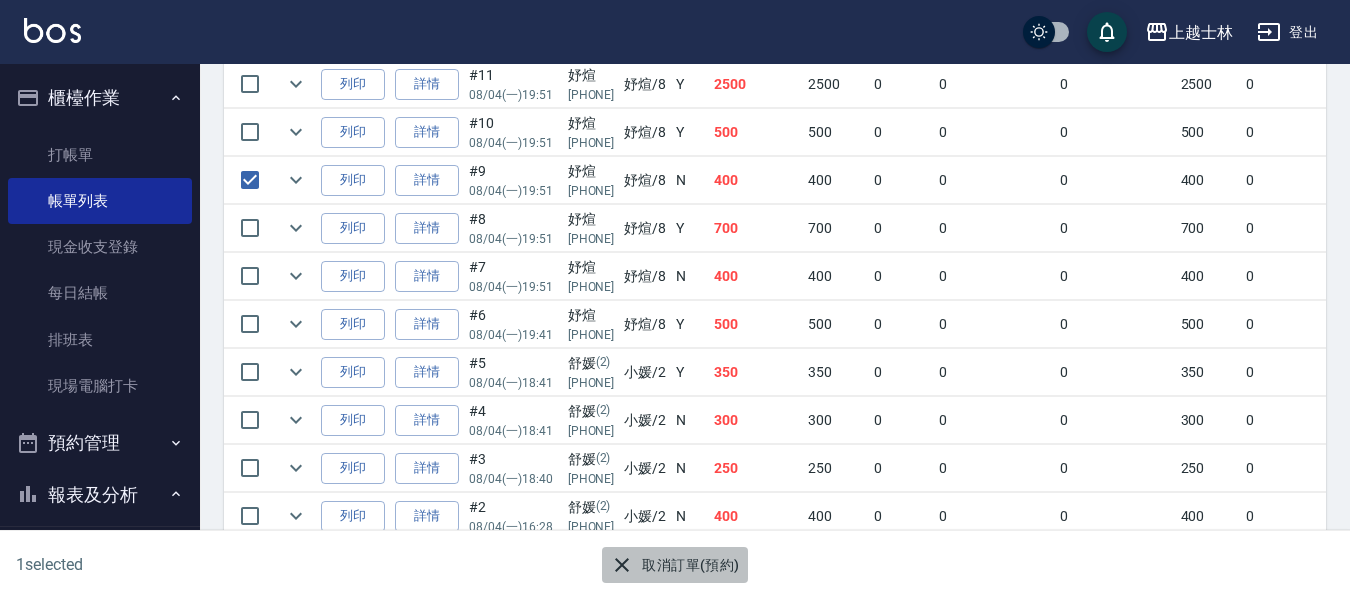 click 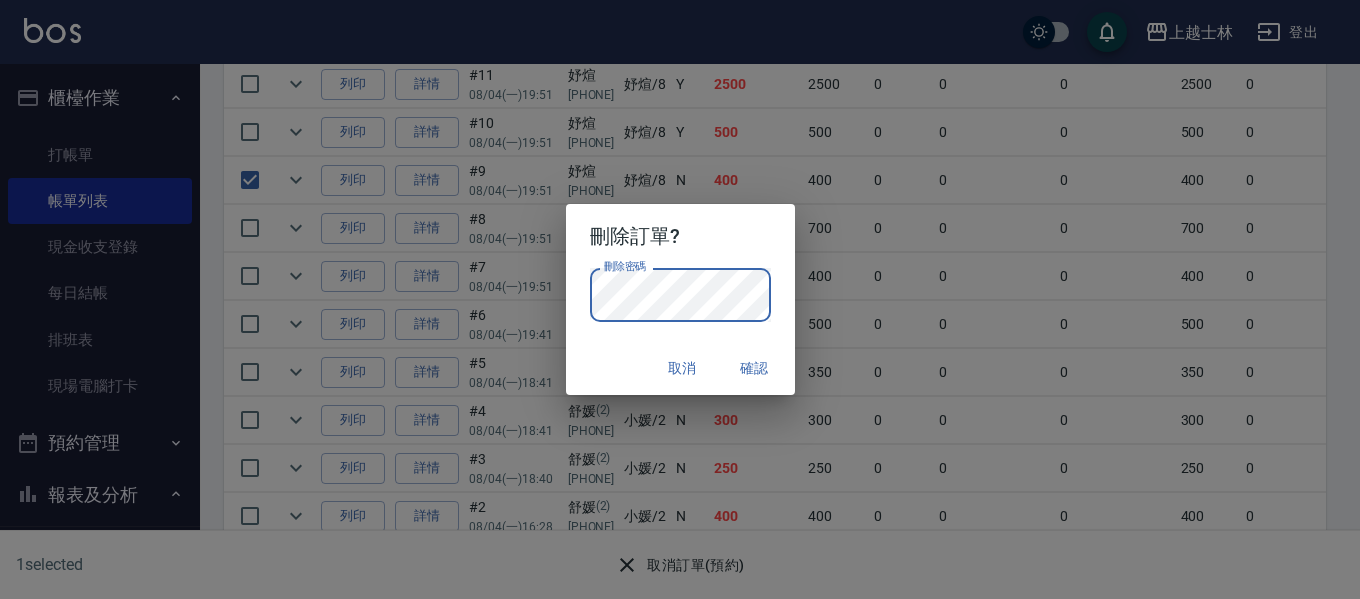 click on "確認" at bounding box center (755, 368) 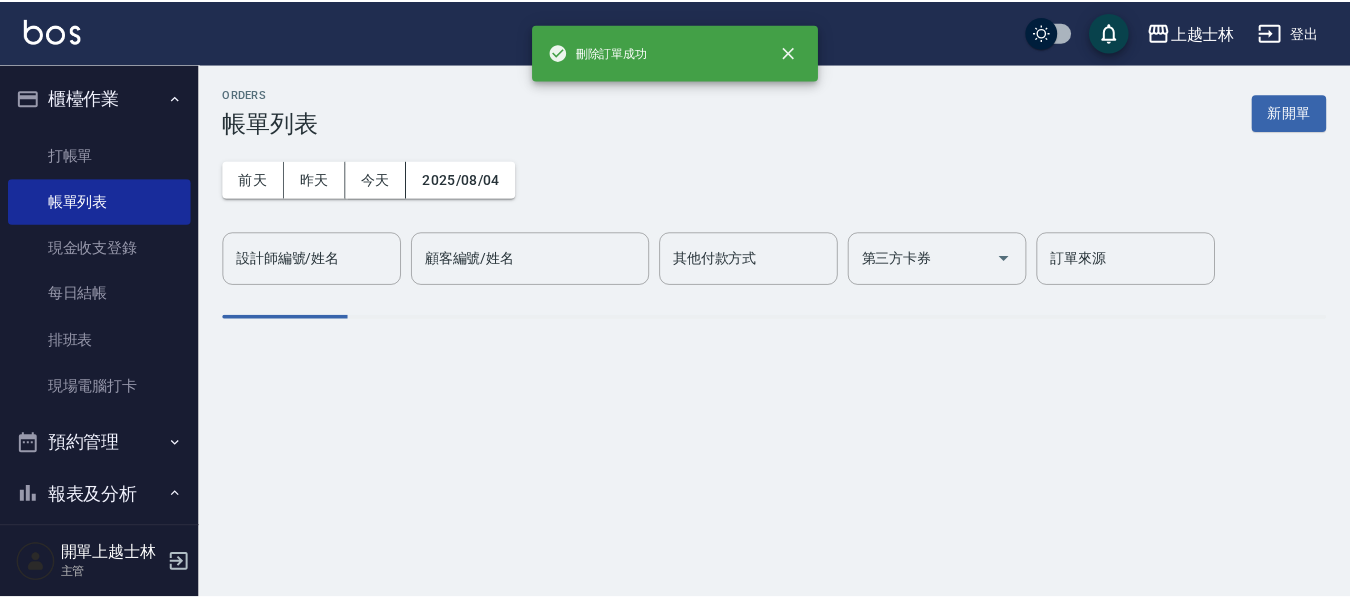 scroll, scrollTop: 0, scrollLeft: 0, axis: both 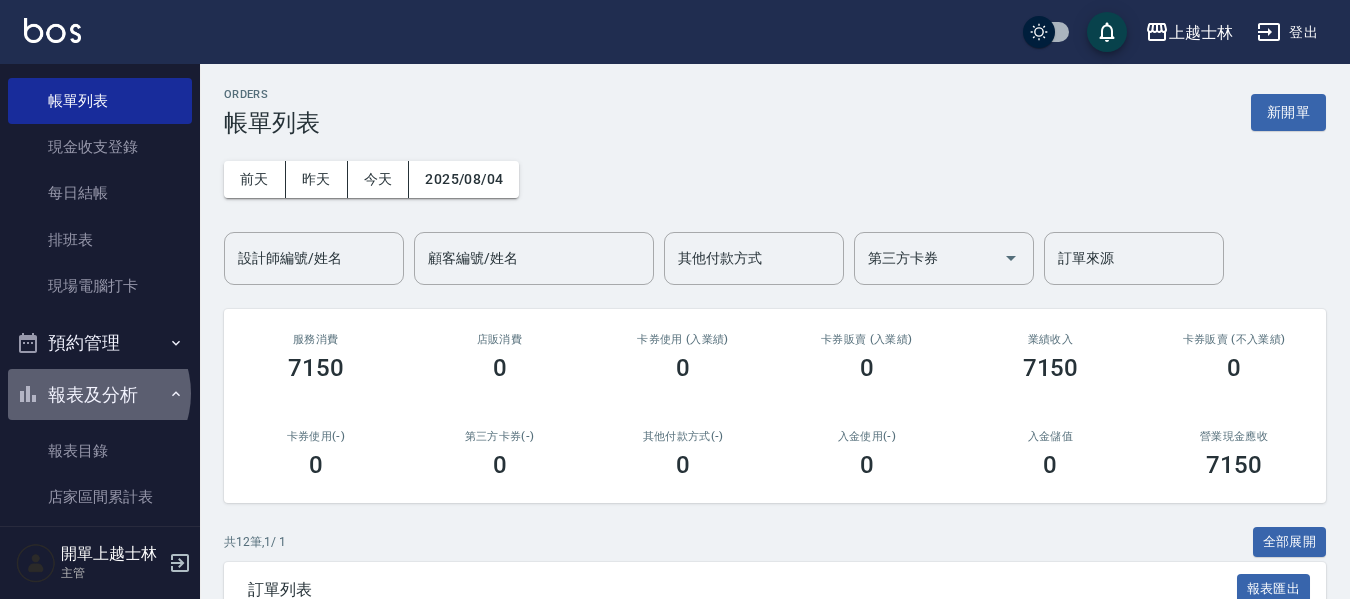 click on "報表及分析" at bounding box center (100, 395) 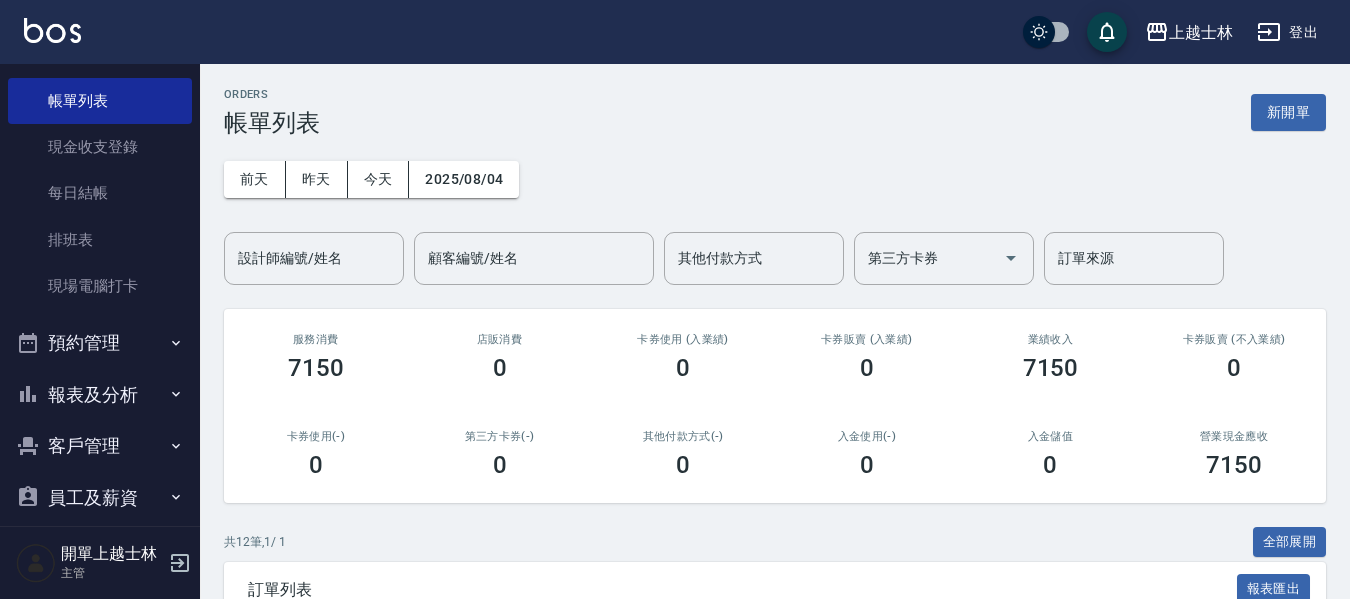 scroll, scrollTop: 100, scrollLeft: 0, axis: vertical 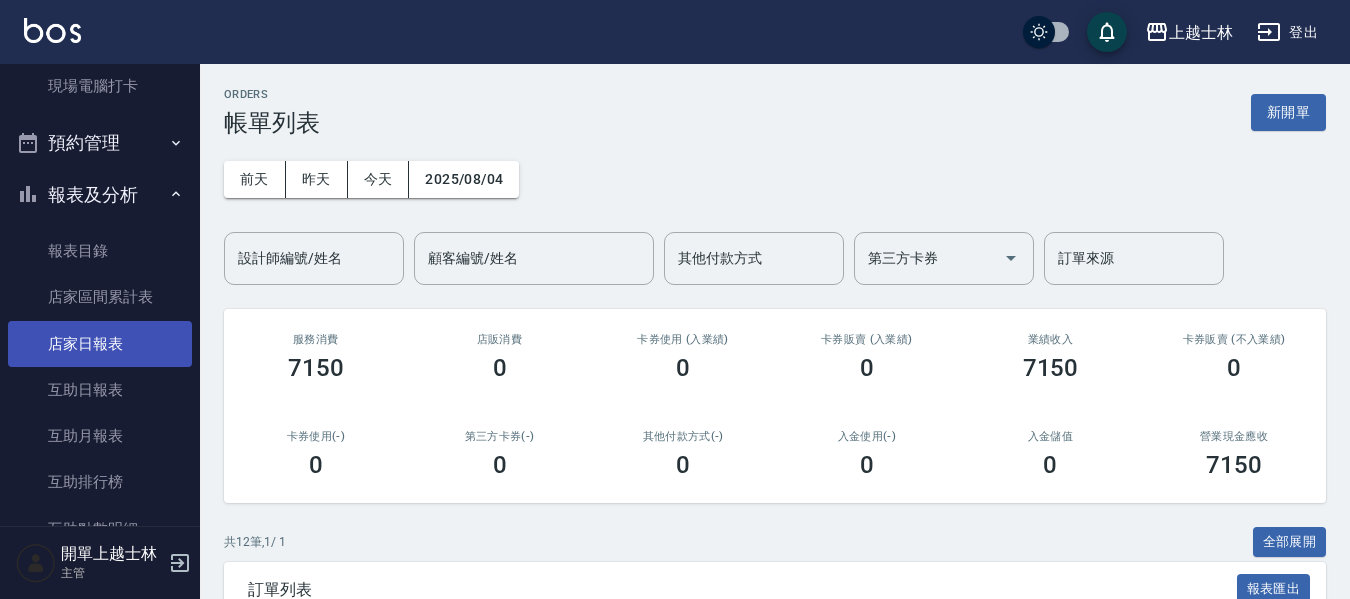 click on "店家日報表" at bounding box center [100, 344] 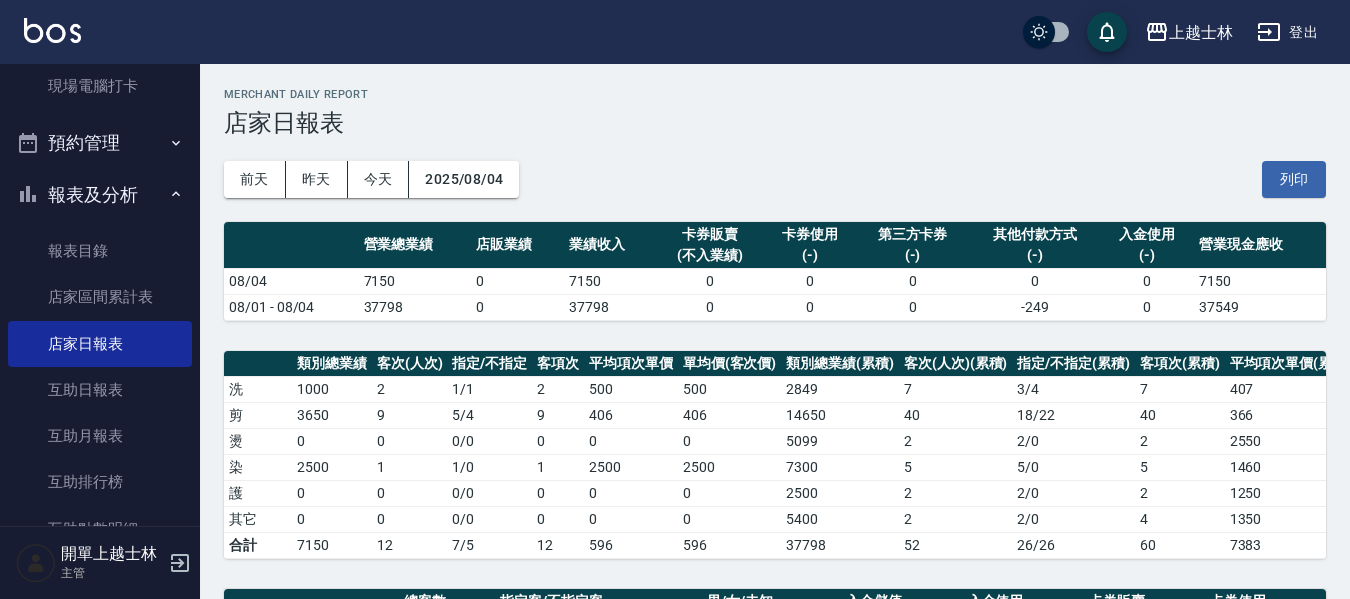 scroll, scrollTop: 100, scrollLeft: 0, axis: vertical 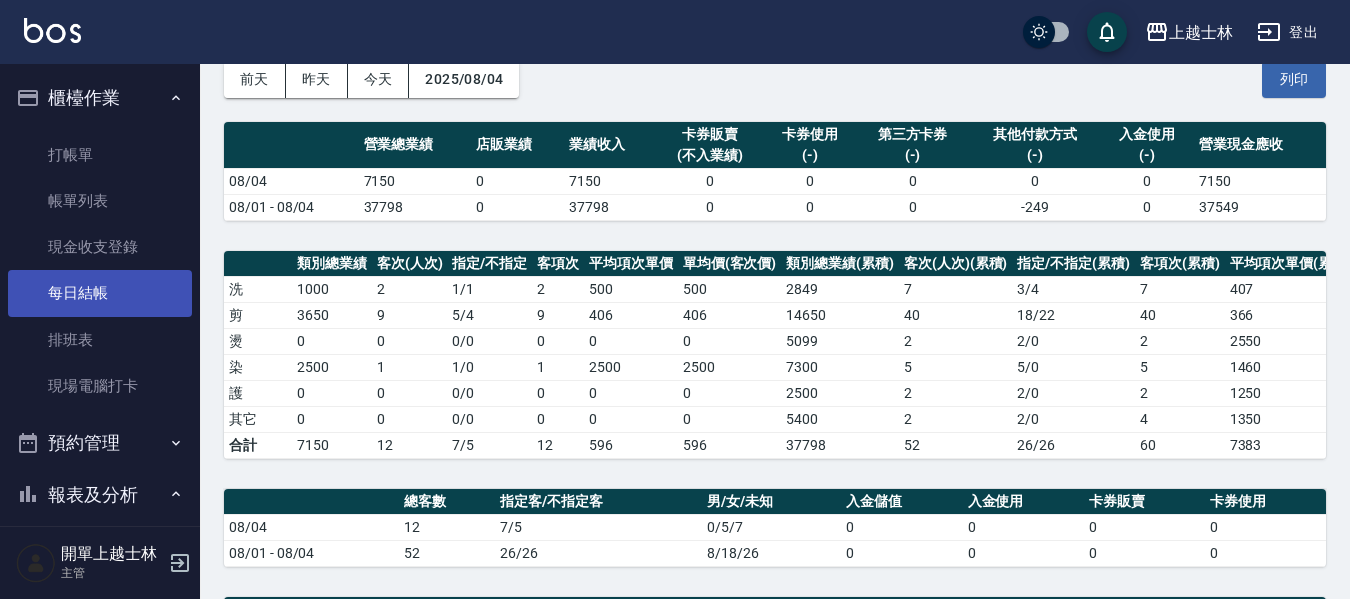 click on "每日結帳" at bounding box center (100, 293) 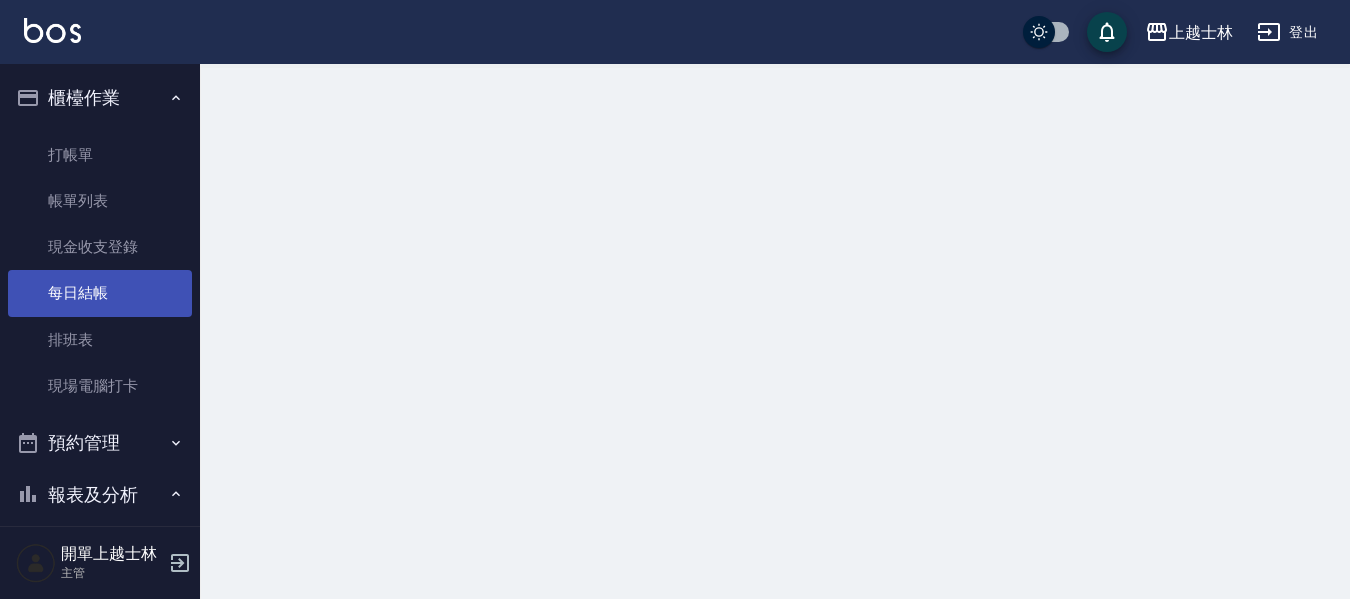 scroll, scrollTop: 0, scrollLeft: 0, axis: both 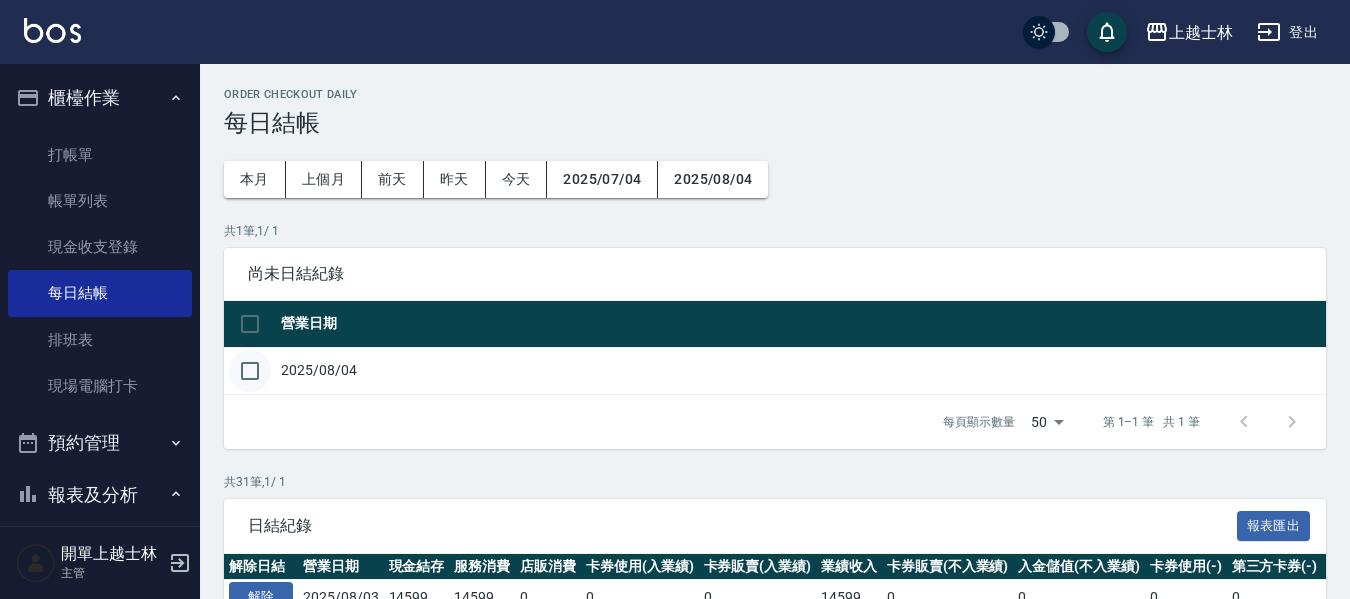 click at bounding box center (250, 371) 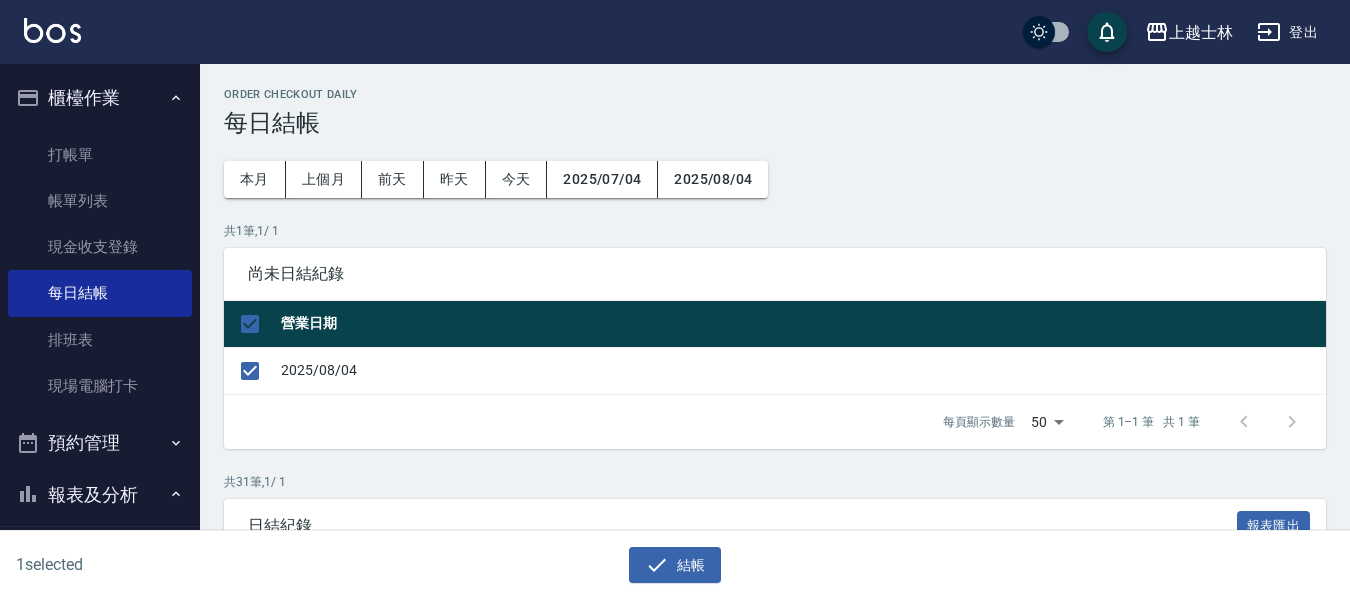 click on "1  selected 結帳" at bounding box center (675, 565) 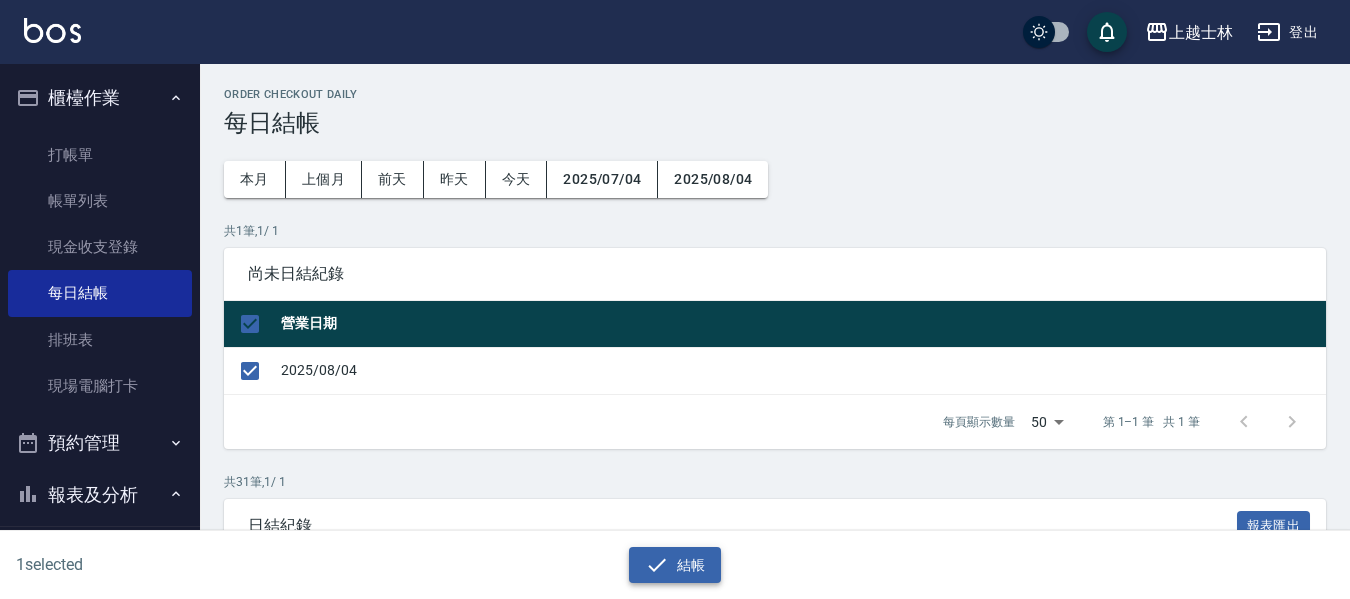 click on "結帳" at bounding box center (675, 565) 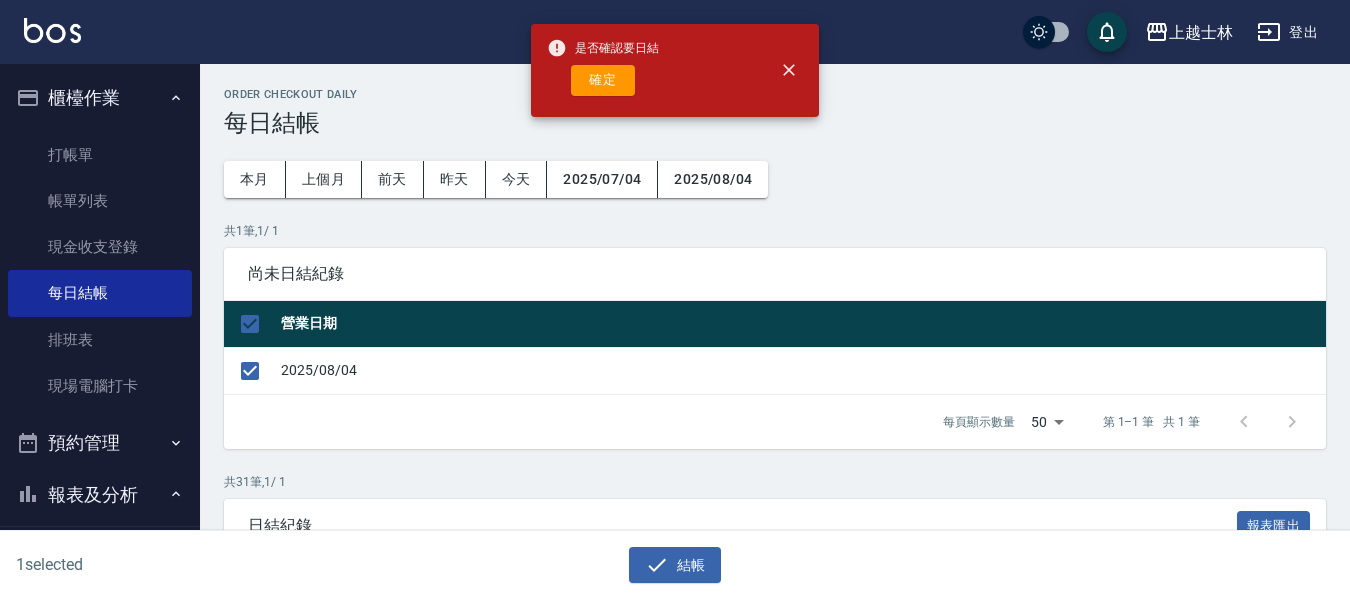 click on "確定" at bounding box center [603, 80] 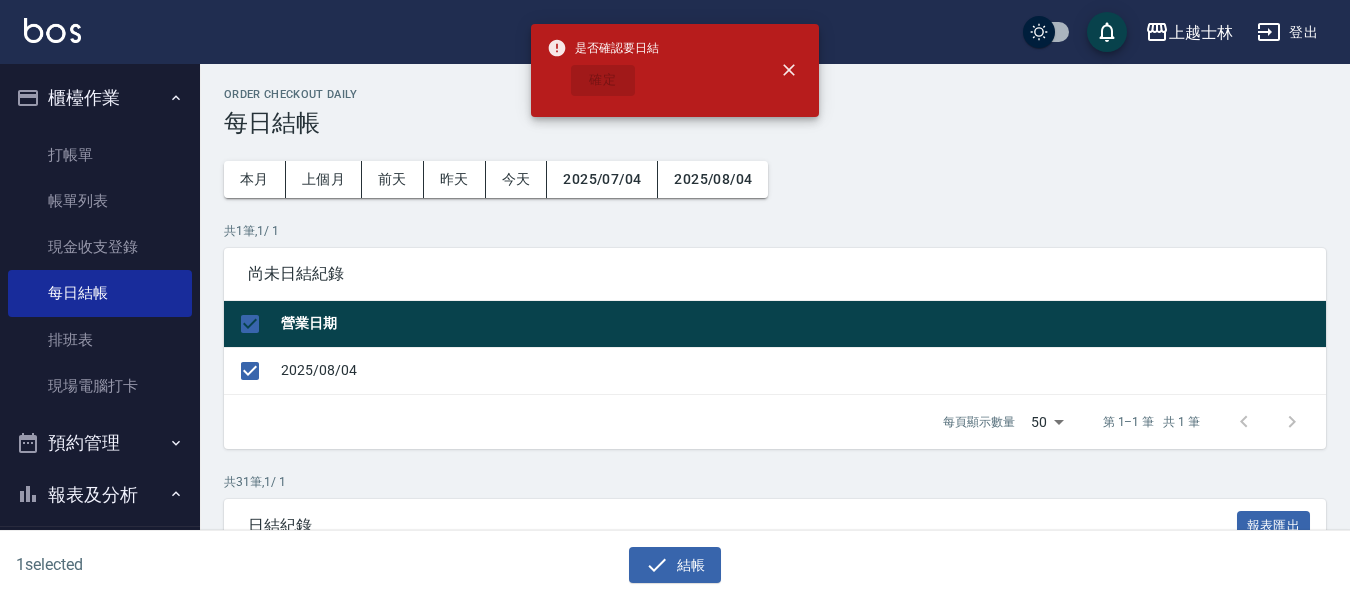 checkbox on "false" 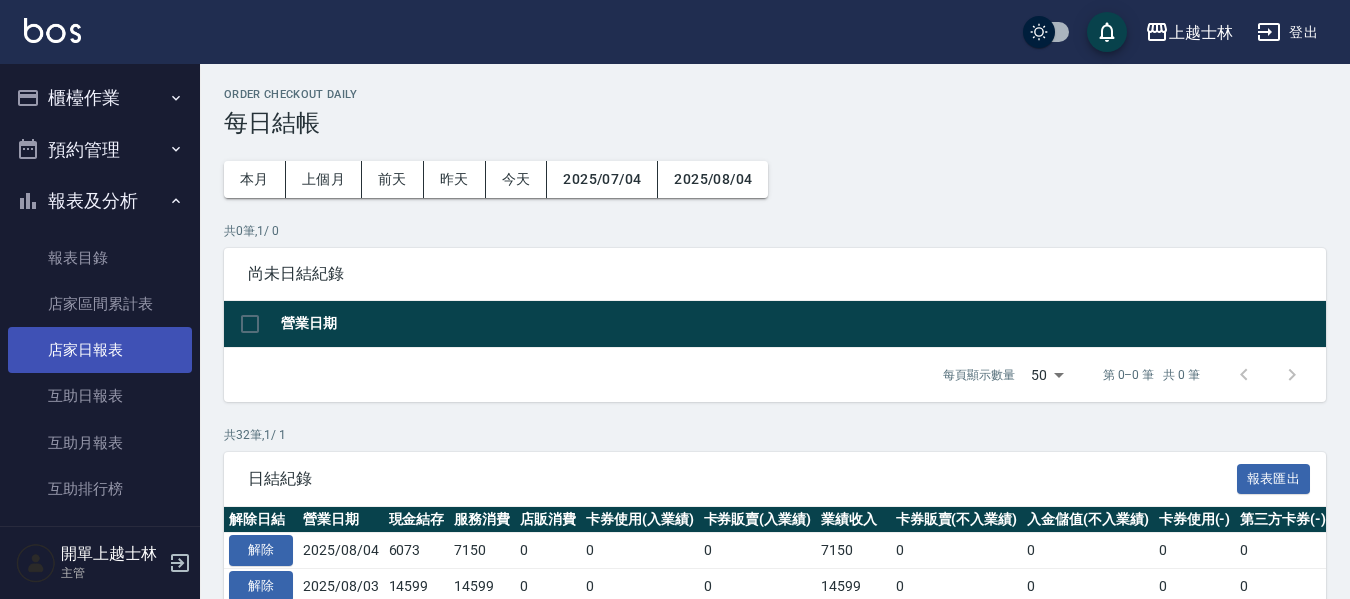 scroll, scrollTop: 0, scrollLeft: 0, axis: both 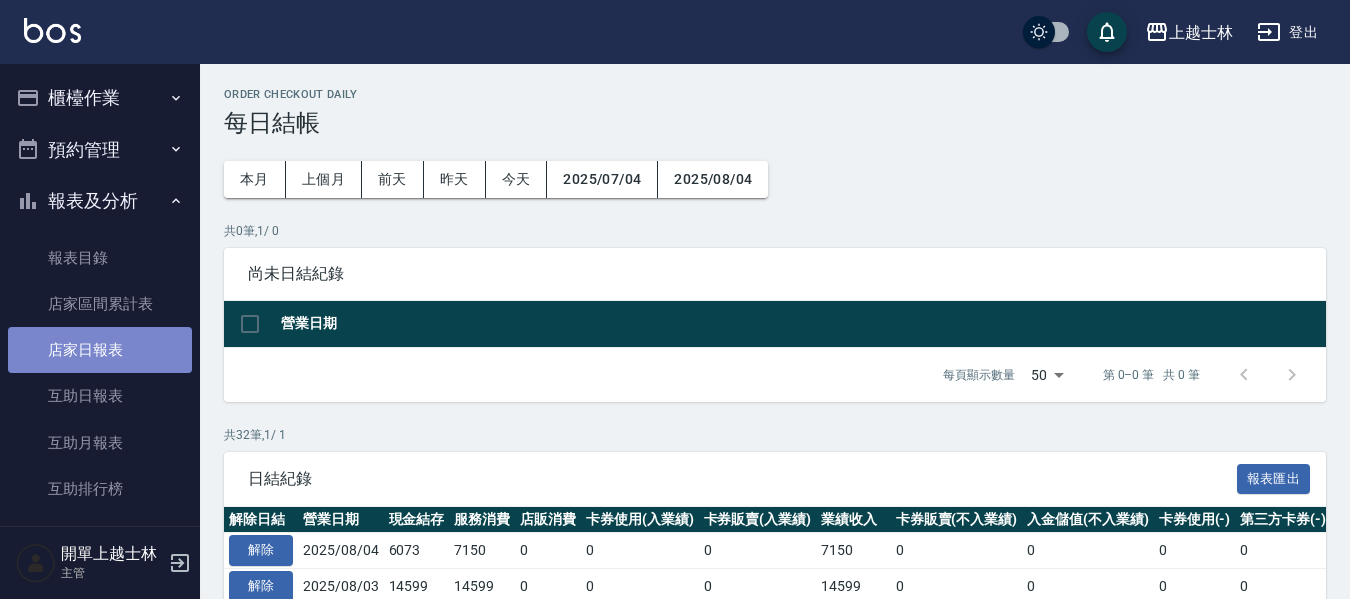 click on "店家日報表" at bounding box center (100, 350) 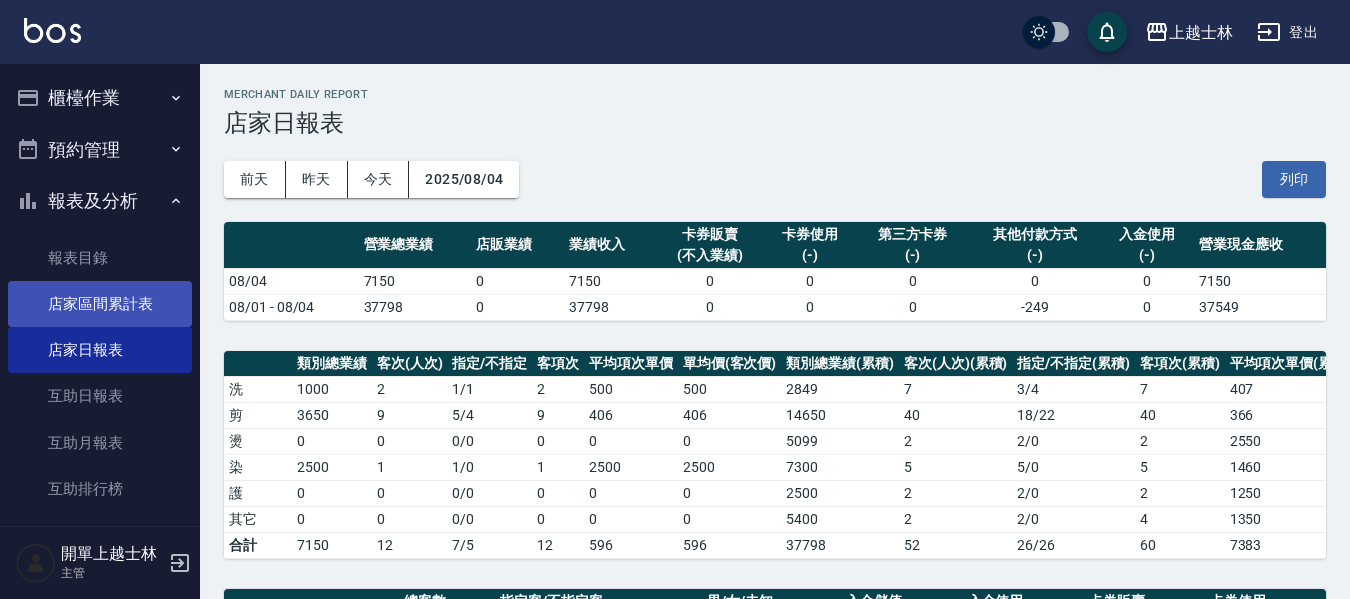 scroll, scrollTop: 0, scrollLeft: 0, axis: both 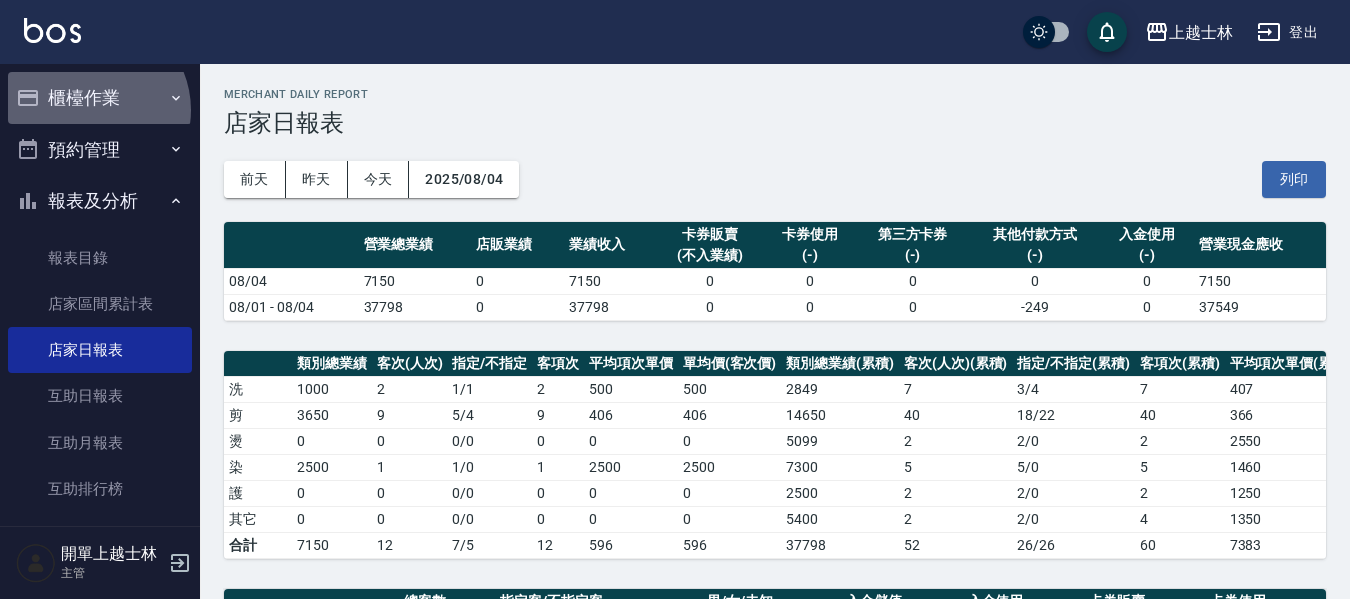 click on "櫃檯作業" at bounding box center [100, 98] 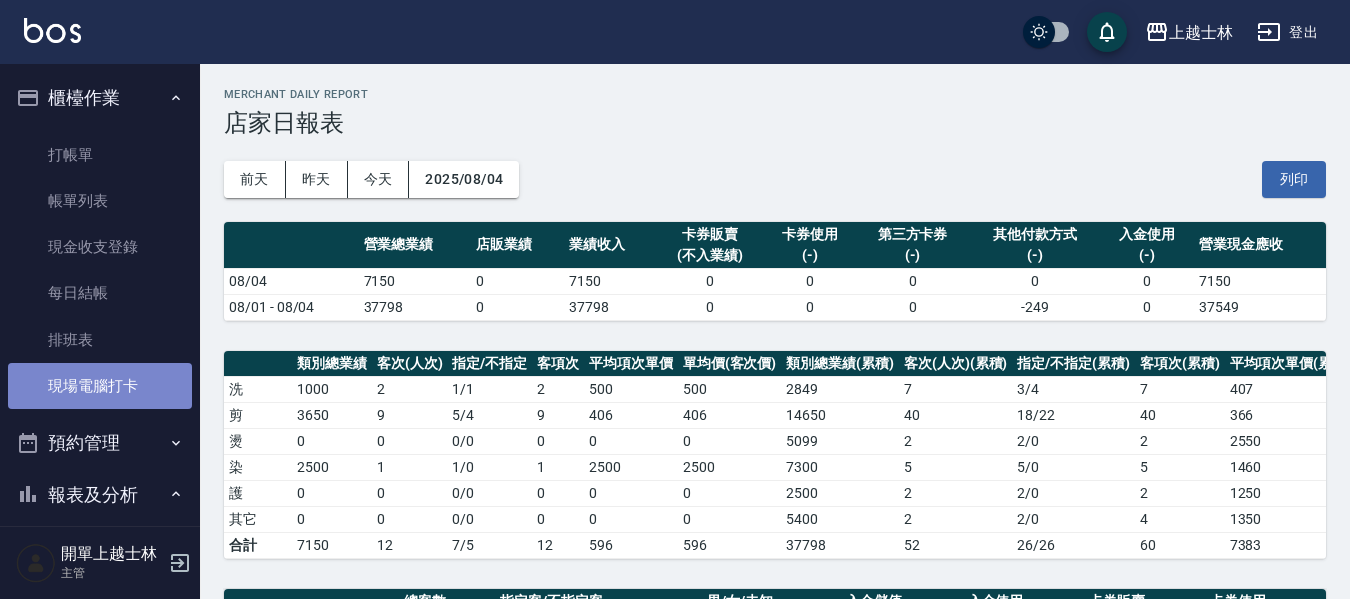 click on "現場電腦打卡" at bounding box center (100, 386) 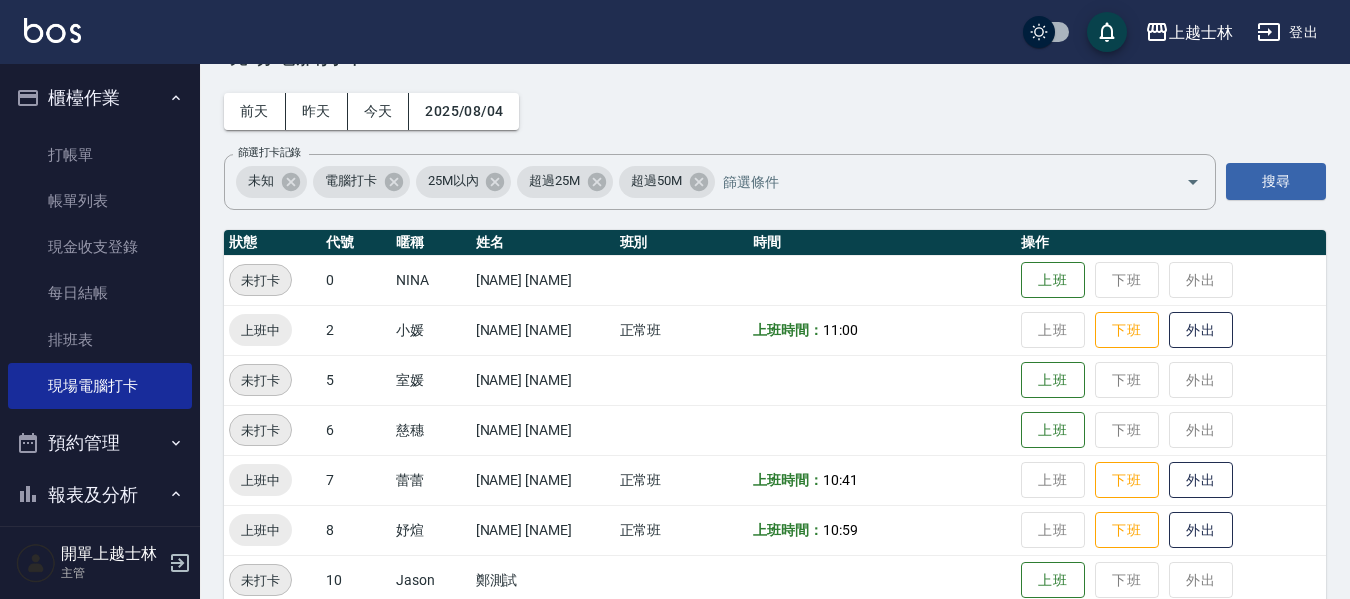 scroll, scrollTop: 100, scrollLeft: 0, axis: vertical 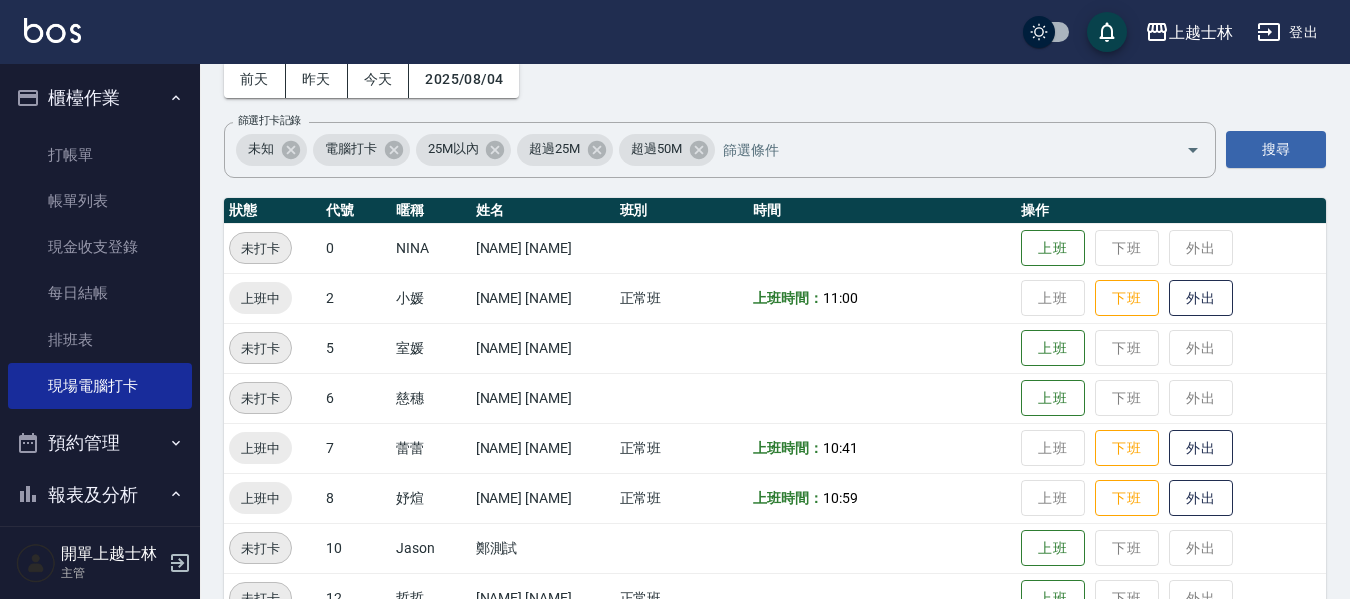 click on "上班 下班 外出" at bounding box center [1171, 298] 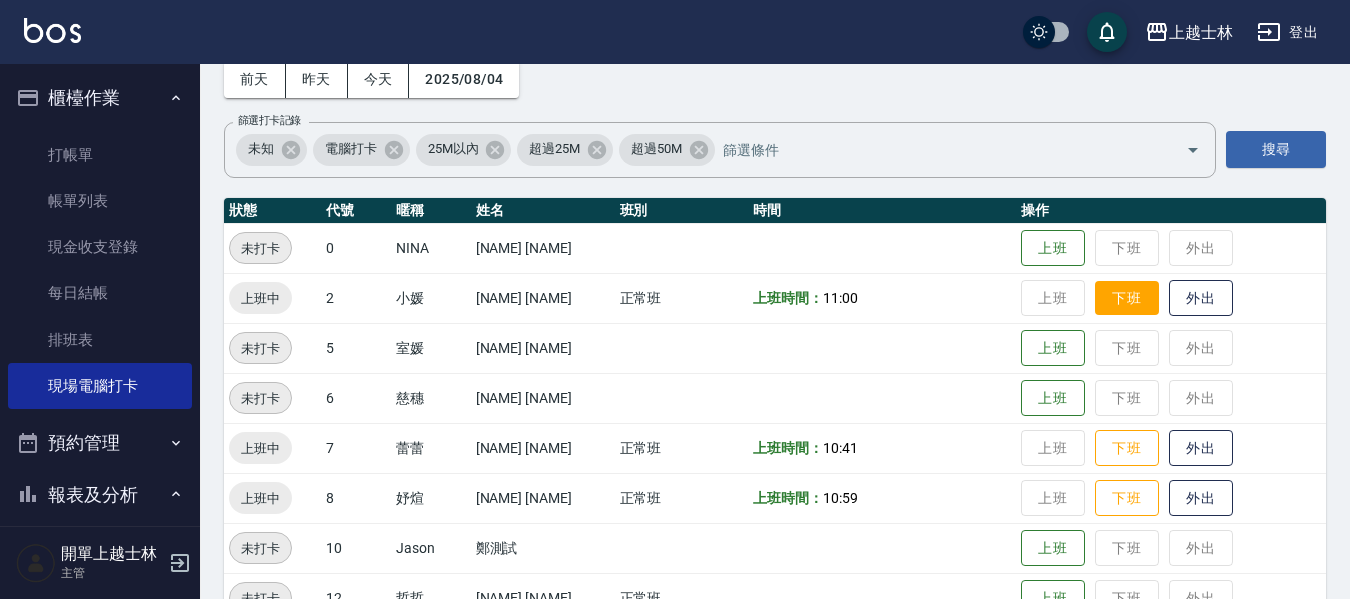 click on "下班" at bounding box center (1127, 298) 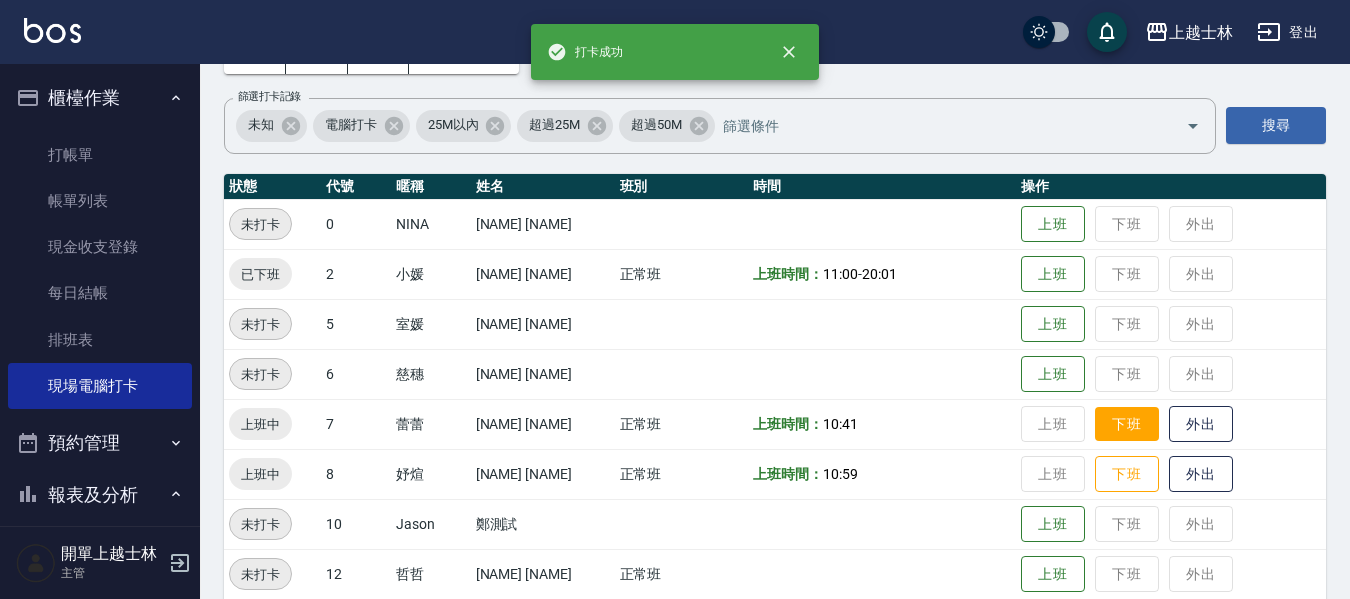 scroll, scrollTop: 200, scrollLeft: 0, axis: vertical 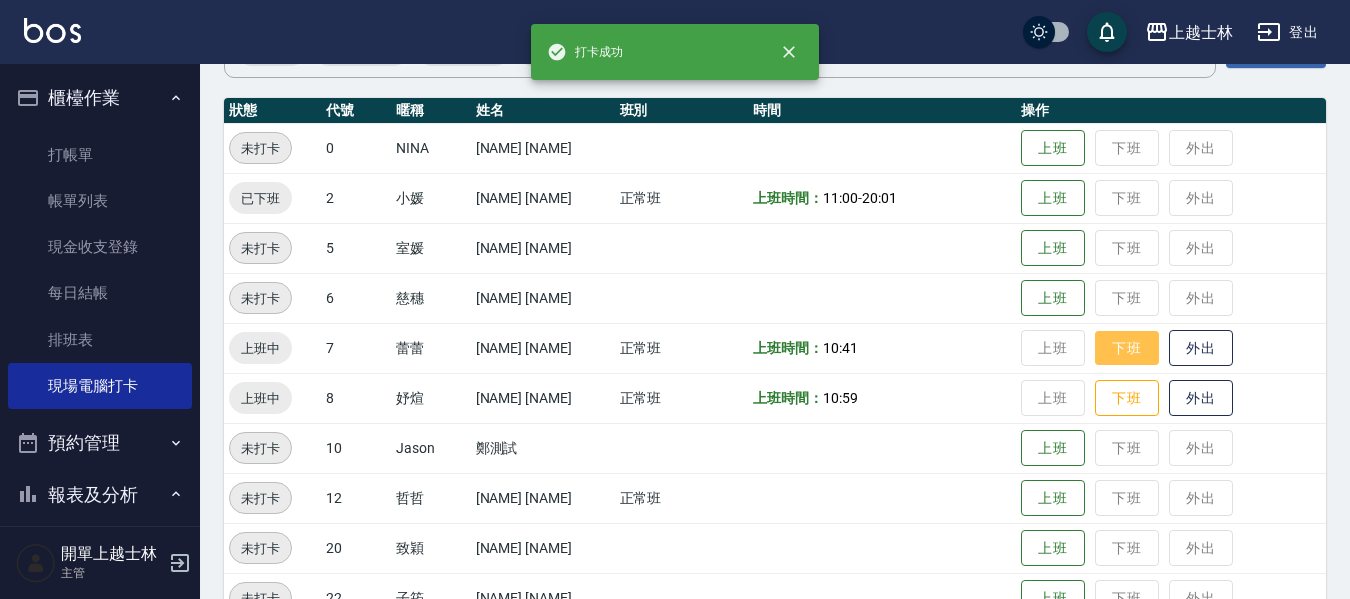 click on "下班" at bounding box center (1127, 348) 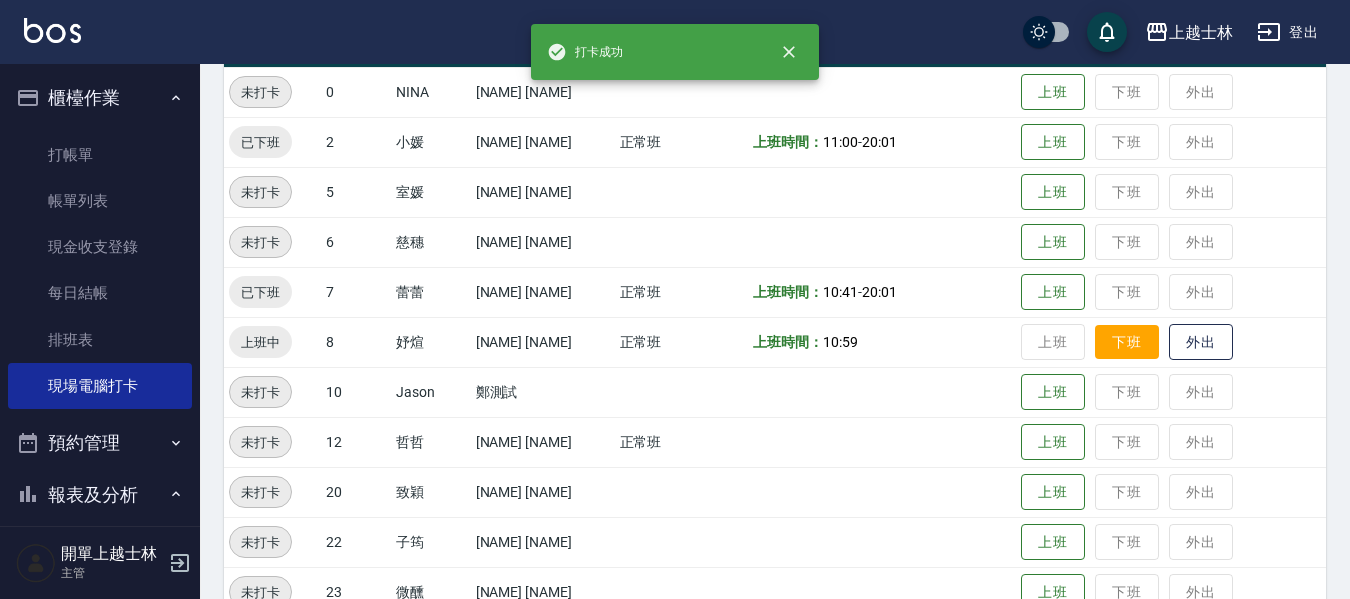 scroll, scrollTop: 300, scrollLeft: 0, axis: vertical 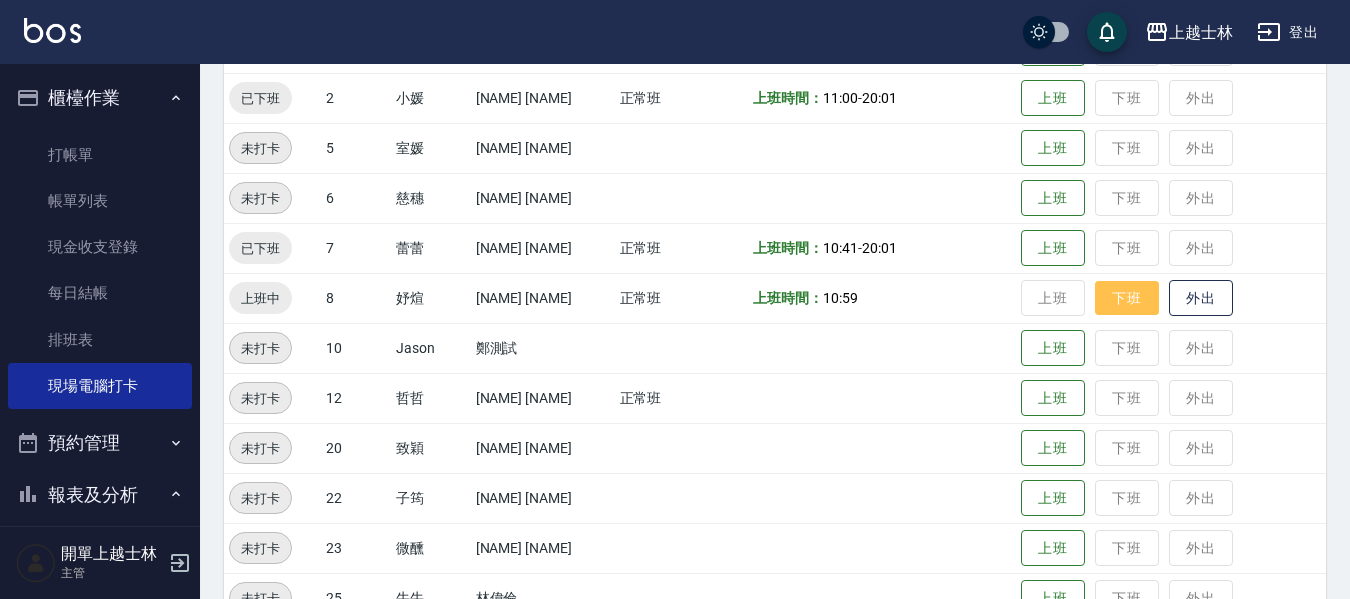 click on "下班" at bounding box center (1127, 298) 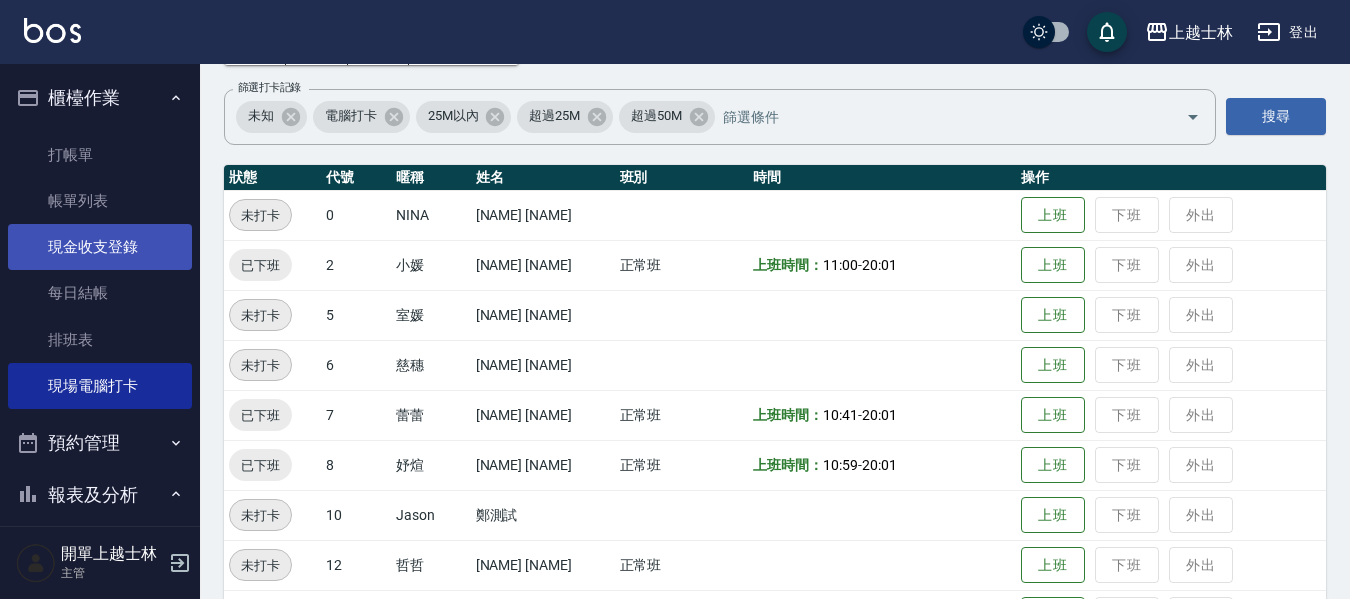 scroll, scrollTop: 100, scrollLeft: 0, axis: vertical 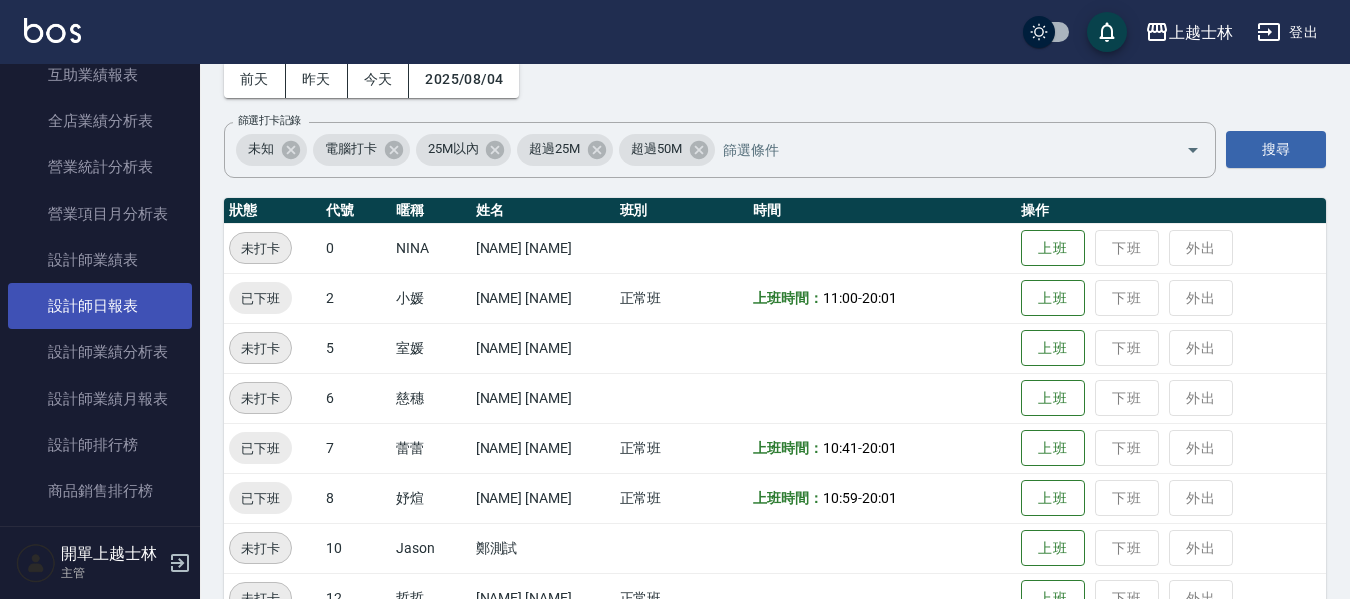 click on "設計師日報表" at bounding box center [100, 306] 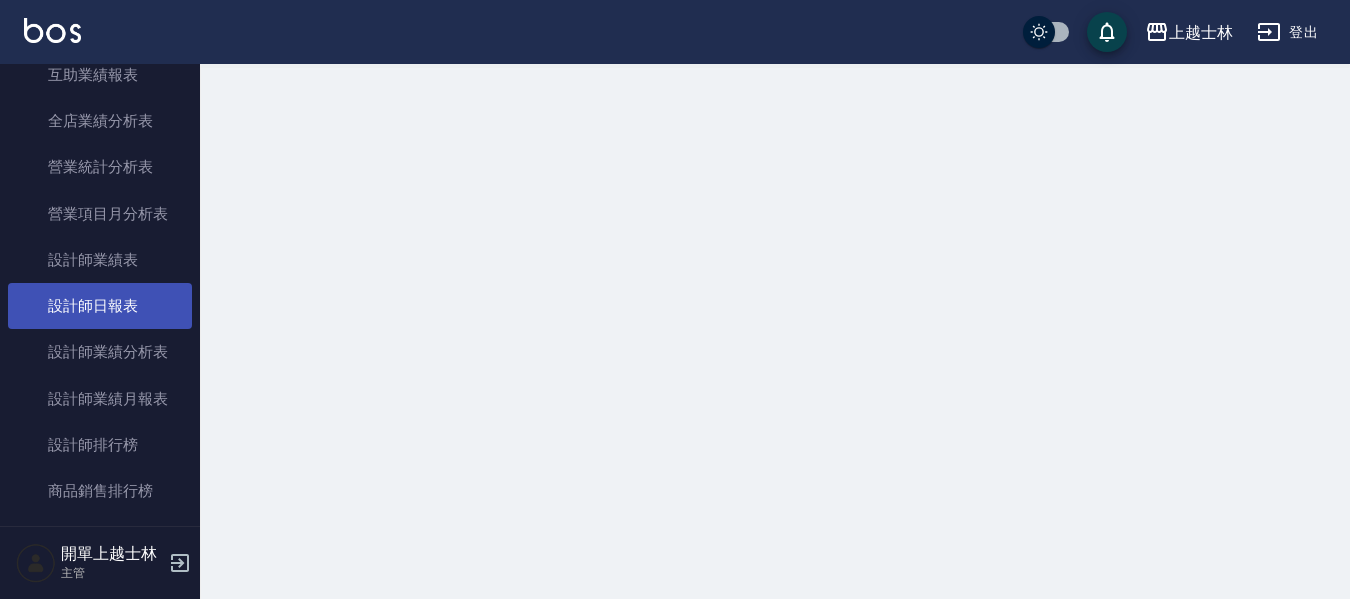 scroll, scrollTop: 0, scrollLeft: 0, axis: both 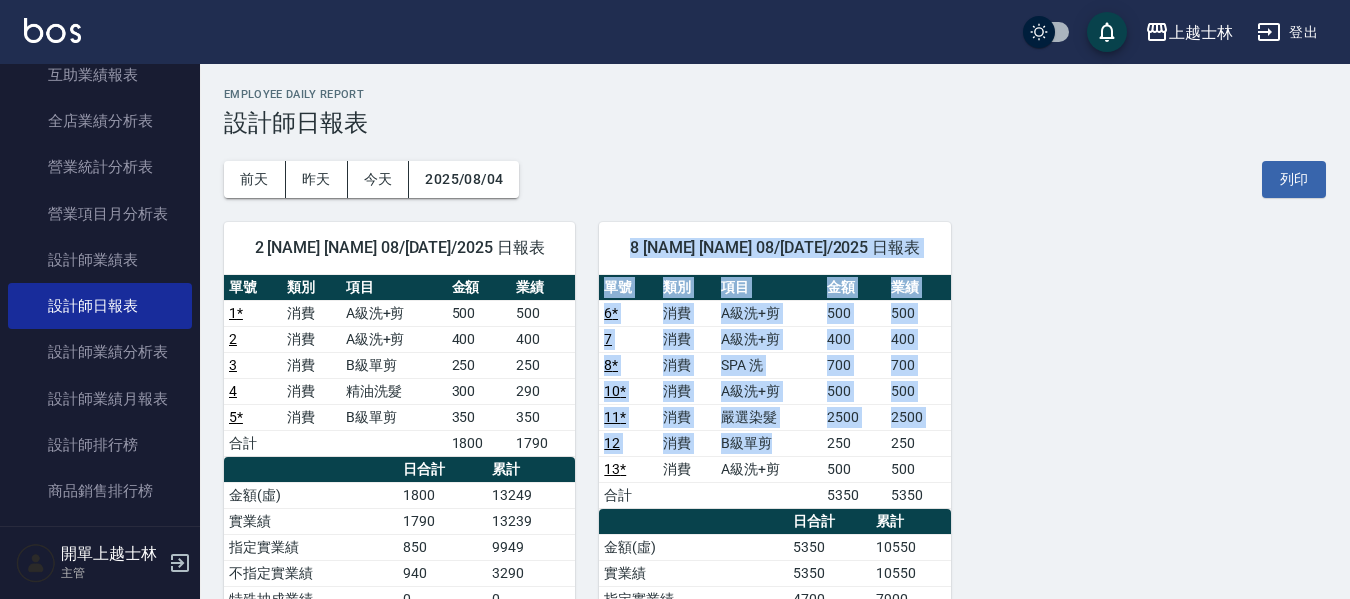 drag, startPoint x: 601, startPoint y: 232, endPoint x: 788, endPoint y: 436, distance: 276.73996 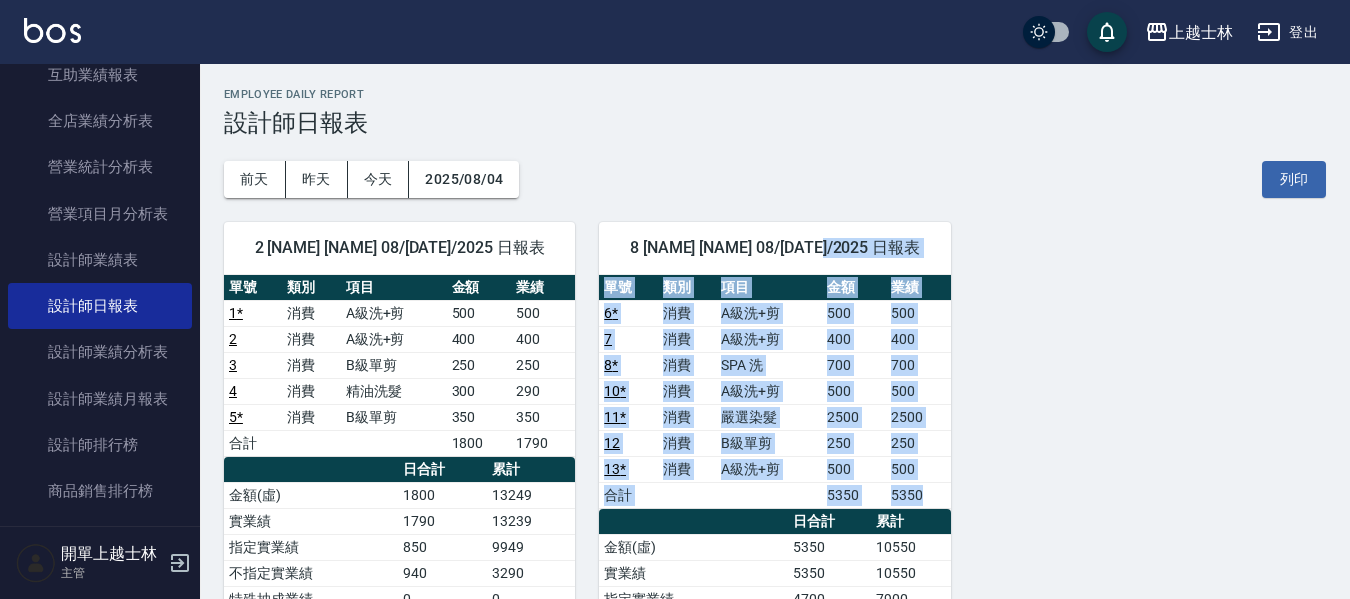 drag, startPoint x: 1175, startPoint y: 271, endPoint x: 848, endPoint y: 462, distance: 378.69513 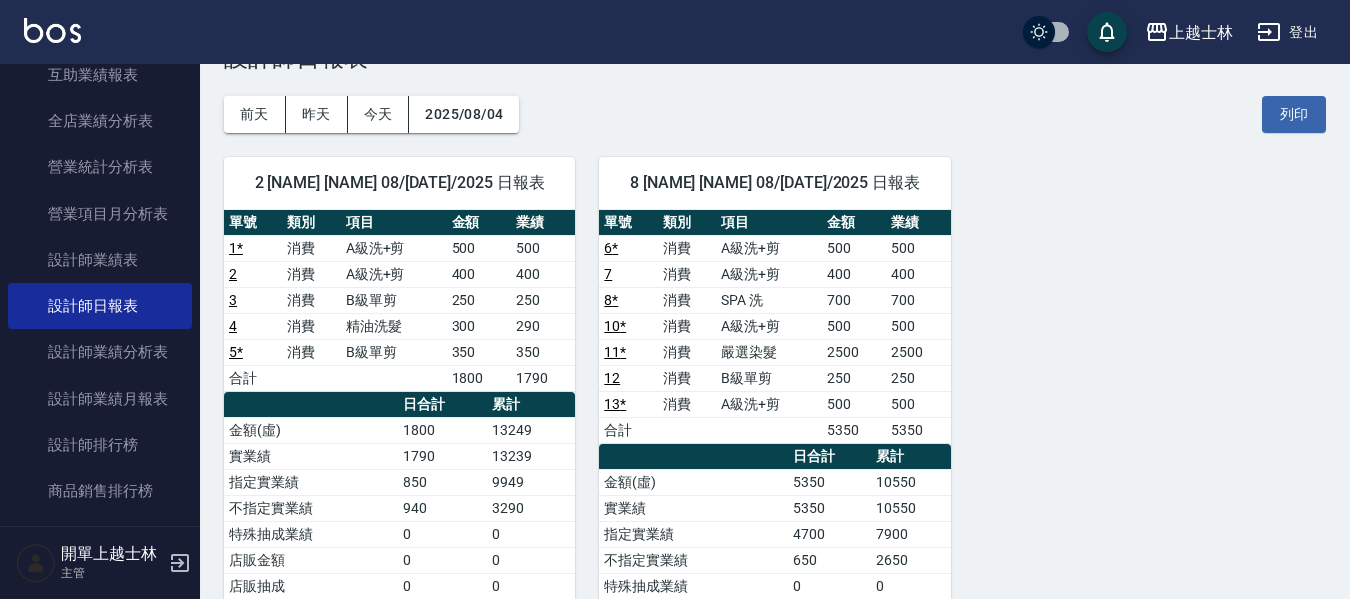scroll, scrollTop: 100, scrollLeft: 0, axis: vertical 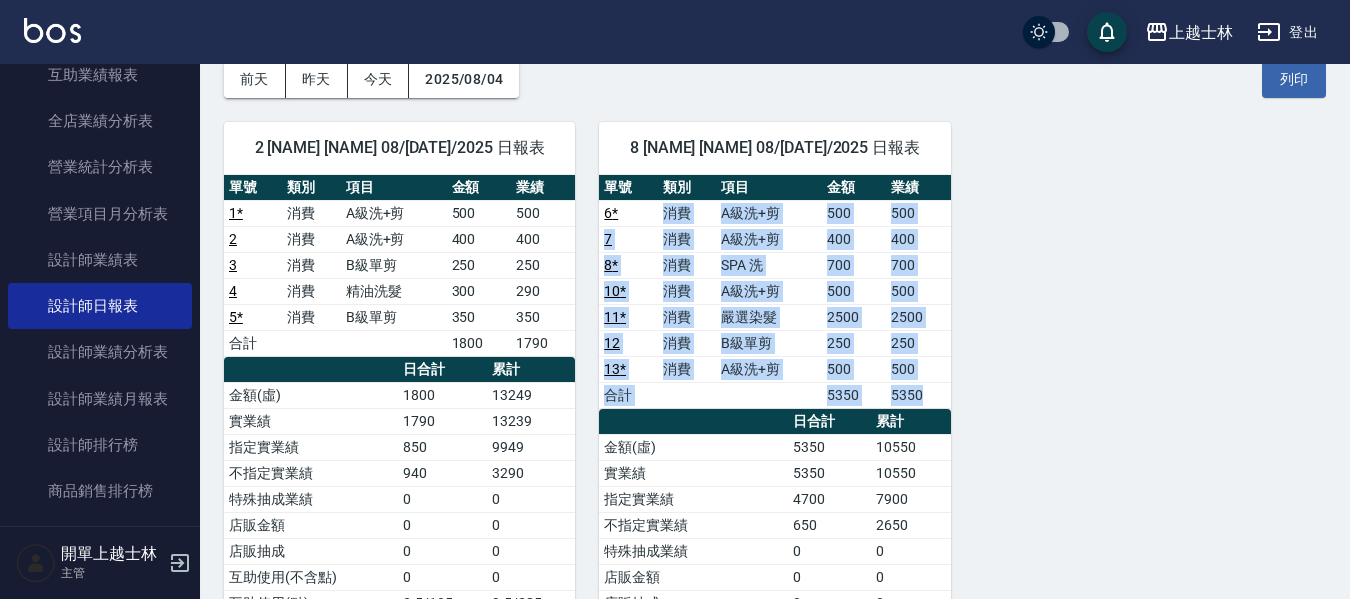 drag, startPoint x: 620, startPoint y: 206, endPoint x: 786, endPoint y: 410, distance: 263.0057 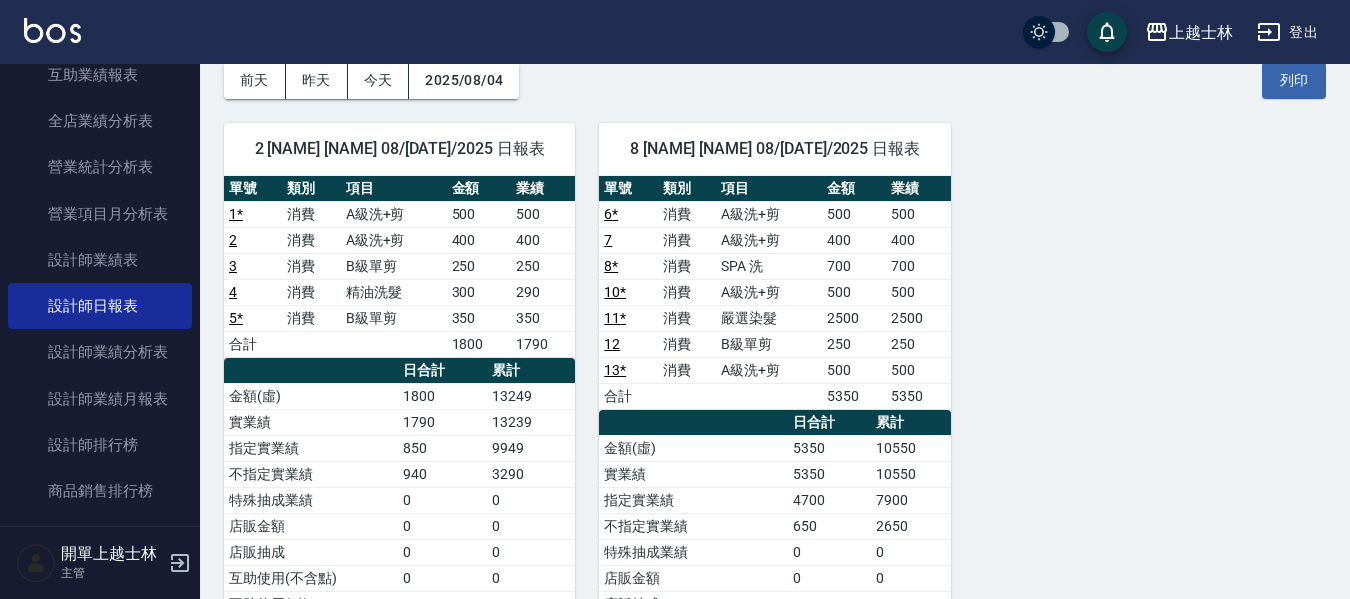 scroll, scrollTop: 100, scrollLeft: 0, axis: vertical 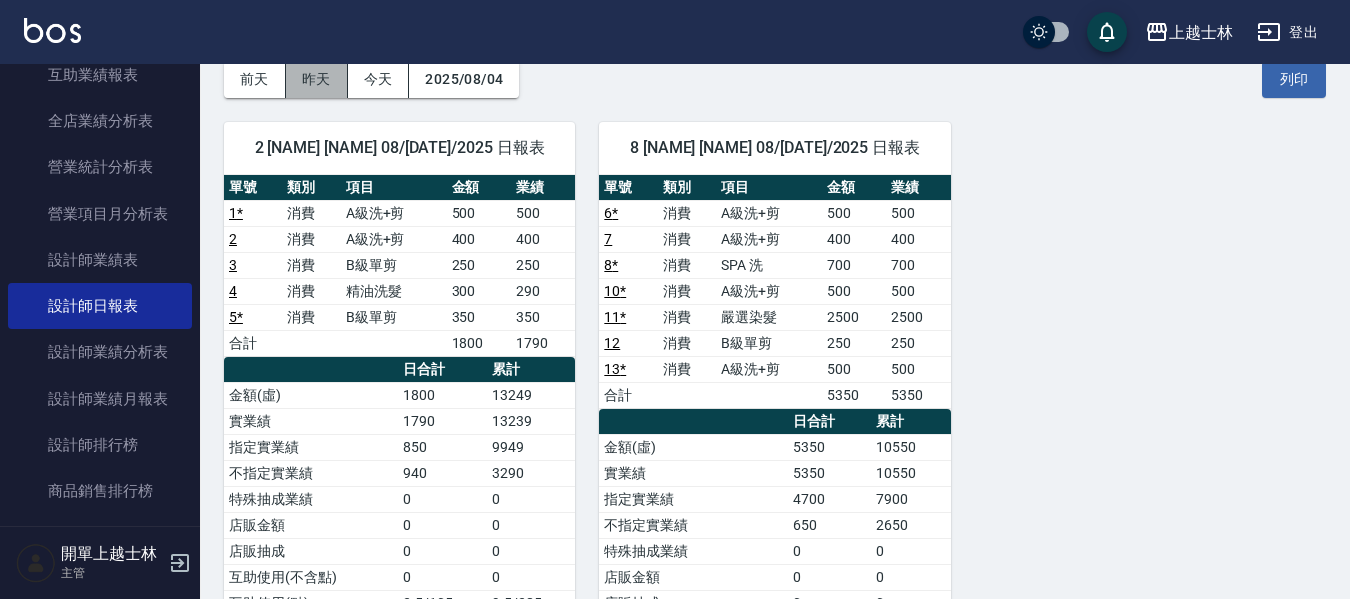 click on "昨天" at bounding box center [317, 79] 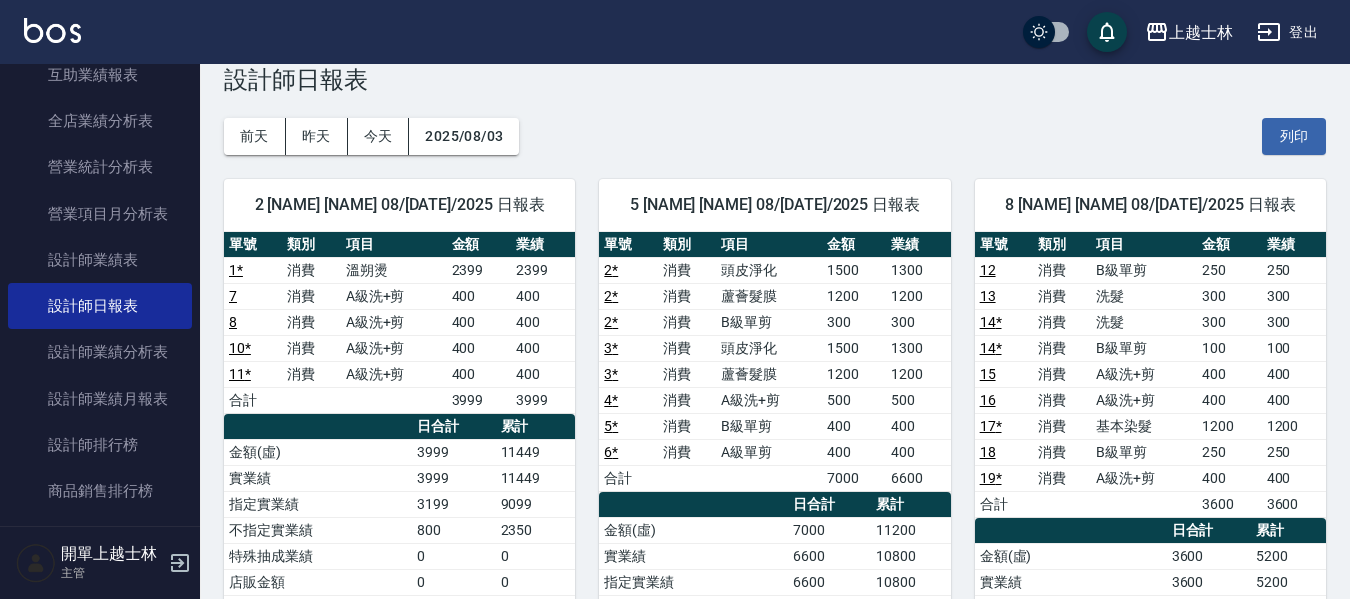 scroll, scrollTop: 0, scrollLeft: 0, axis: both 